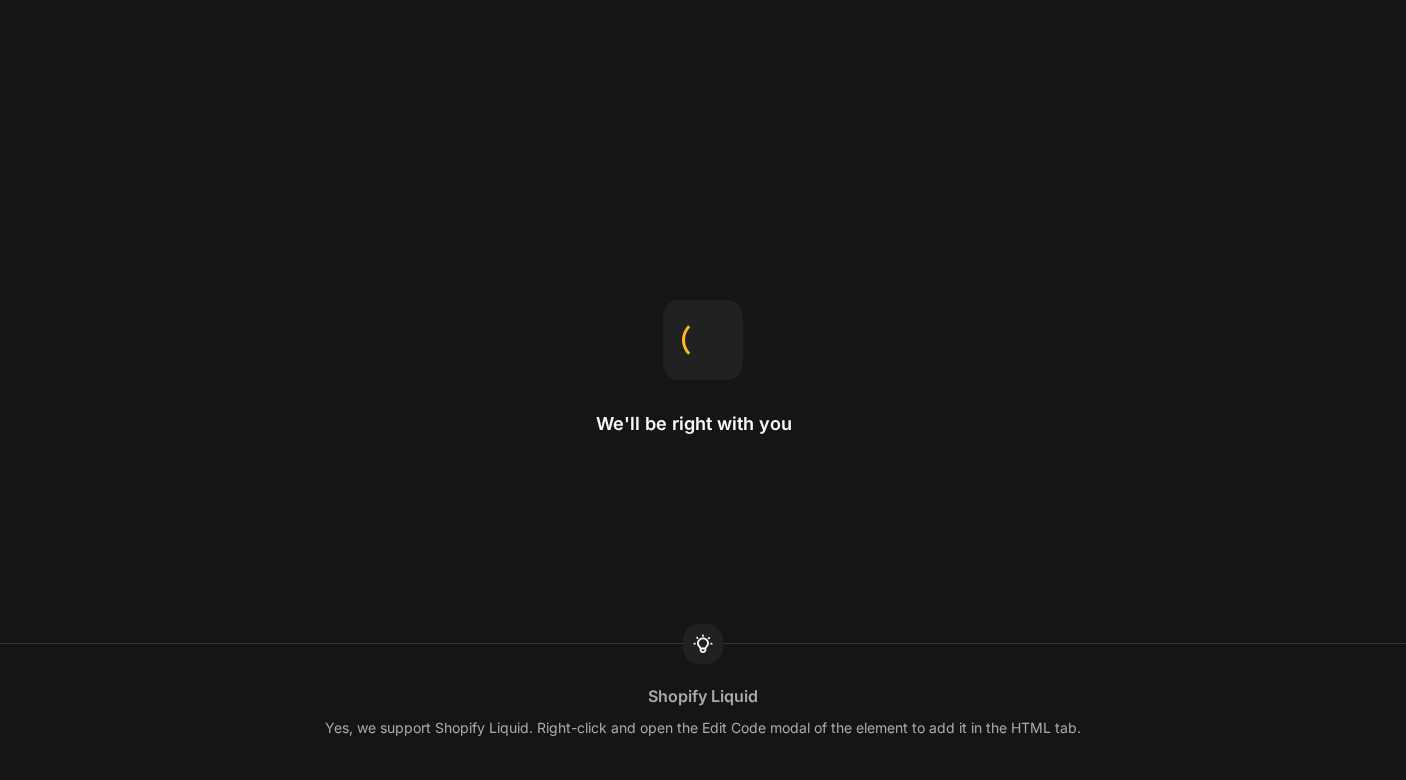 scroll, scrollTop: 0, scrollLeft: 0, axis: both 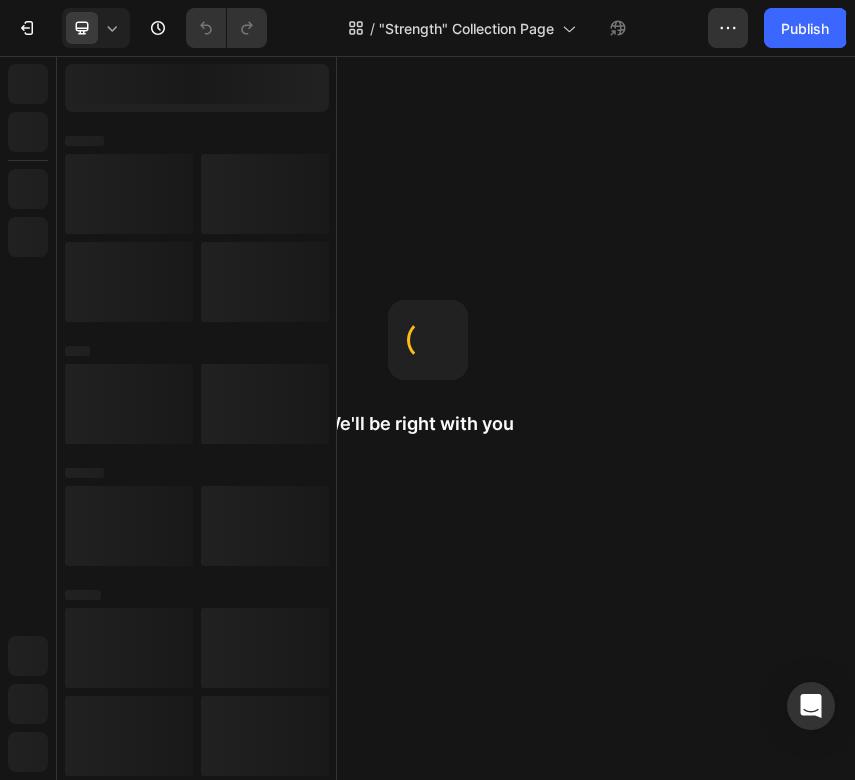 select on "S" 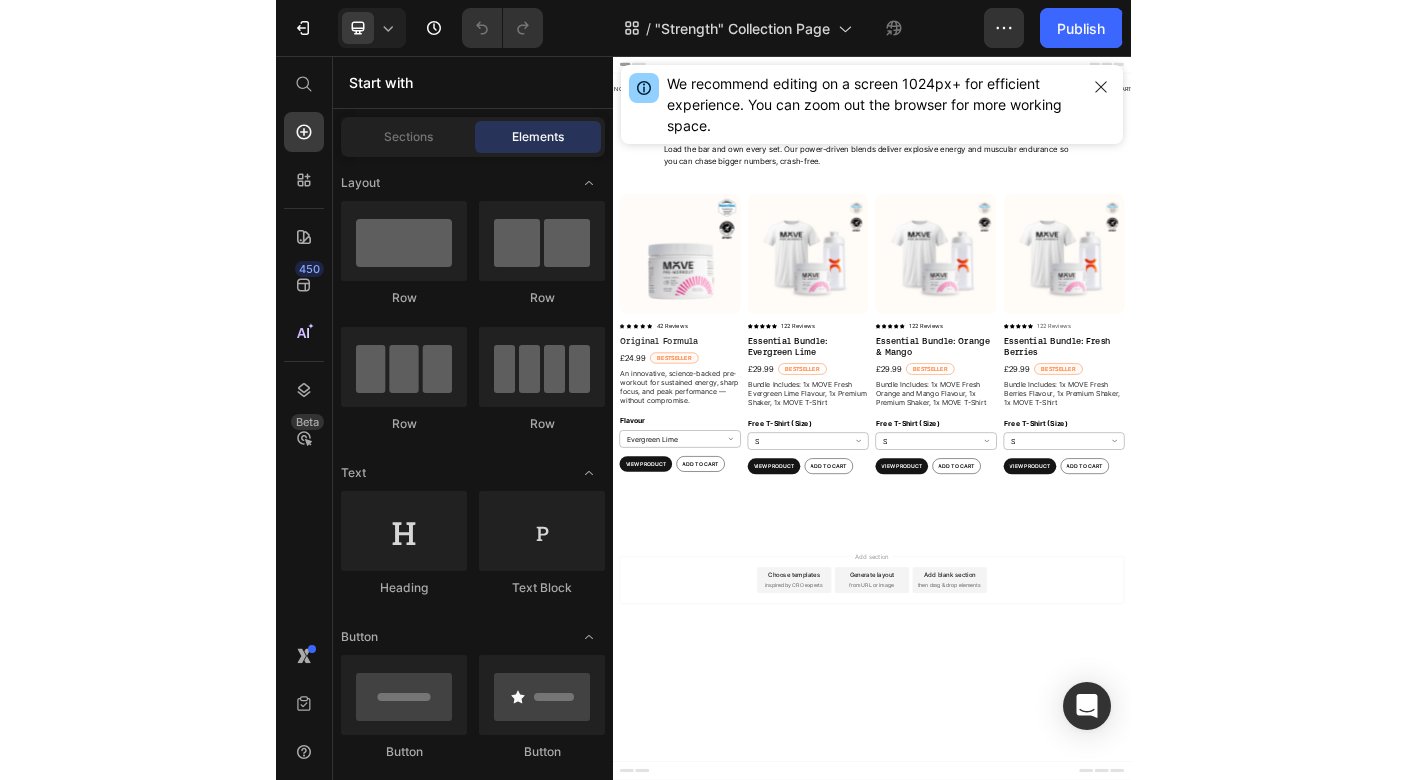 scroll, scrollTop: 0, scrollLeft: 0, axis: both 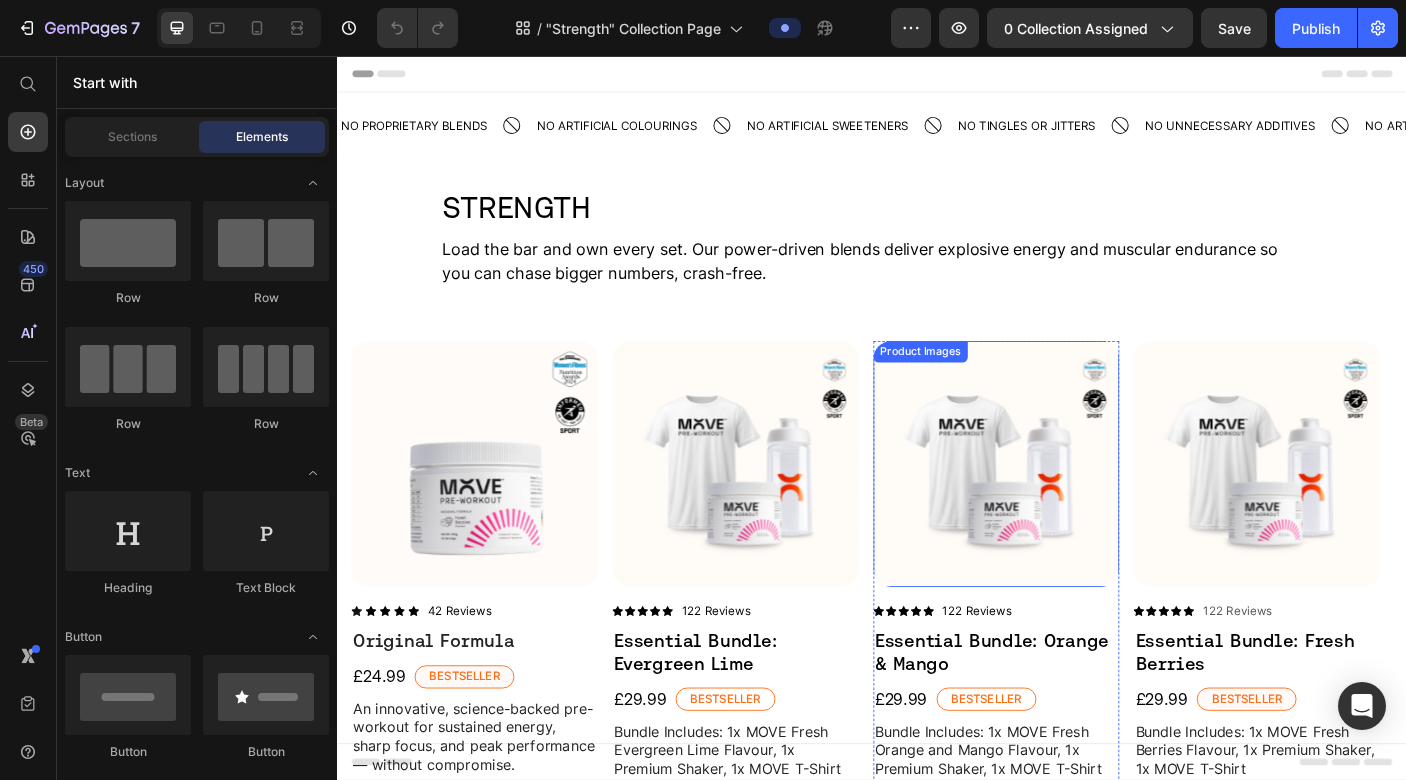 click on "Product Images" at bounding box center (1076, 514) 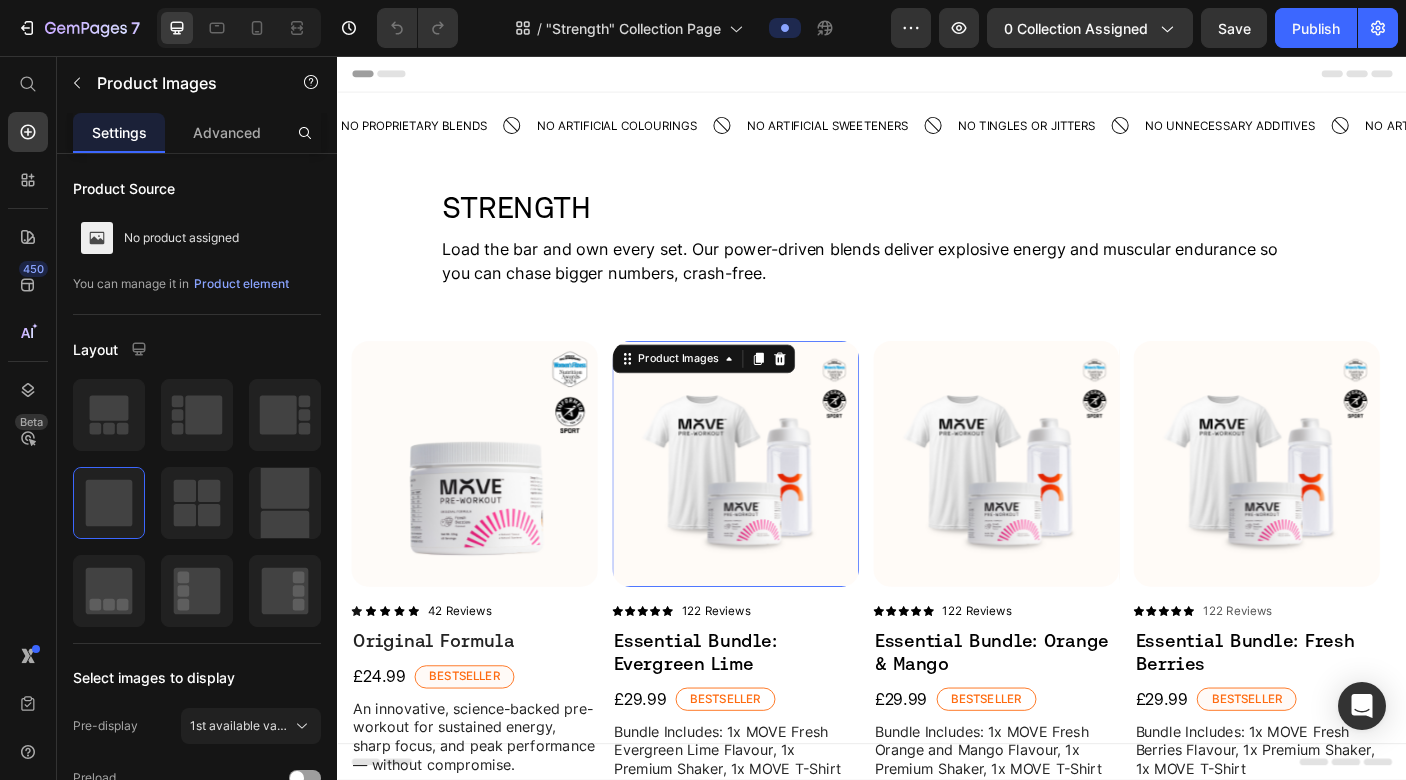 click at bounding box center (783, 514) 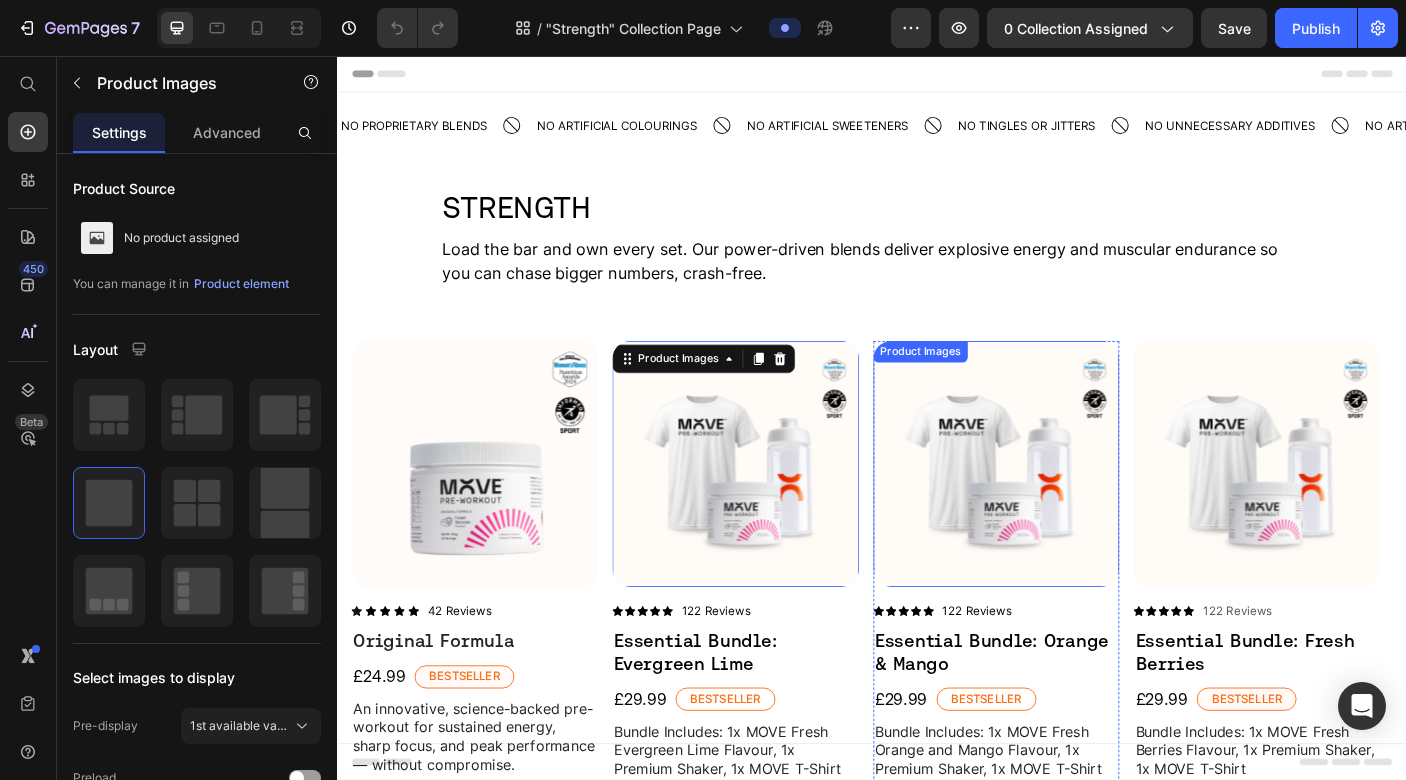 click at bounding box center (1076, 514) 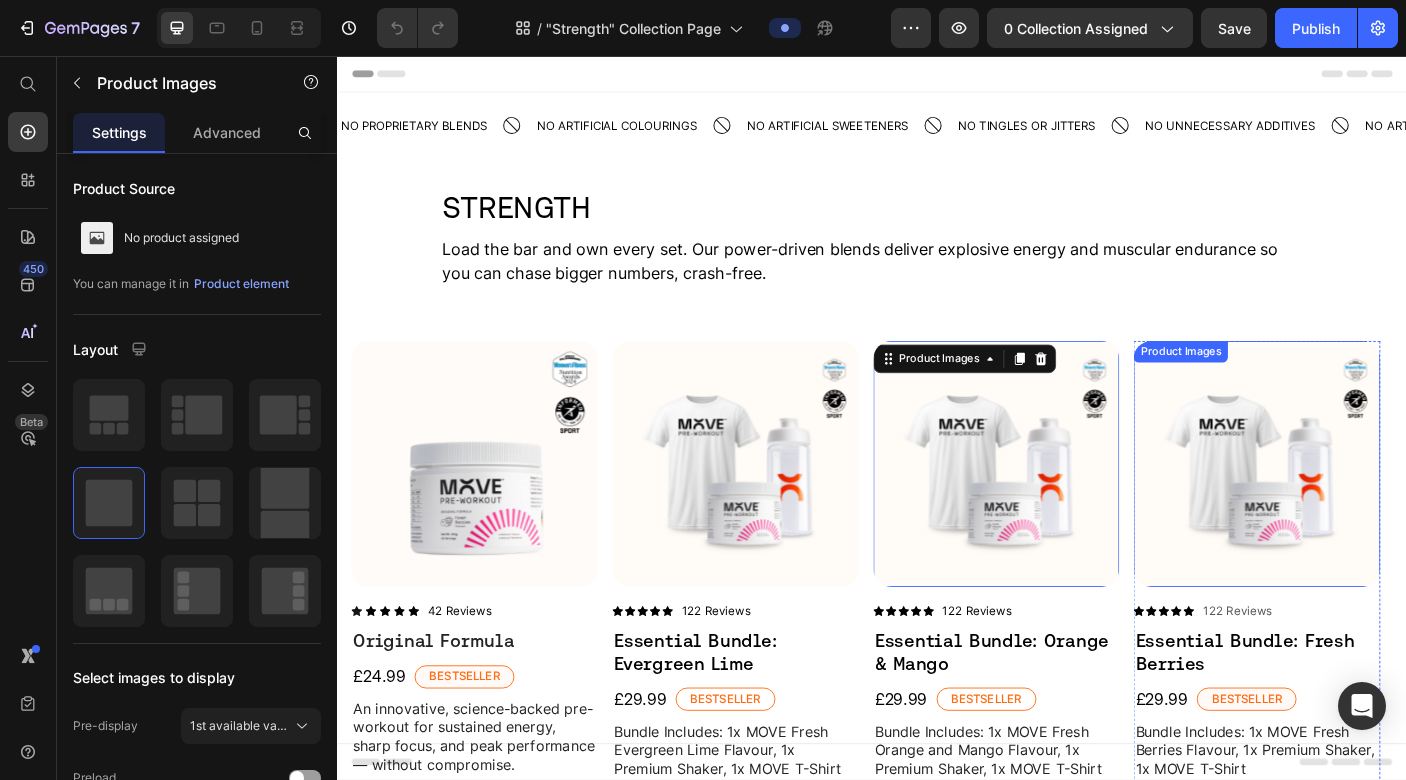 click at bounding box center (1368, 514) 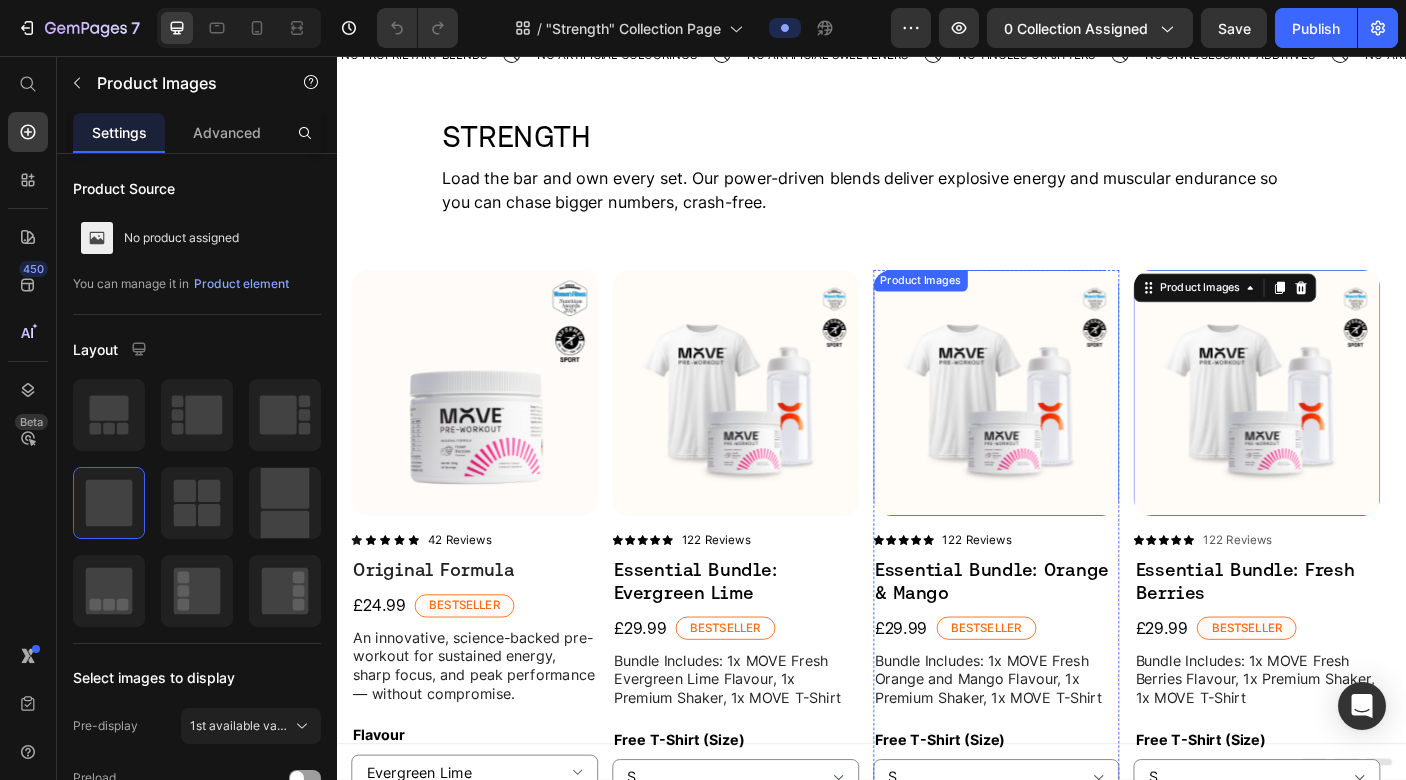 scroll, scrollTop: 25, scrollLeft: 0, axis: vertical 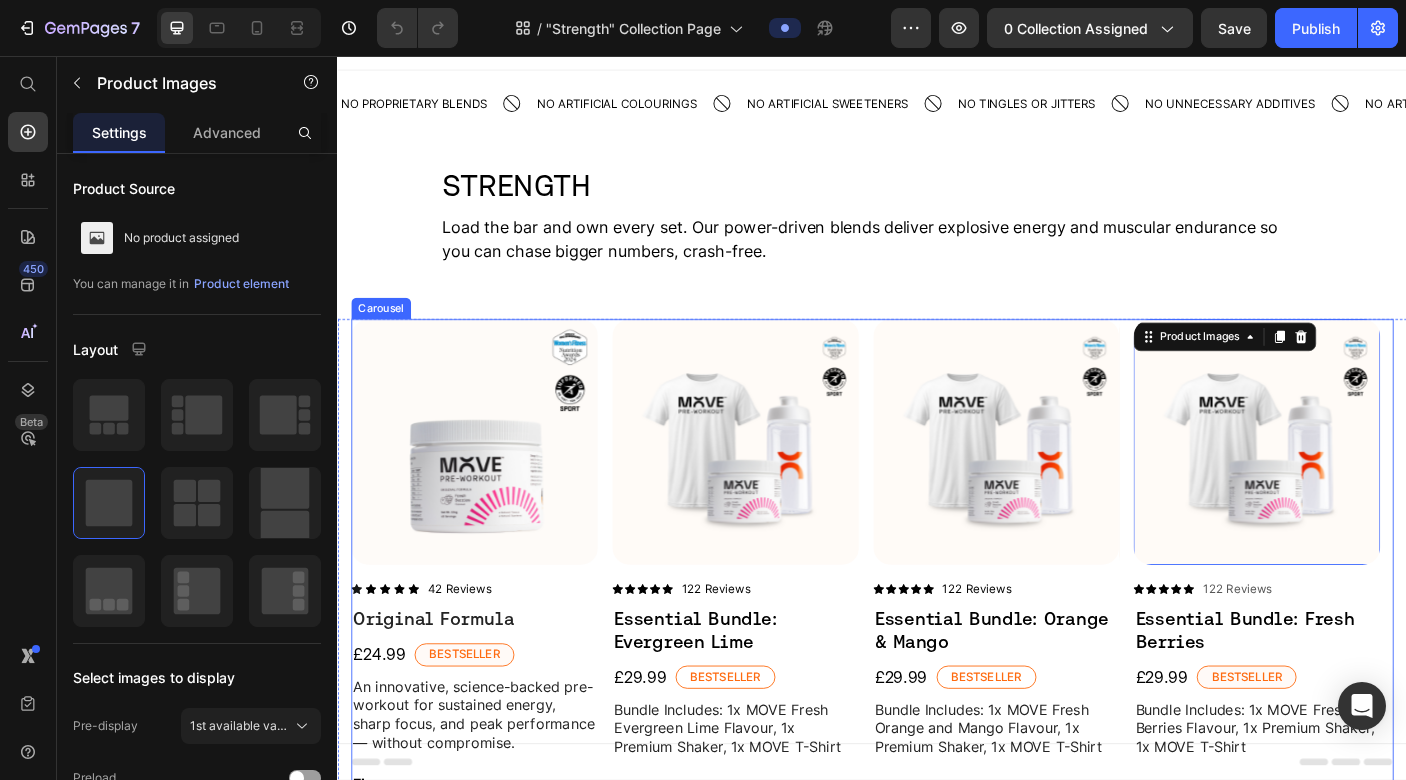 click on "Product Images Icon Icon Icon Icon Icon Icon List 42 Reviews Text Block Row Original Formula Product Title £24.99 Product Price Bestseller Text Block Row An innovative, science-backed pre-workout for sustained energy, sharp focus, and peak performance — without compromise. Text Block Flavour Evergreen Lime Fresh Berries Orange & Mango Product Variants & Swatches View Product Product View More Add to cart Add to Cart Row Product Row Product Images Icon Icon Icon Icon Icon Icon List 122 Reviews Text Block Row Essential Bundle: Evergreen Lime Text Block £29.99 Product Price Bestseller Text Block Row Bundle Includes: 1x MOVE Fresh Evergreen Lime Flavour, 1x Premium Shaker, 1x MOVE T-Shirt Text Block Free T-Shirt (Size) XS S M L XL 2XL Product Variants & Swatches View Product Product View More Add to cart Add to Cart Row Product Row Product Images Icon Icon Icon Icon Icon Icon List 122 Reviews Text Block Row Essential Bundle: Orange & Mango Text Block £29.99 Product Price Bestseller Text Block Row Text Block" at bounding box center (937, 689) 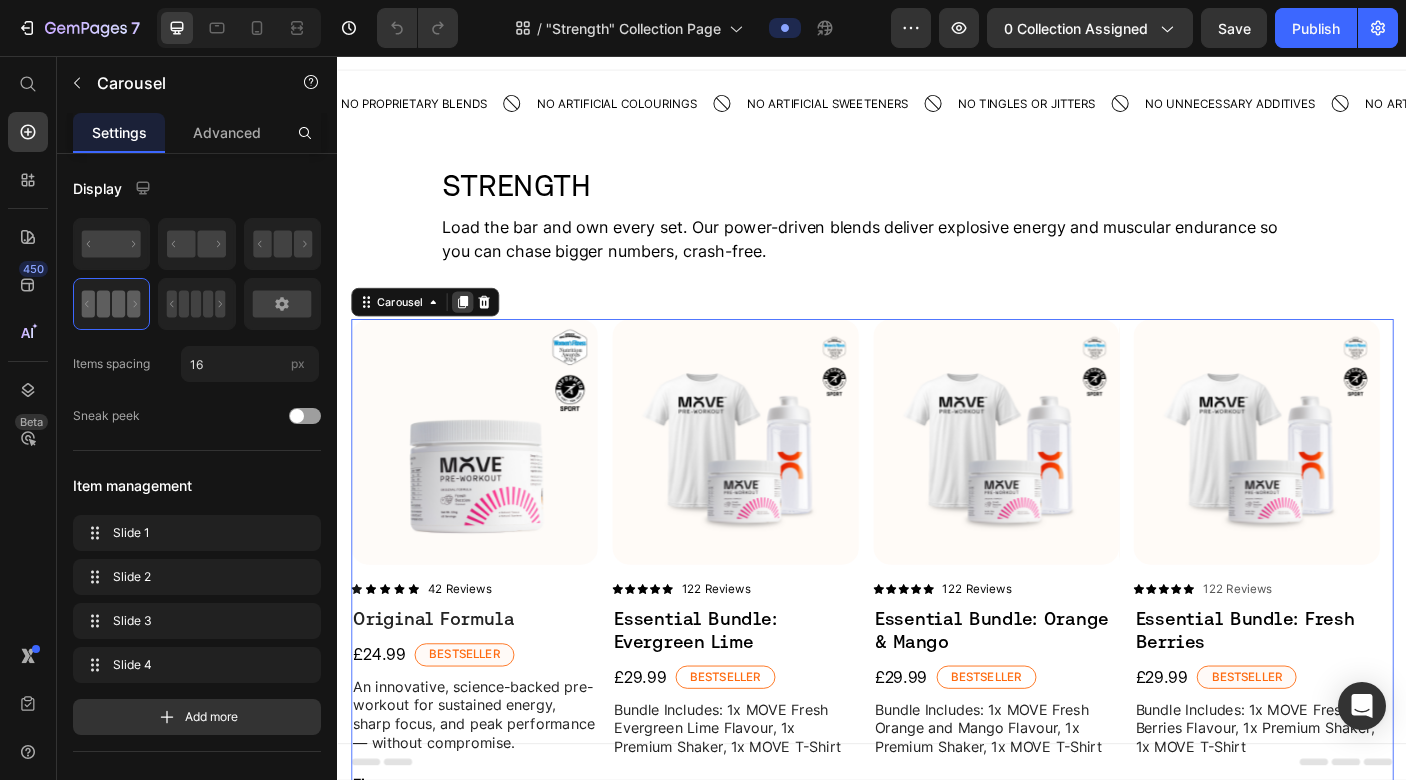 click 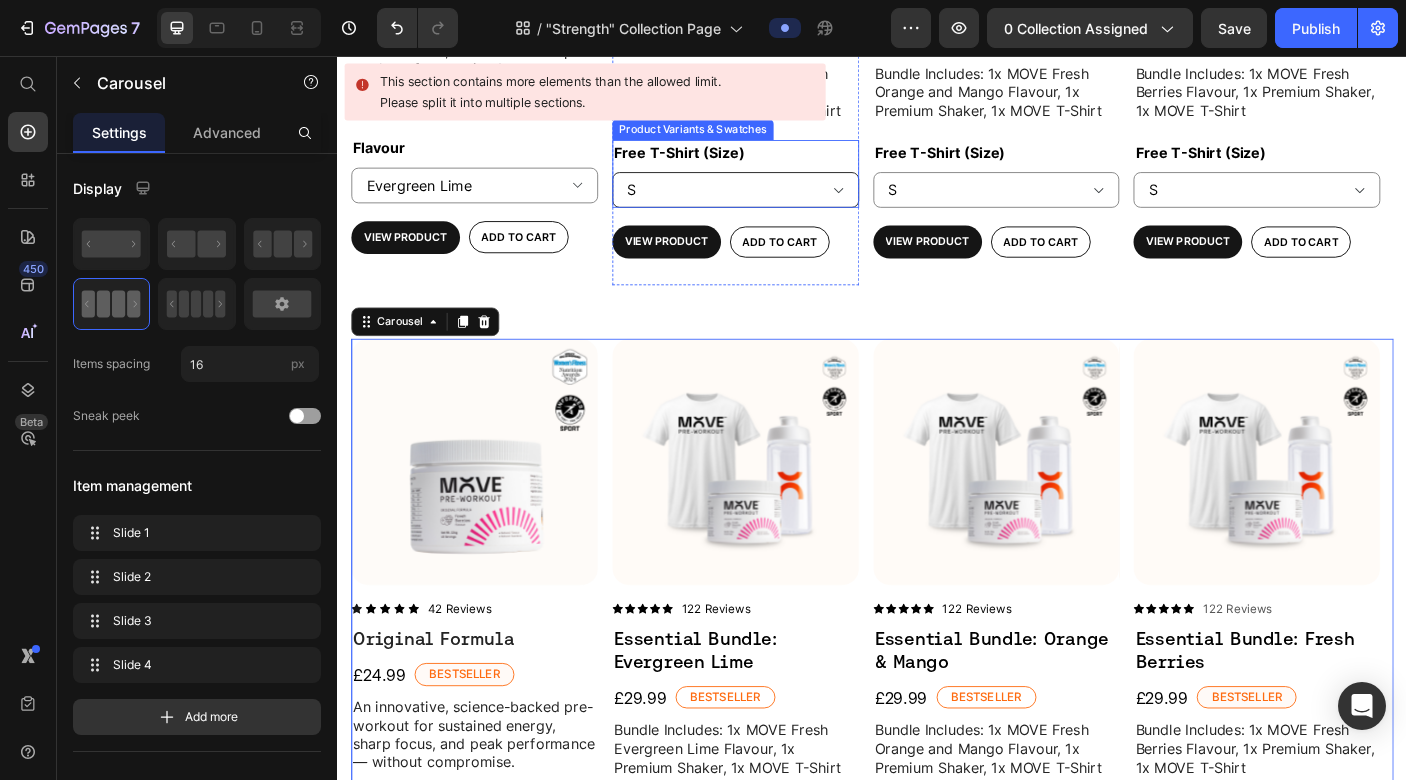 scroll, scrollTop: 724, scrollLeft: 0, axis: vertical 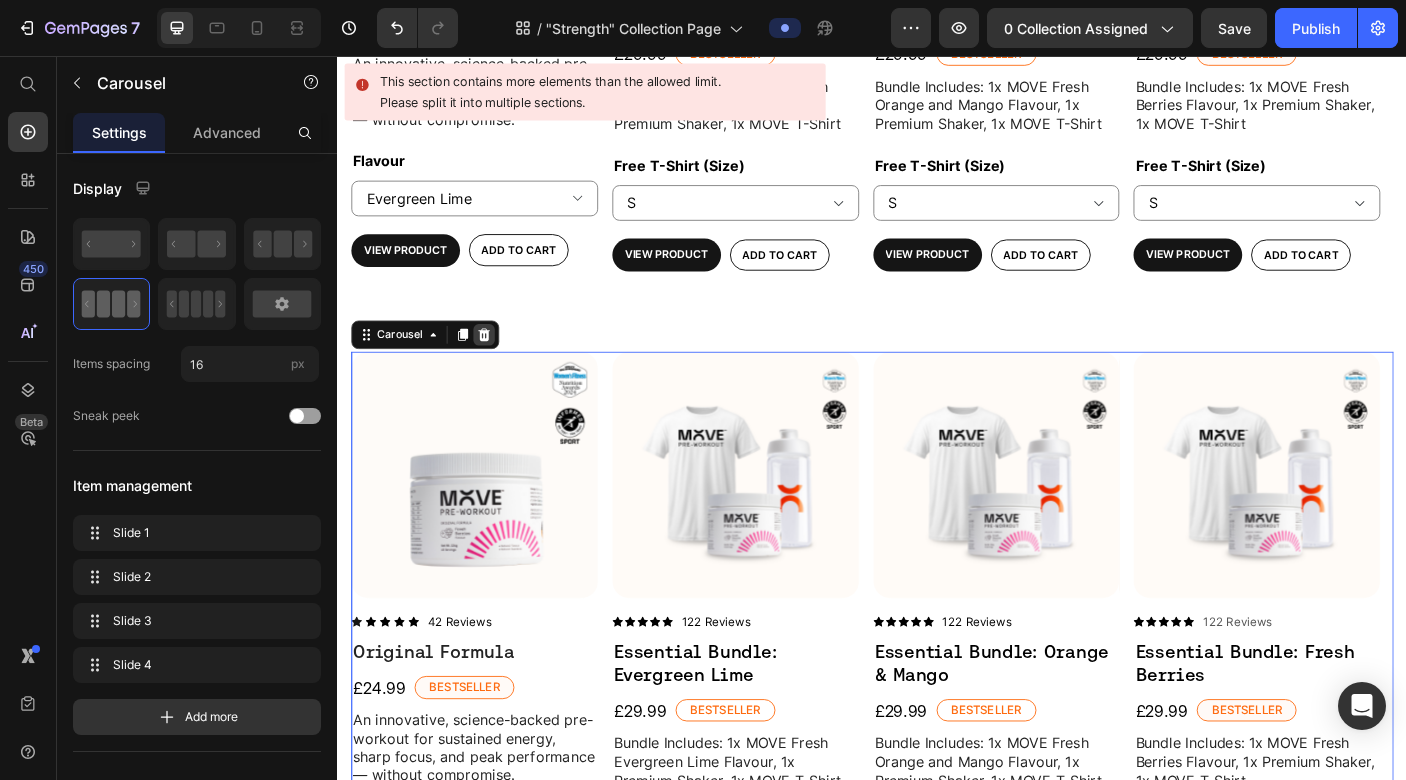 click 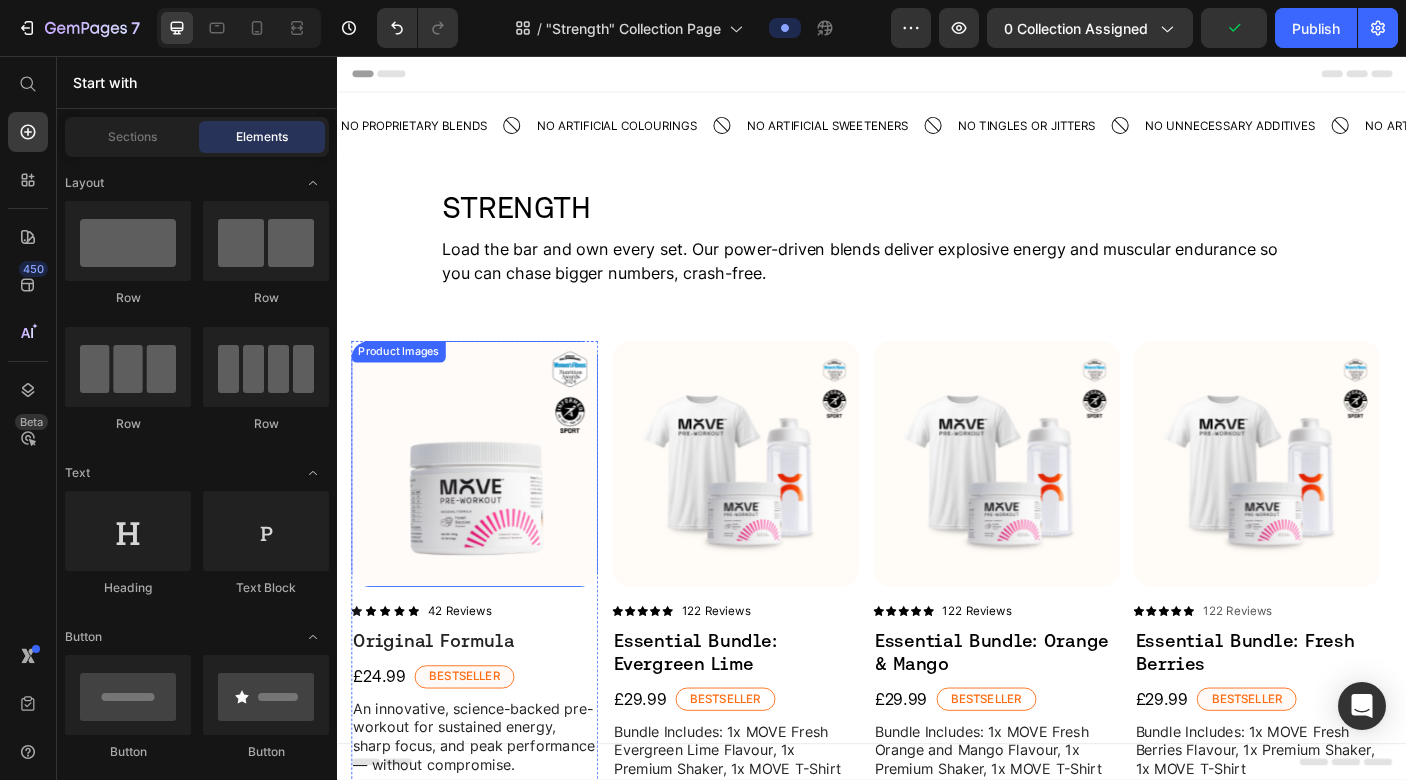 scroll, scrollTop: 0, scrollLeft: 0, axis: both 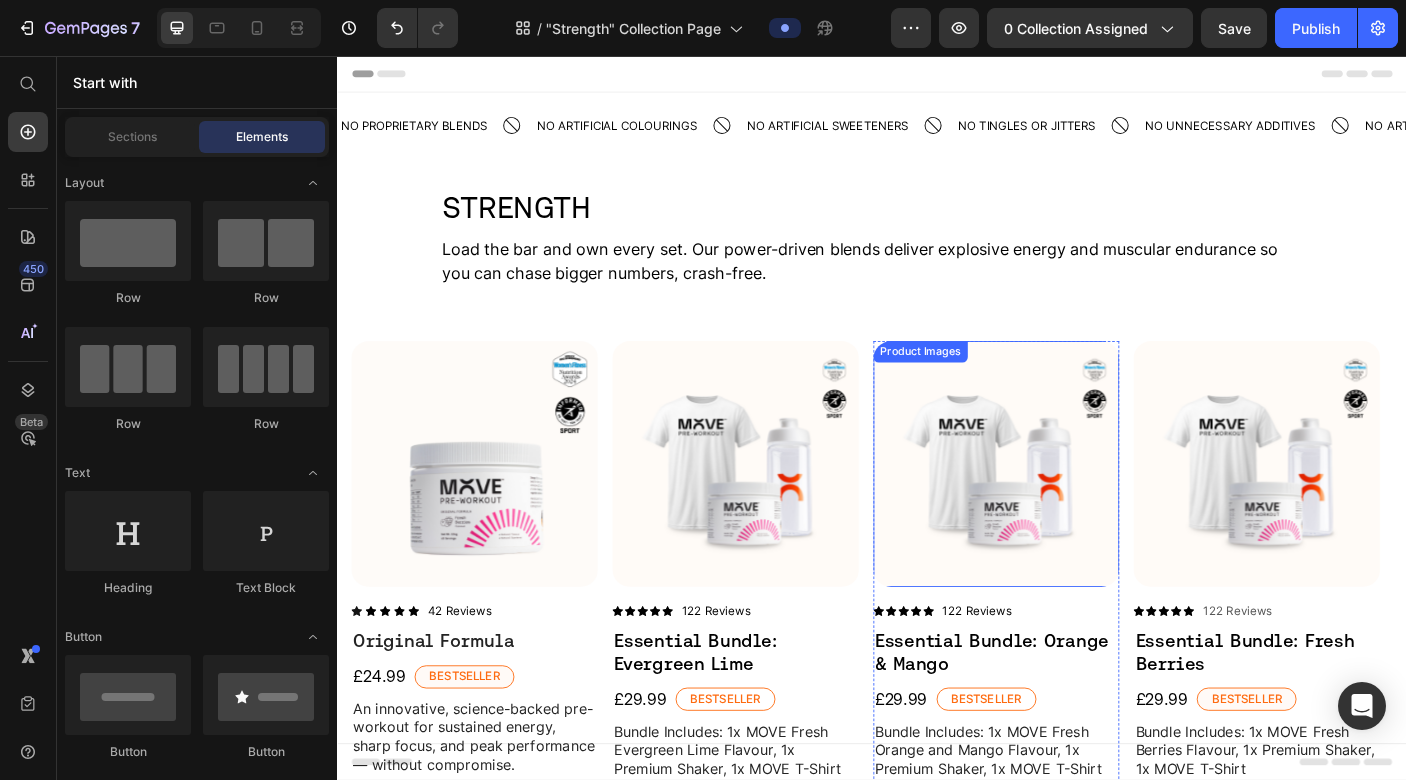 click at bounding box center (1076, 514) 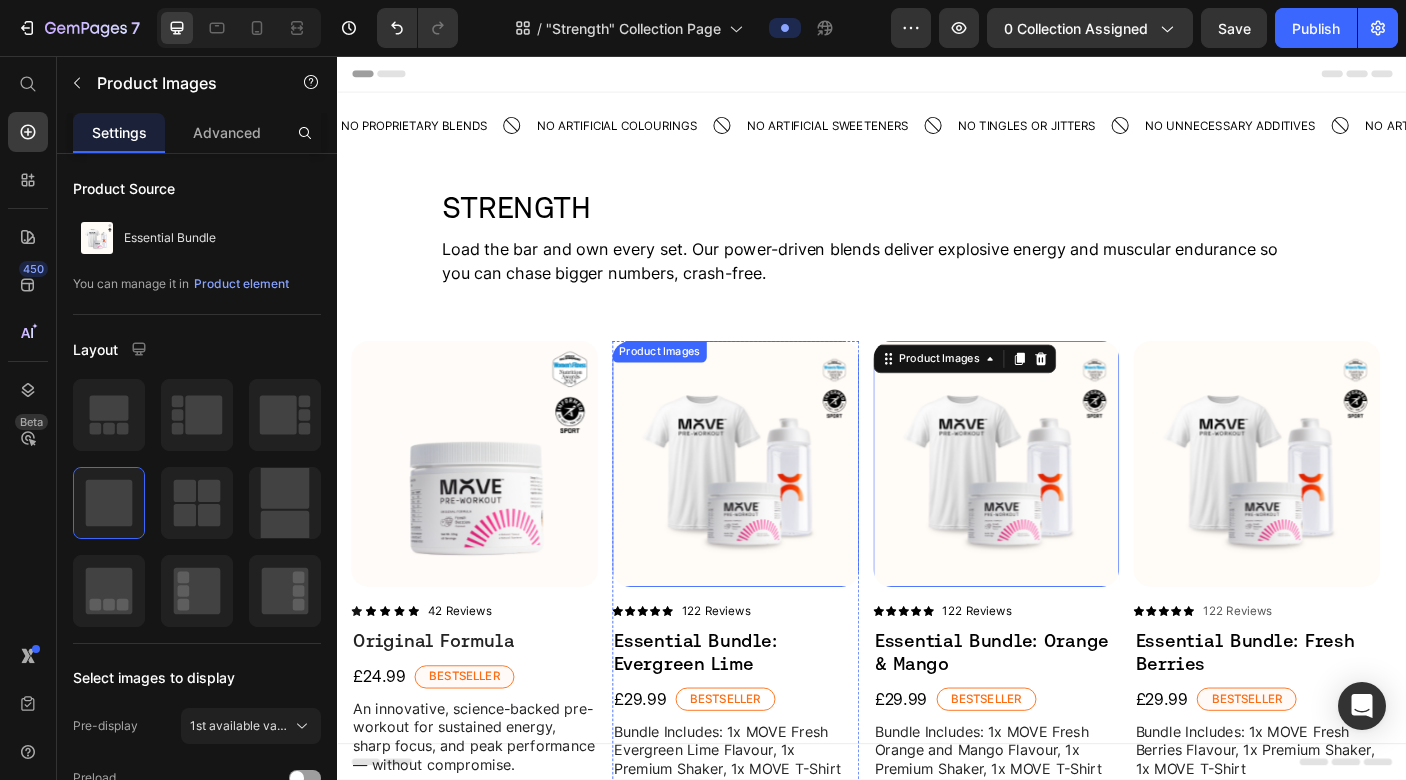 click at bounding box center [783, 514] 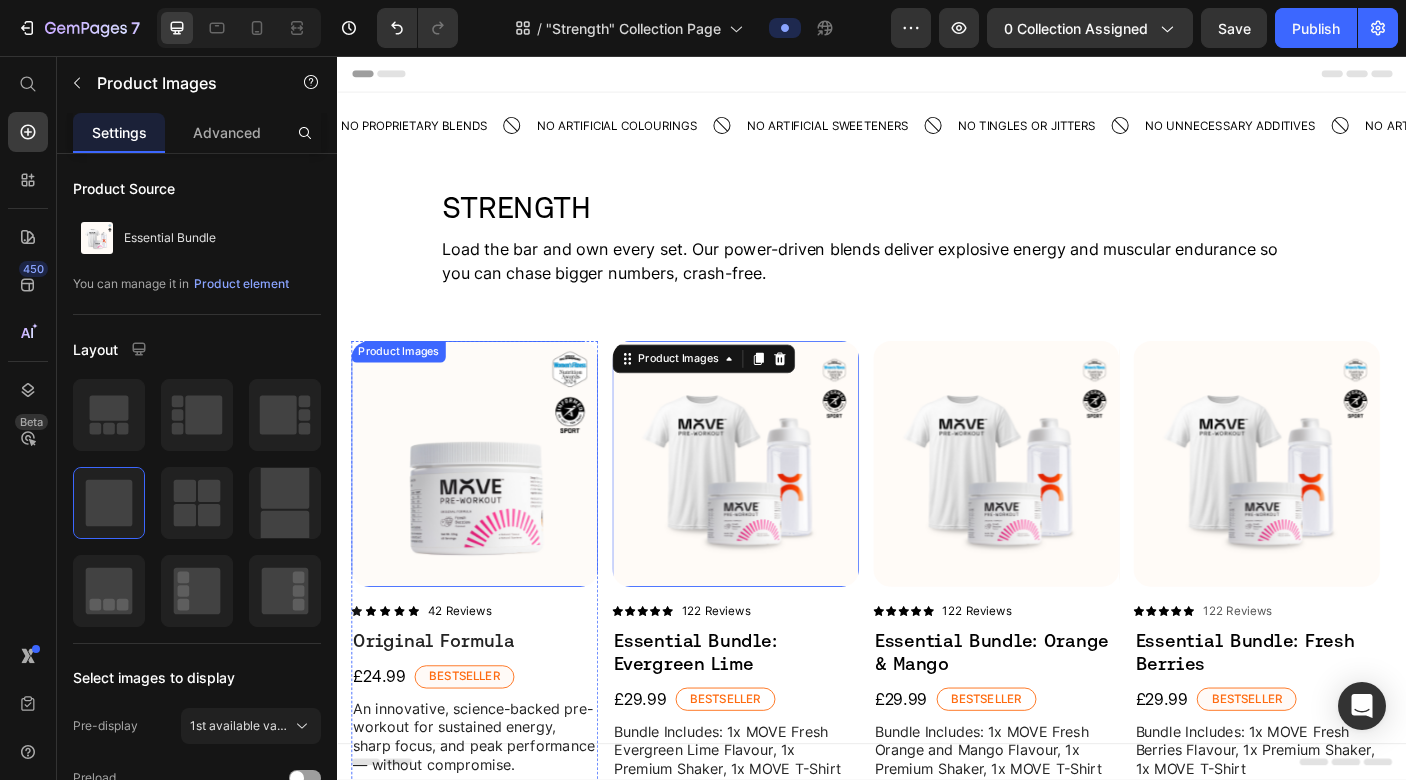 click at bounding box center (490, 514) 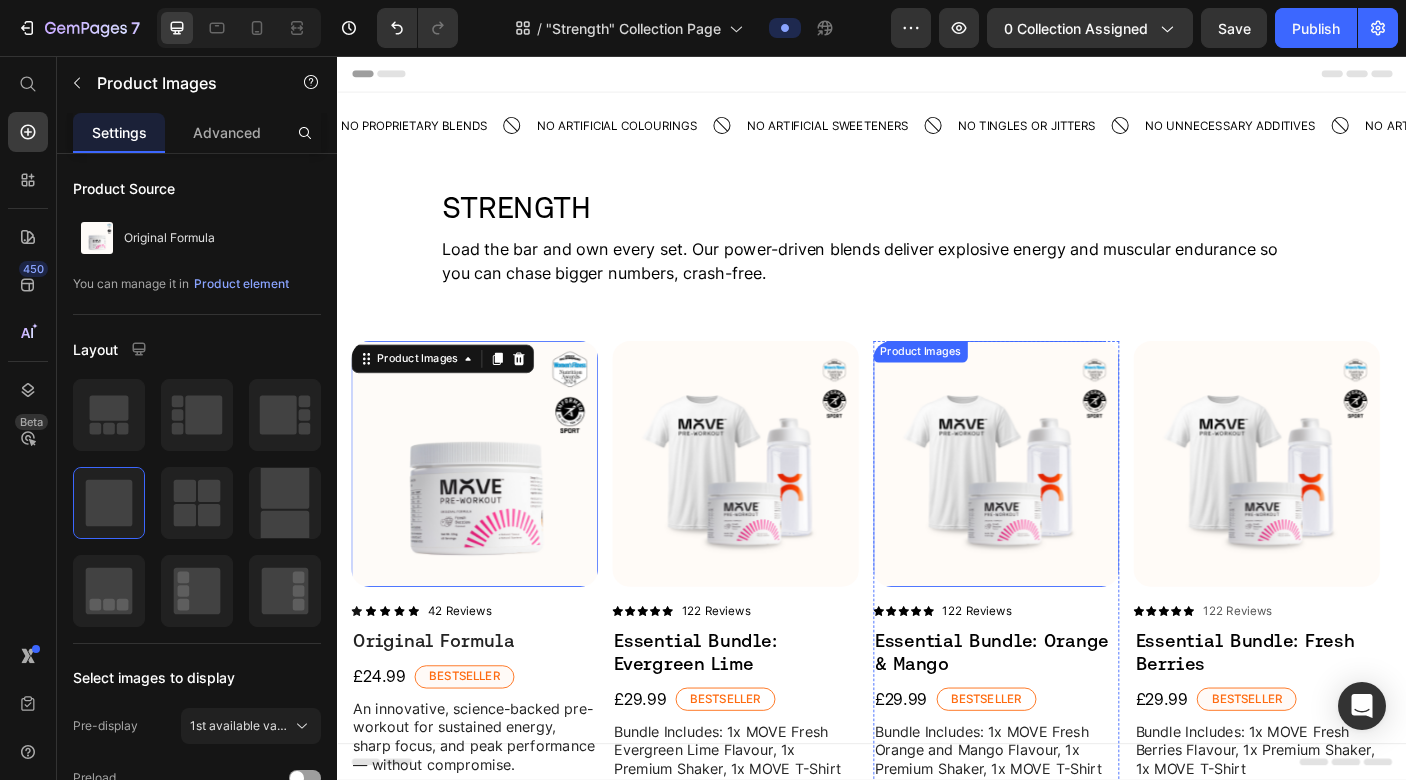 click at bounding box center (1076, 514) 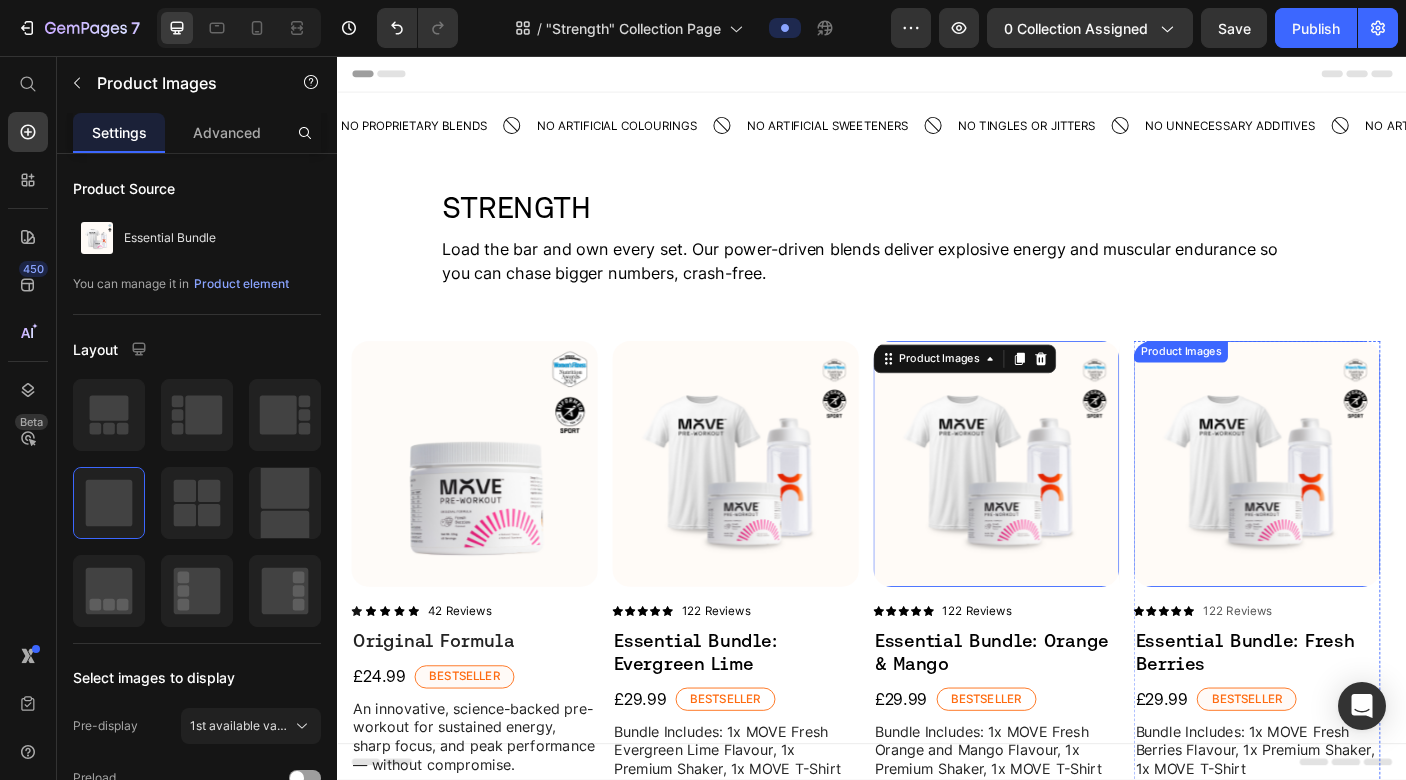 click at bounding box center (1368, 514) 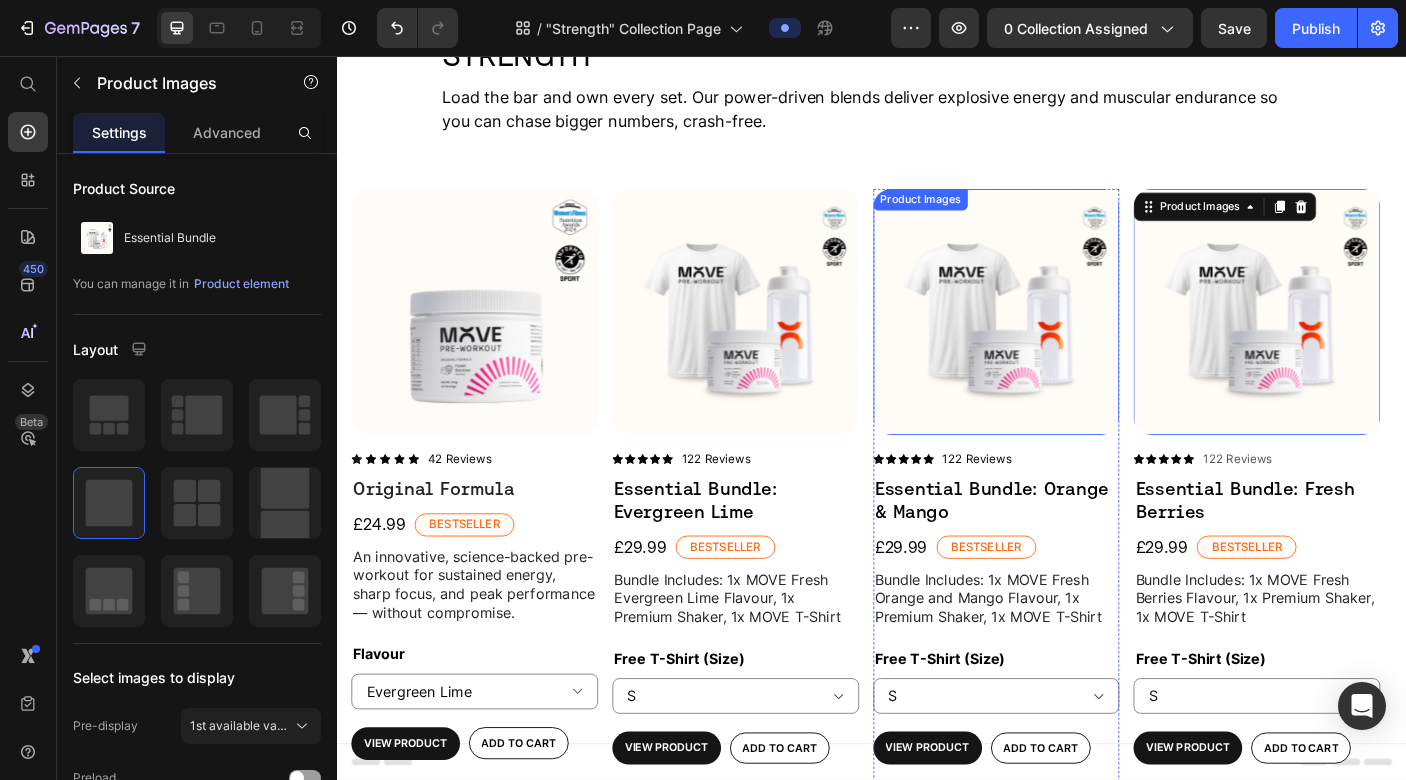 scroll, scrollTop: 0, scrollLeft: 0, axis: both 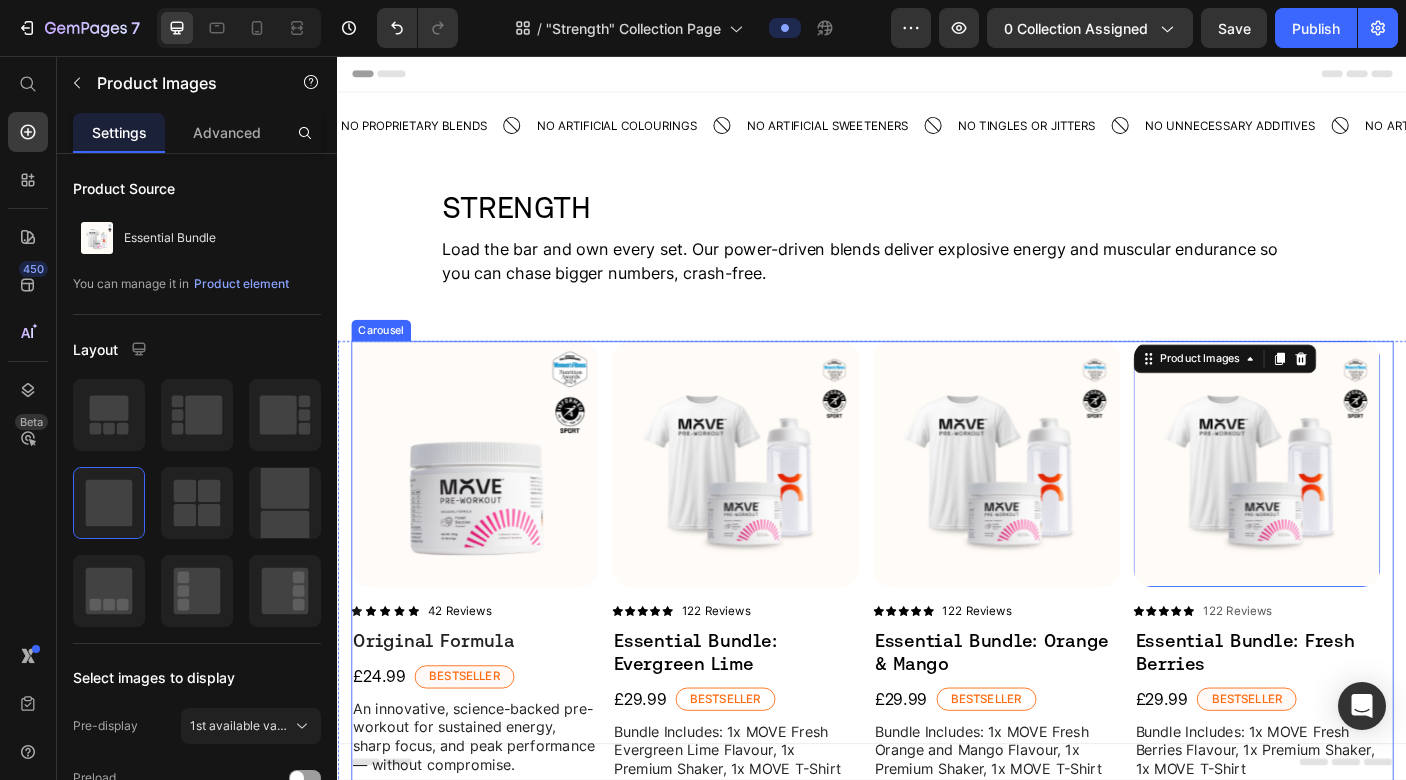 click on "Product Images Icon Icon Icon Icon Icon Icon List 42 Reviews Text Block Row Original Formula Product Title £24.99 Product Price Bestseller Text Block Row An innovative, science-backed pre-workout for sustained energy, sharp focus, and peak performance — without compromise. Text Block Flavour Evergreen Lime Fresh Berries Orange & Mango Product Variants & Swatches View Product Product View More Add to cart Add to Cart Row Product Row Product Images Icon Icon Icon Icon Icon Icon List 122 Reviews Text Block Row Essential Bundle: Evergreen Lime Text Block £29.99 Product Price Bestseller Text Block Row Bundle Includes: 1x MOVE Fresh Evergreen Lime Flavour, 1x Premium Shaker, 1x MOVE T-Shirt Text Block Free T-Shirt (Size) XS S M L XL 2XL Product Variants & Swatches View Product Product View More Add to cart Add to Cart Row Product Row Product Images Icon Icon Icon Icon Icon Icon List 122 Reviews Text Block Row Essential Bundle: Orange & Mango Text Block £29.99 Product Price Bestseller Text Block Row Text Block" at bounding box center [937, 714] 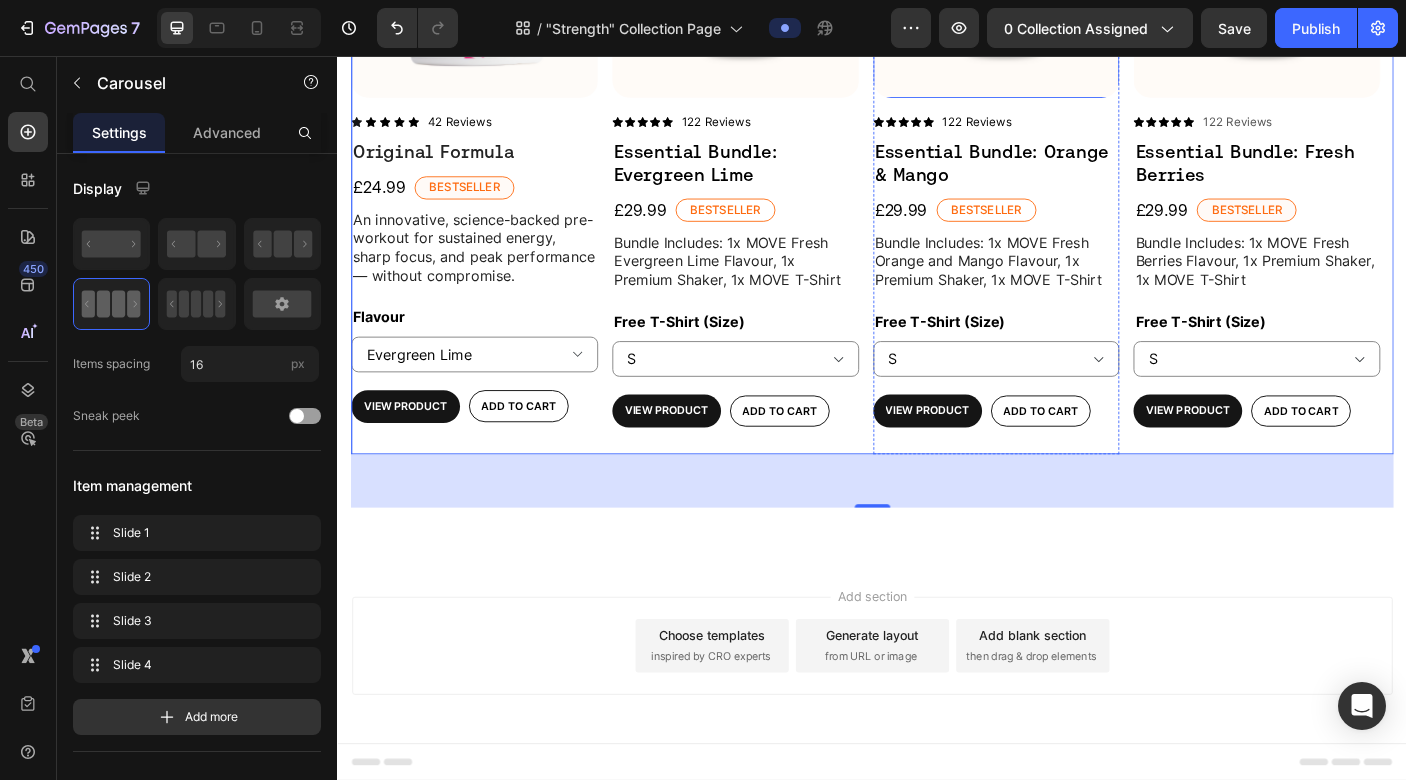 scroll, scrollTop: 298, scrollLeft: 0, axis: vertical 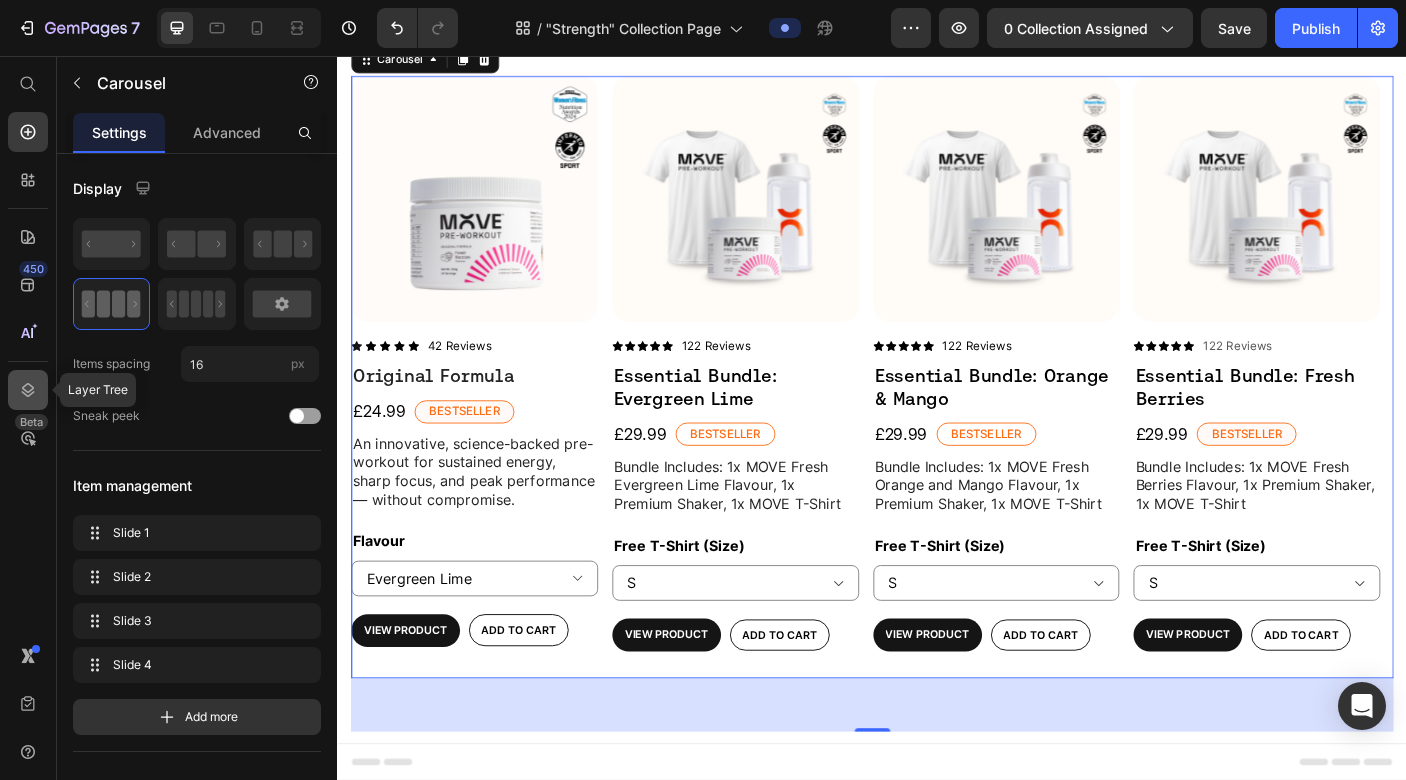 click 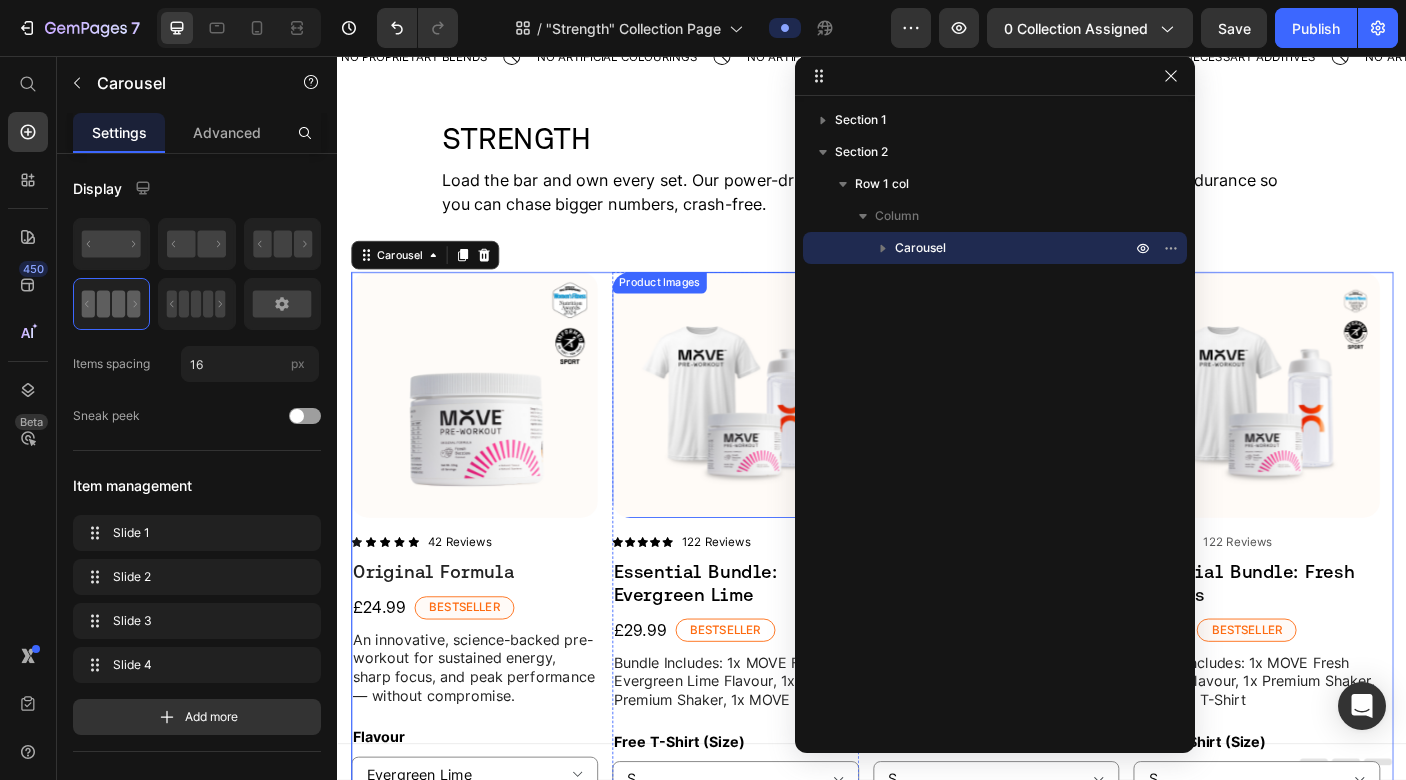 scroll, scrollTop: 0, scrollLeft: 0, axis: both 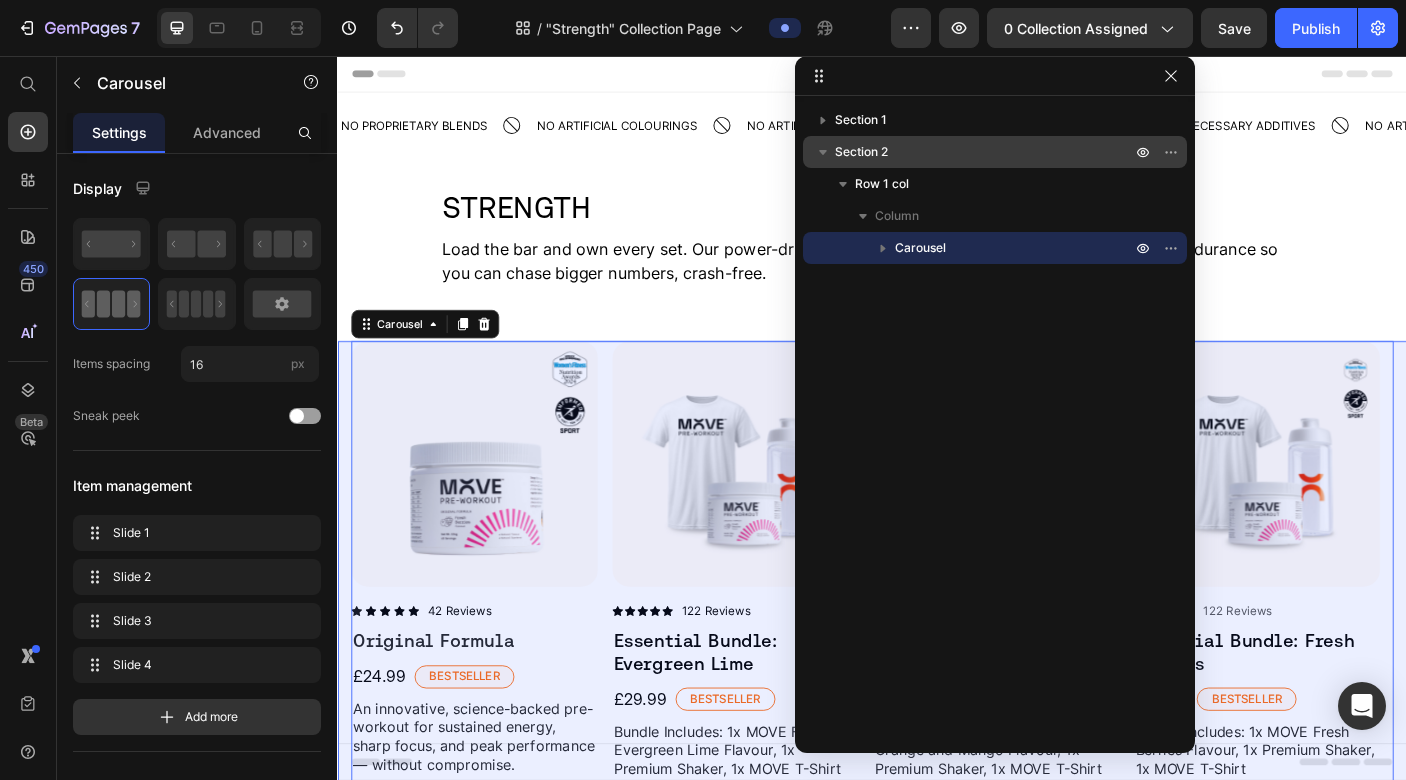 click on "Section 2" at bounding box center [985, 152] 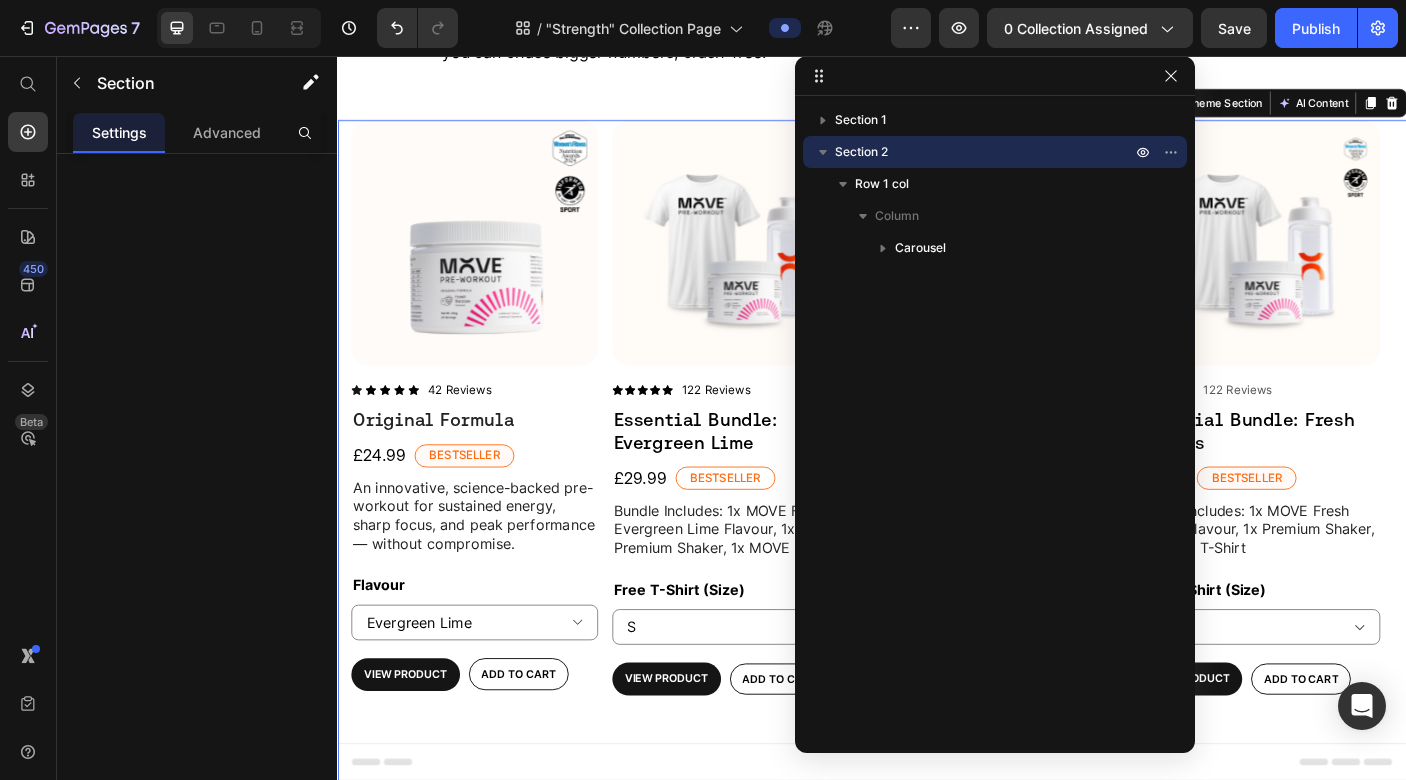 scroll, scrollTop: 249, scrollLeft: 0, axis: vertical 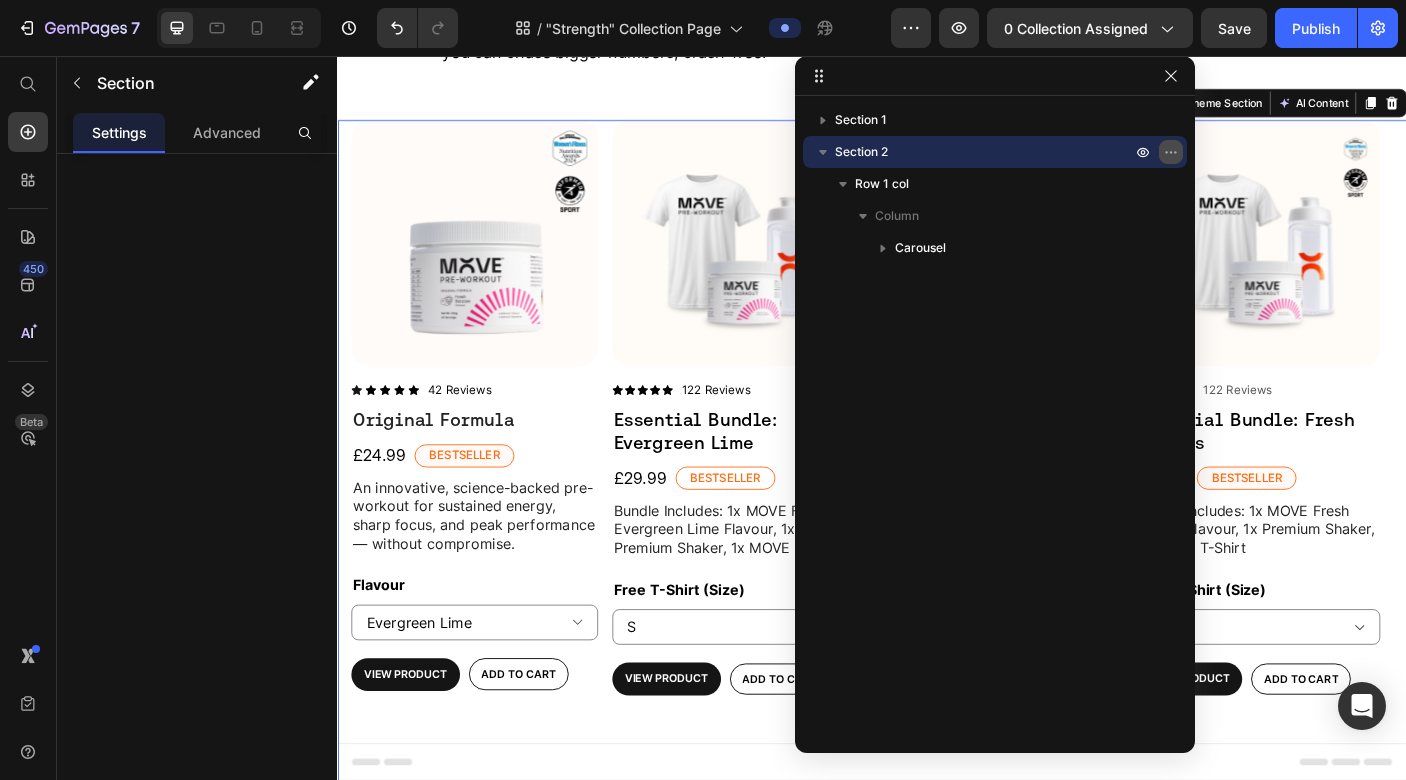 click 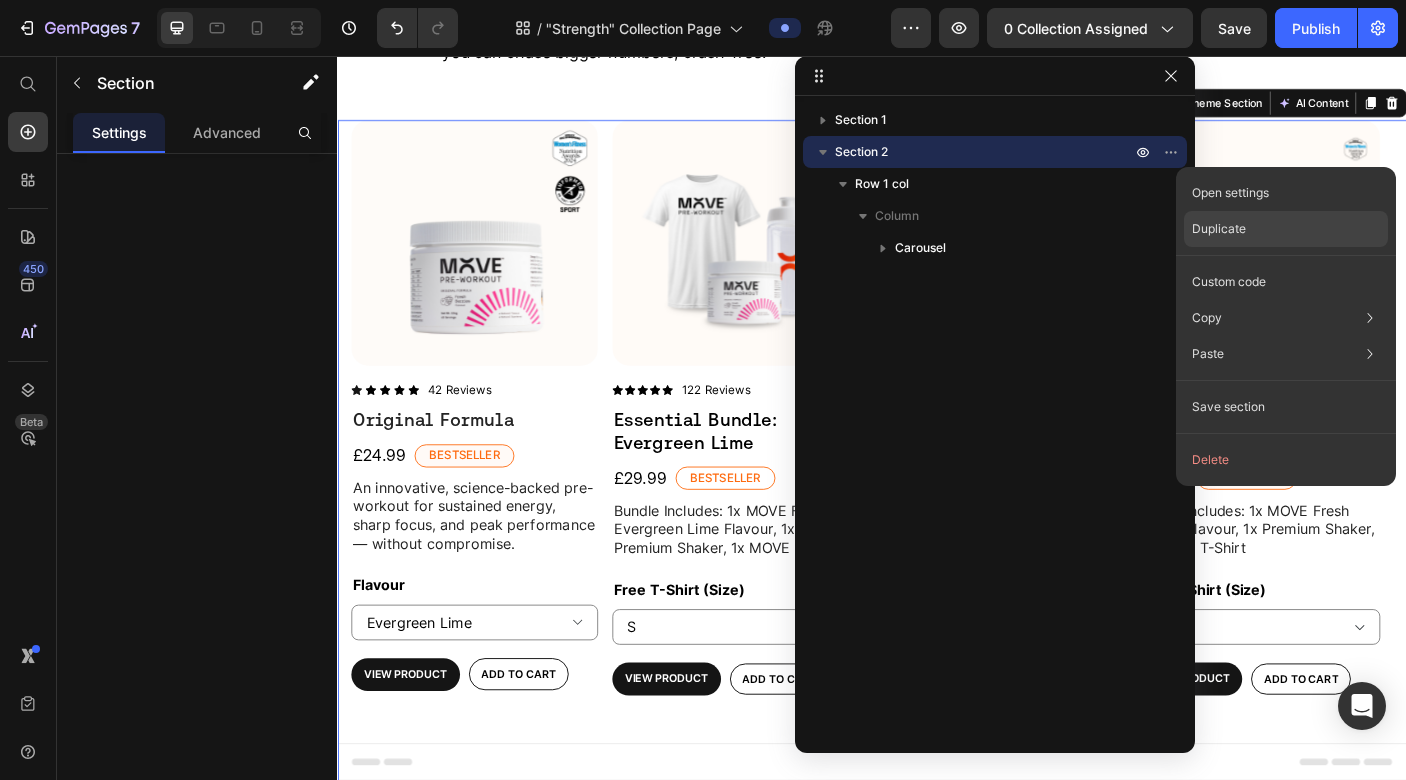 click on "Duplicate" at bounding box center [1219, 229] 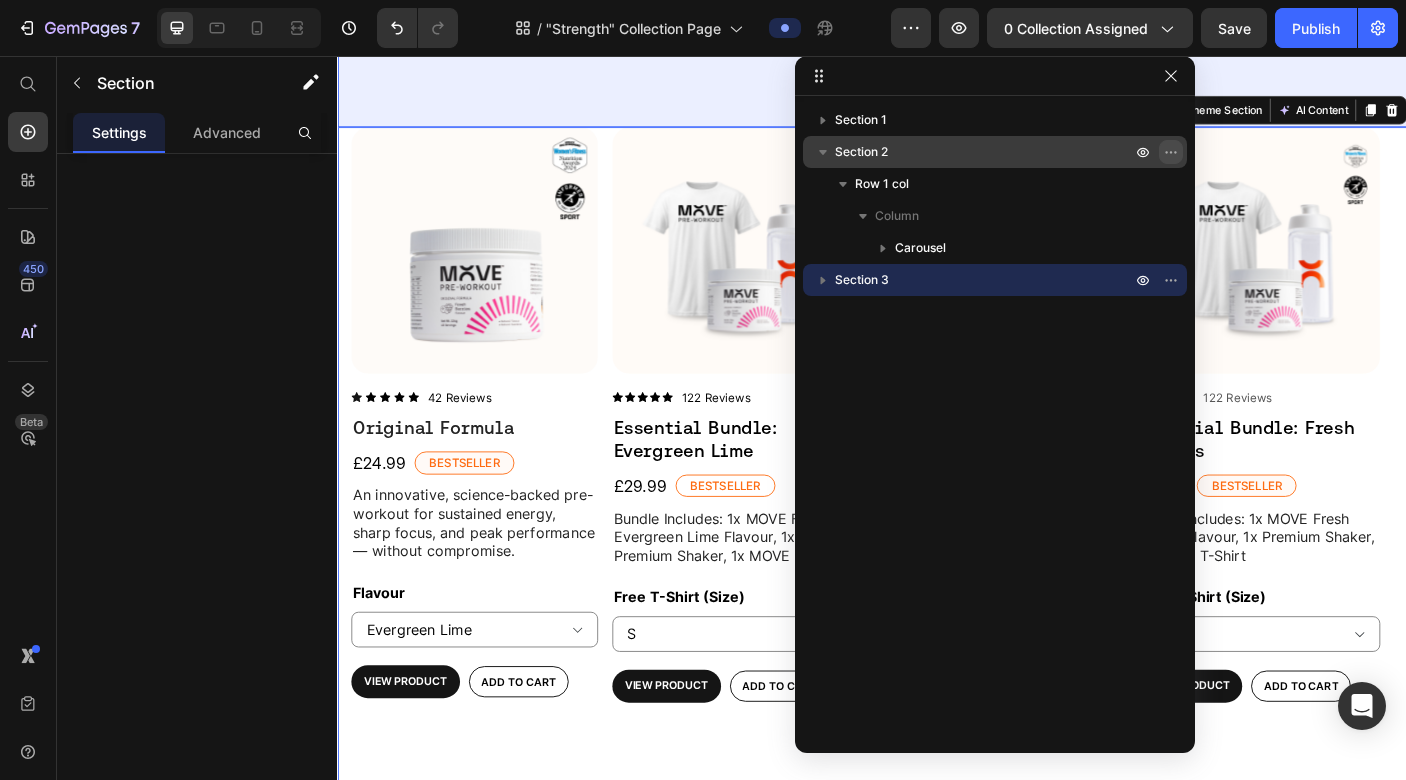 scroll, scrollTop: 1046, scrollLeft: 0, axis: vertical 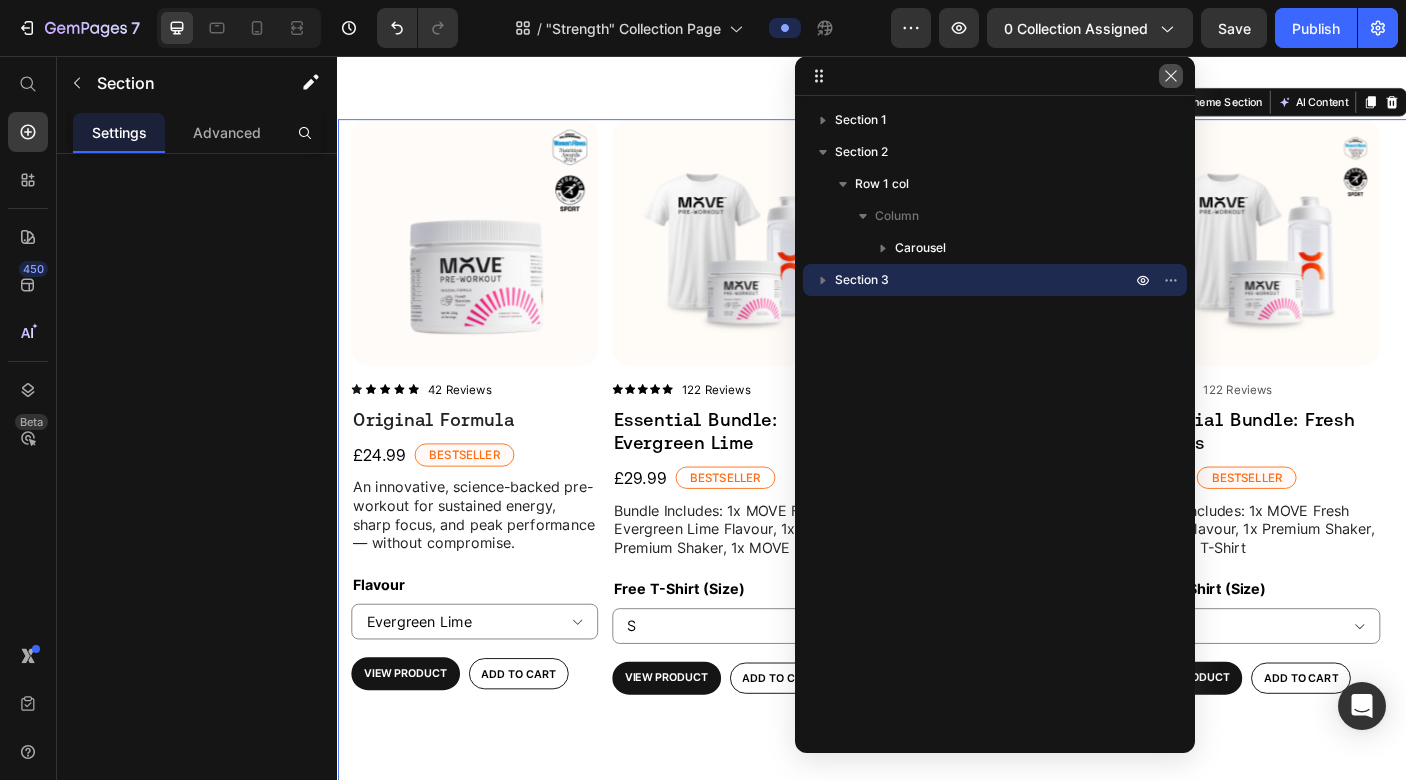click 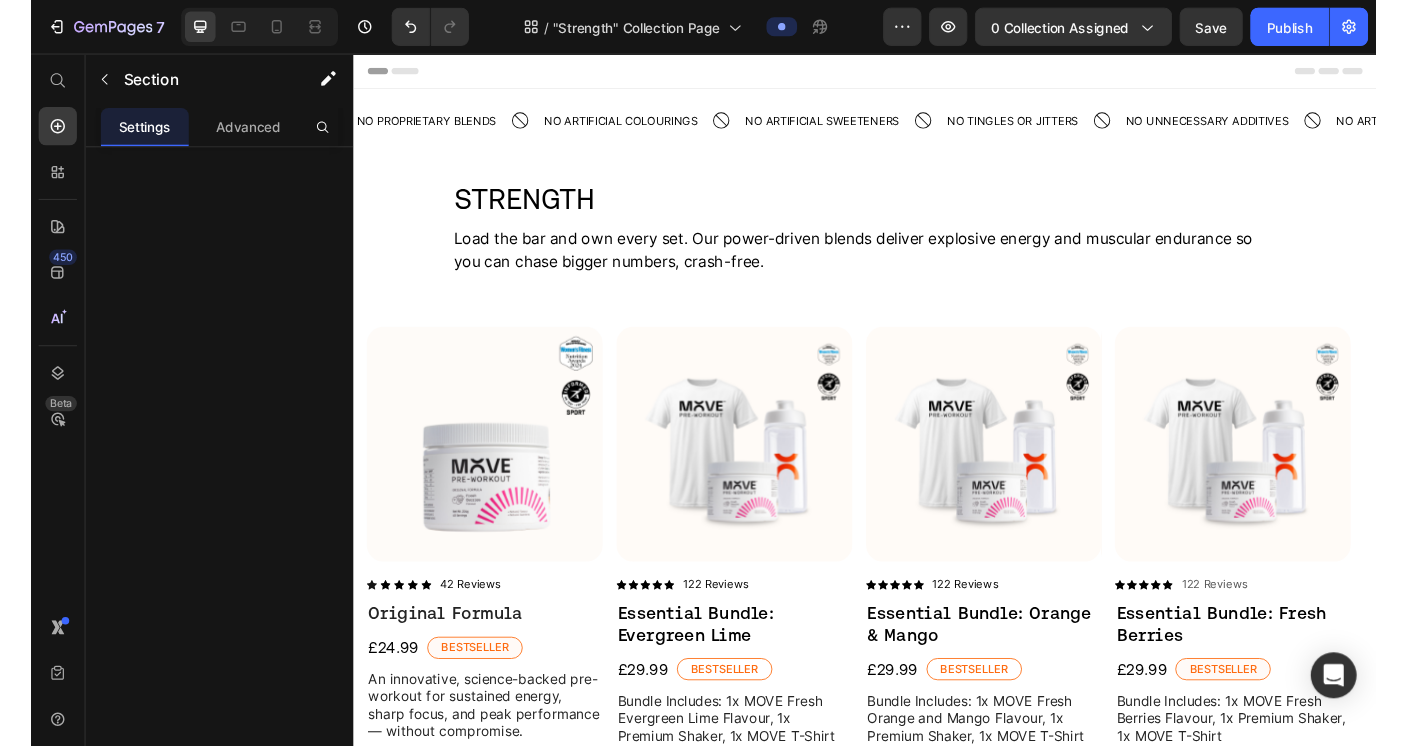 scroll, scrollTop: 200, scrollLeft: 0, axis: vertical 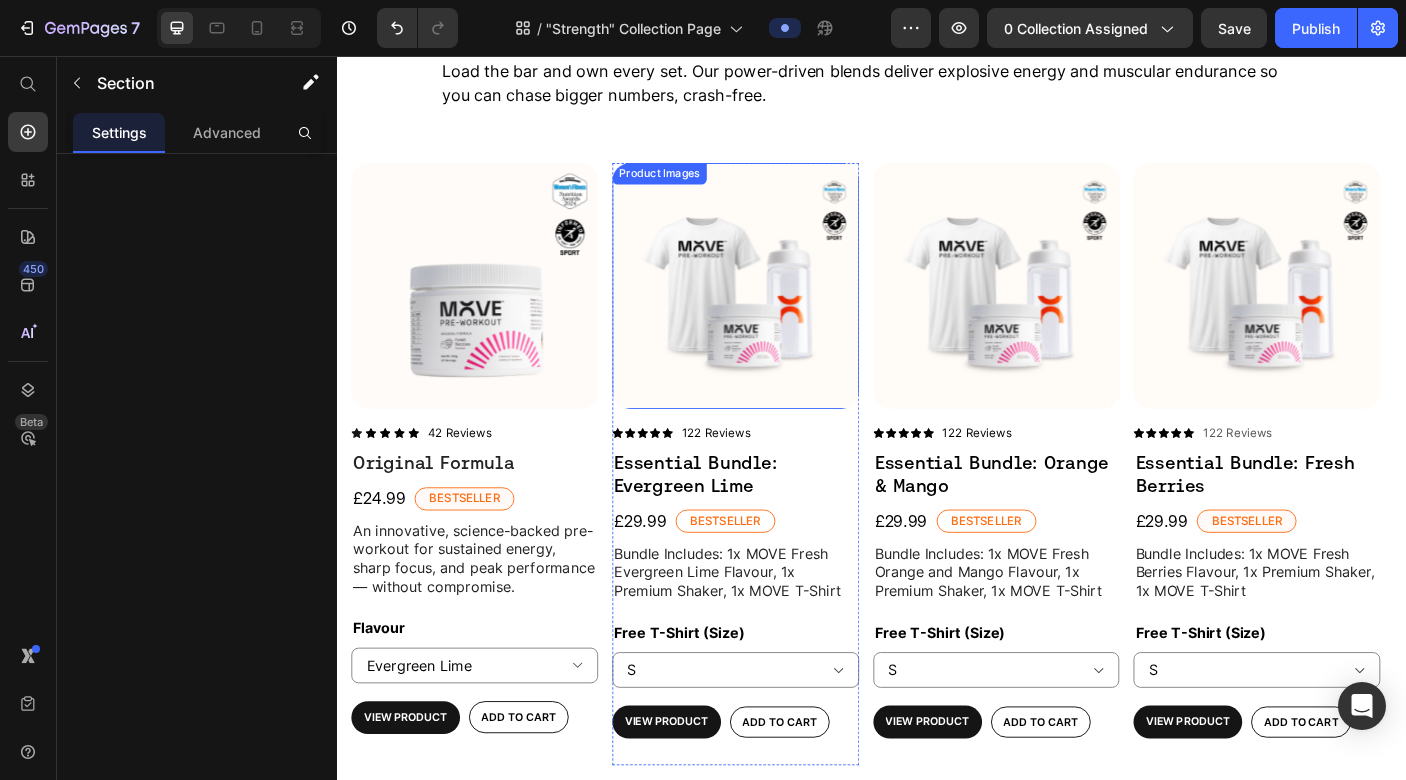 click at bounding box center [783, 314] 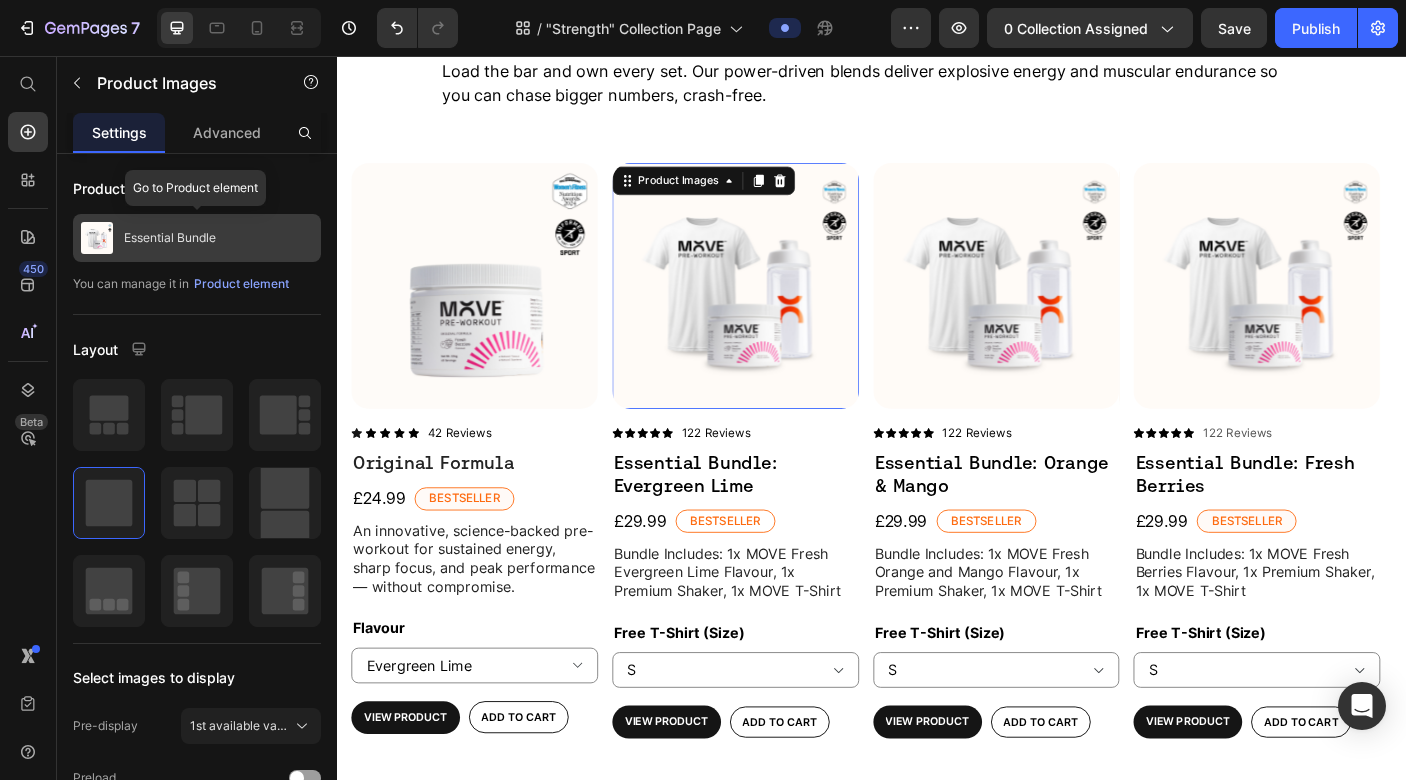 click on "Essential Bundle" at bounding box center [197, 238] 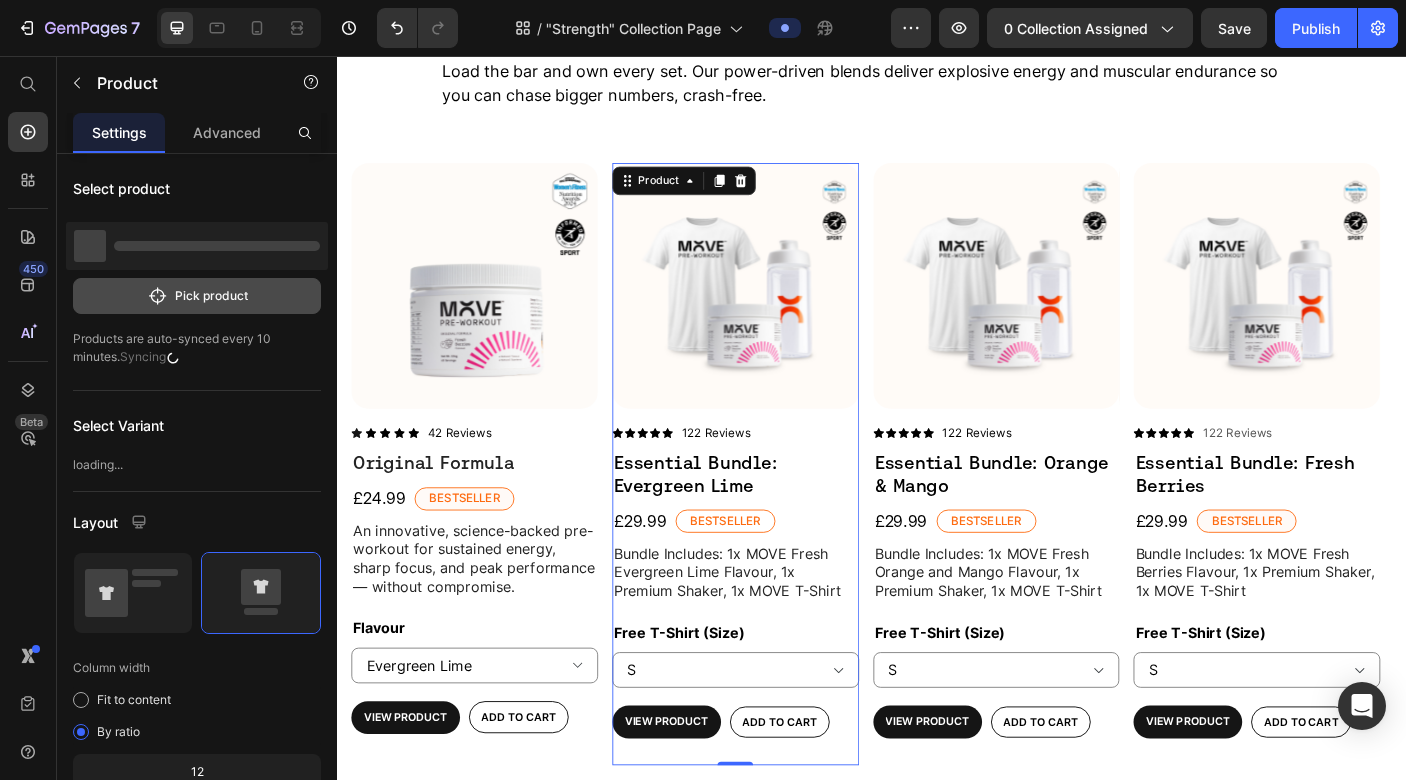 click on "Pick product" at bounding box center [197, 296] 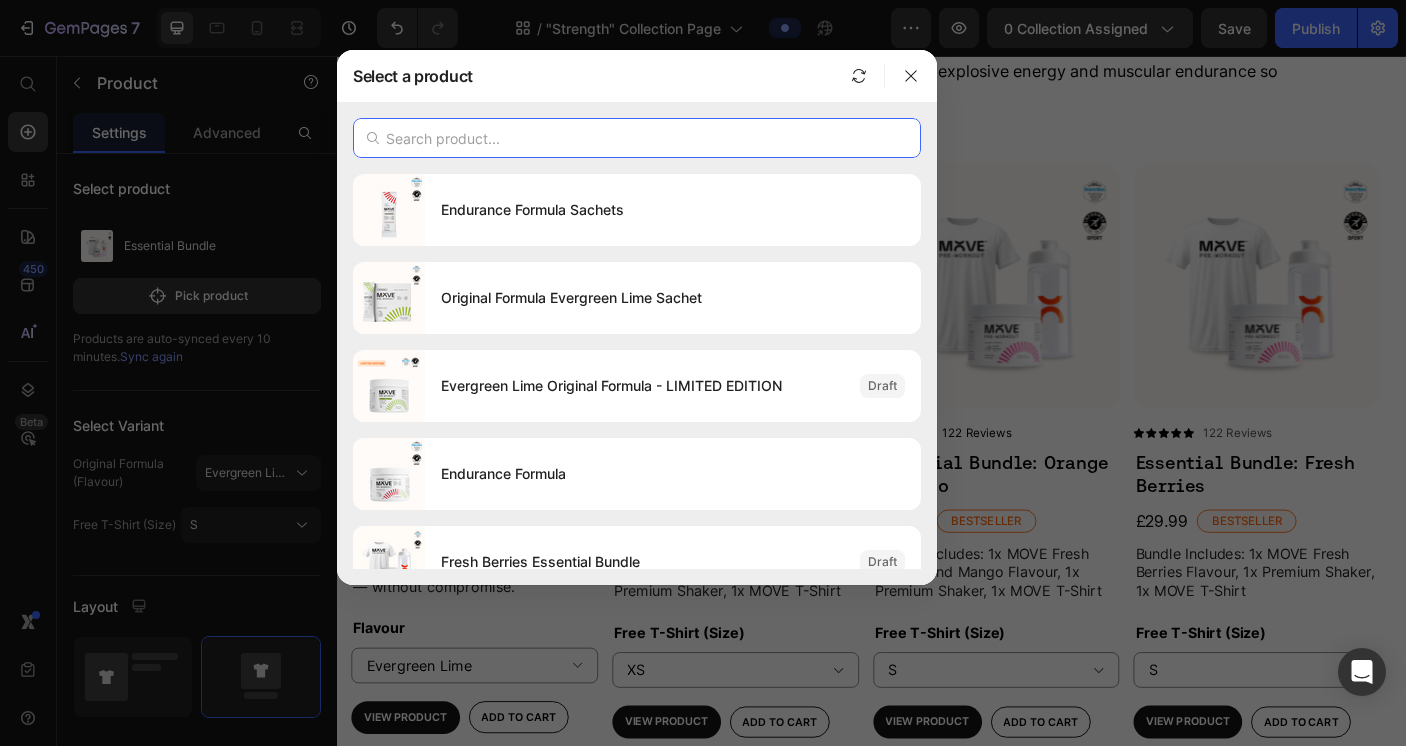 click at bounding box center (637, 138) 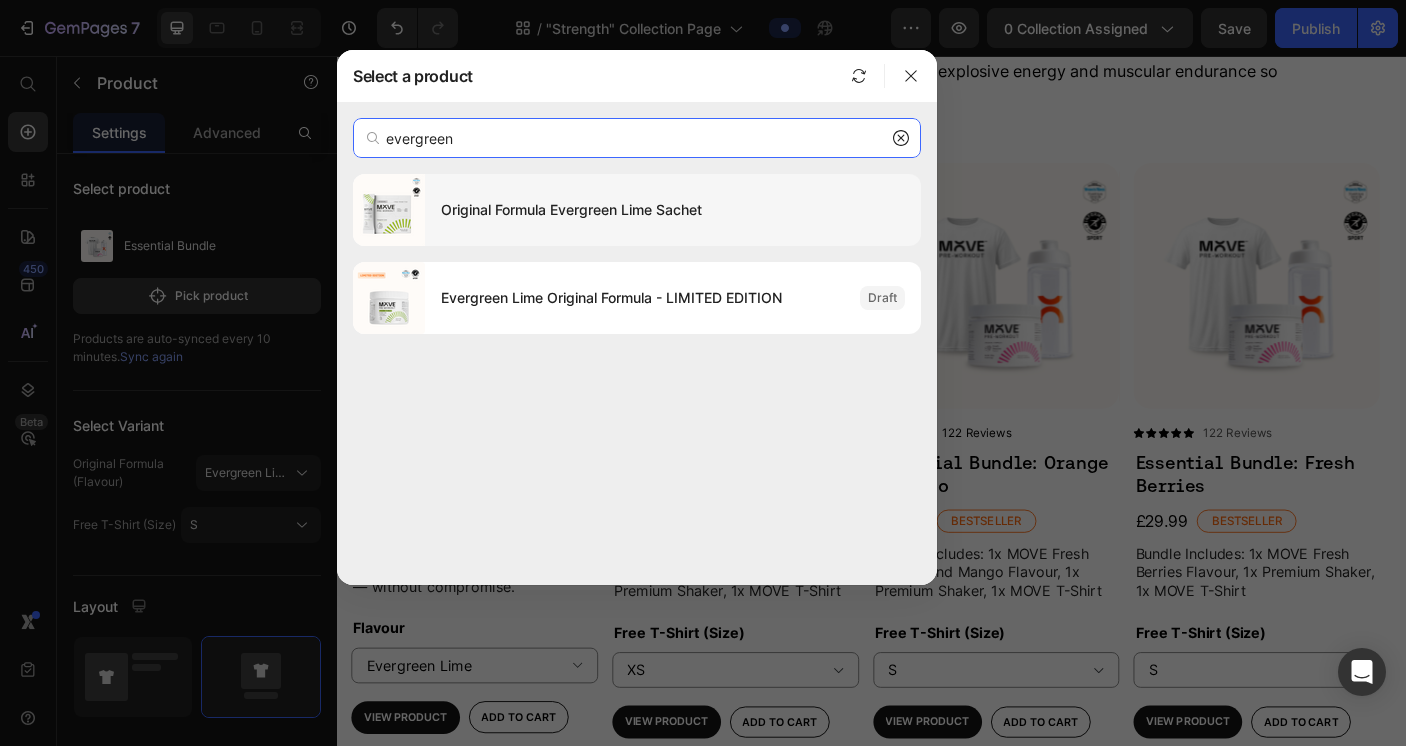 type on "evergreen" 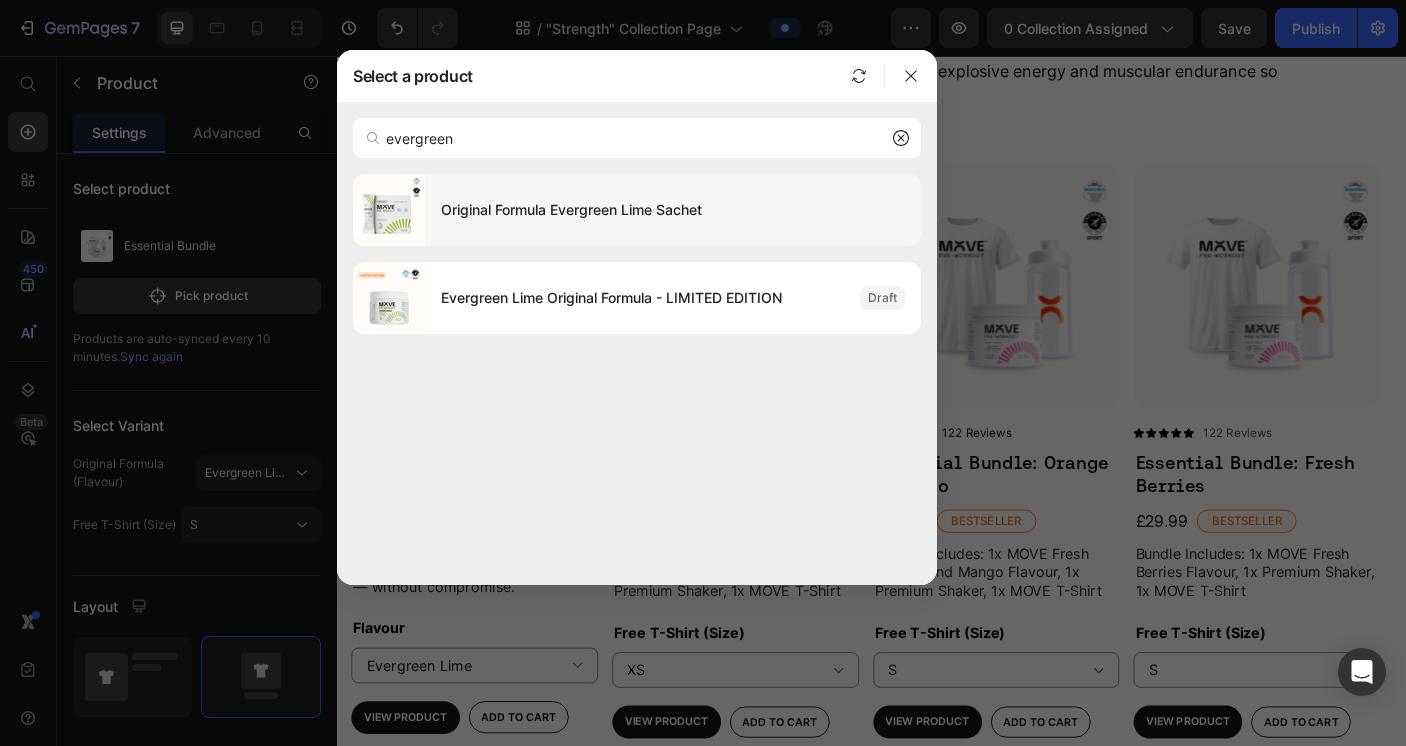 click on "Original Formula Evergreen Lime Sachet" at bounding box center (673, 210) 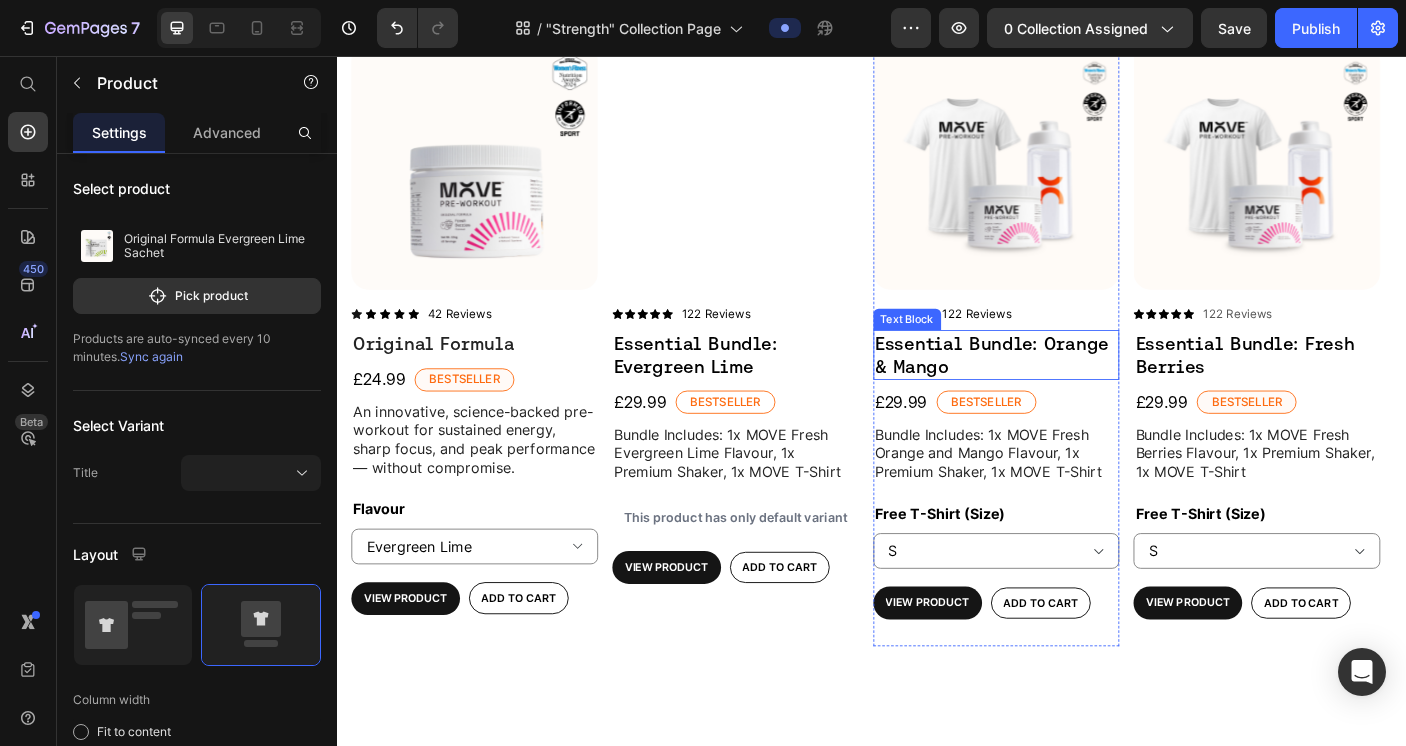 scroll, scrollTop: 335, scrollLeft: 0, axis: vertical 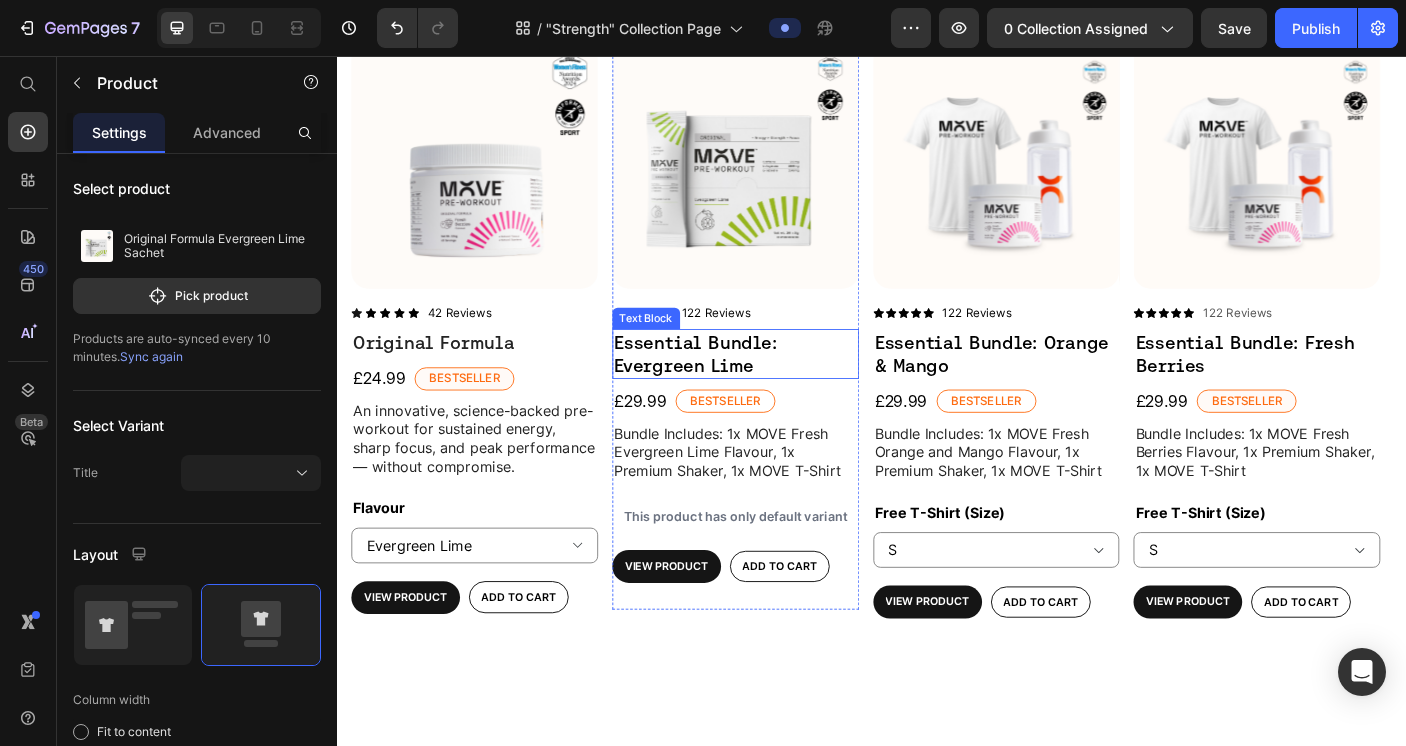 click on "Essential Bundle: Evergreen Lime" at bounding box center [783, 390] 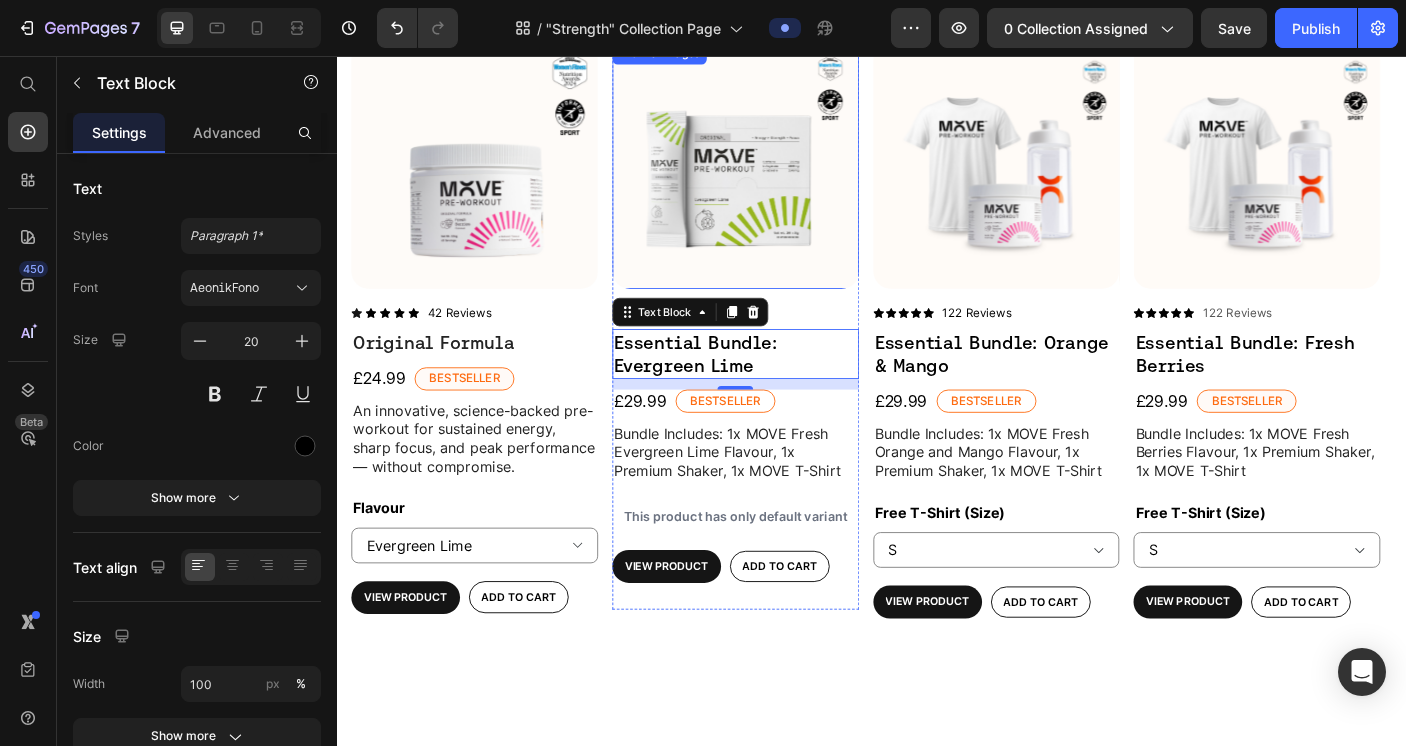 click at bounding box center [783, 179] 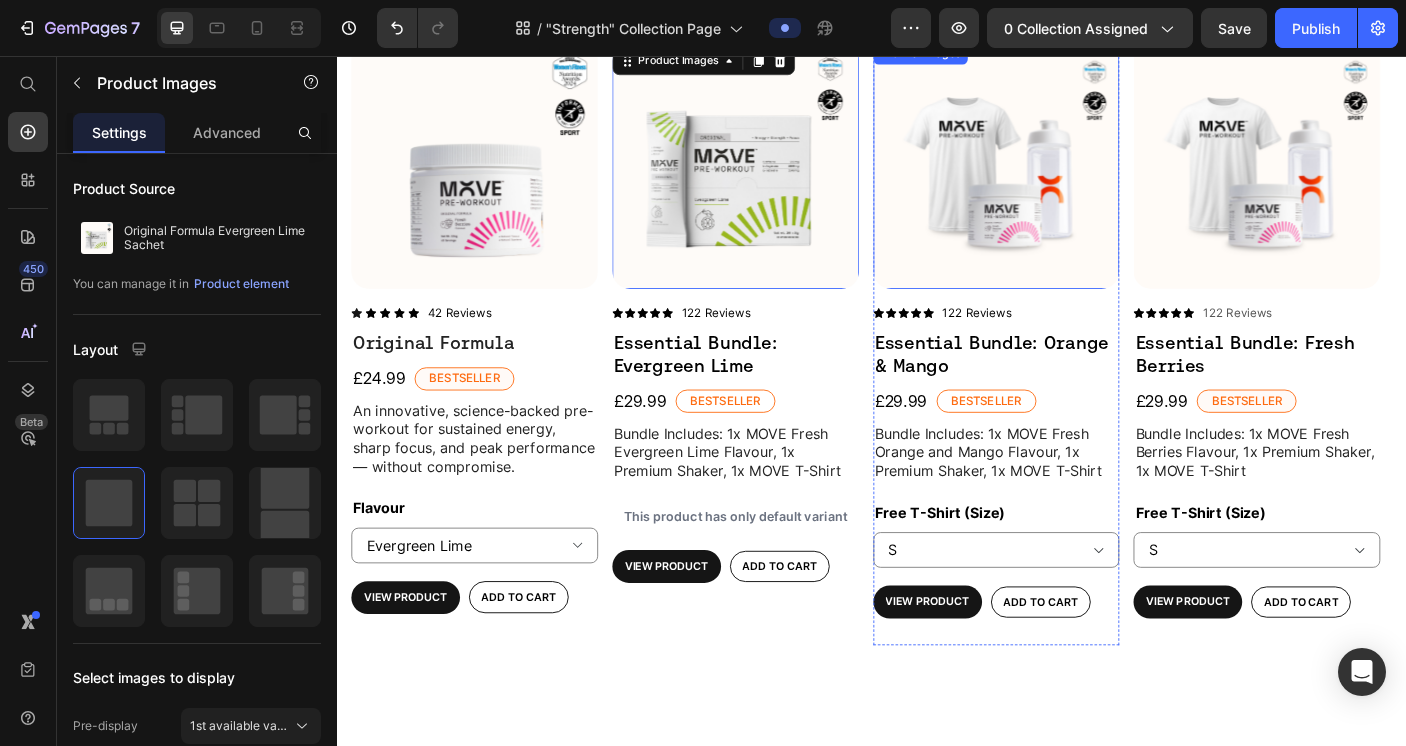 click at bounding box center (1076, 179) 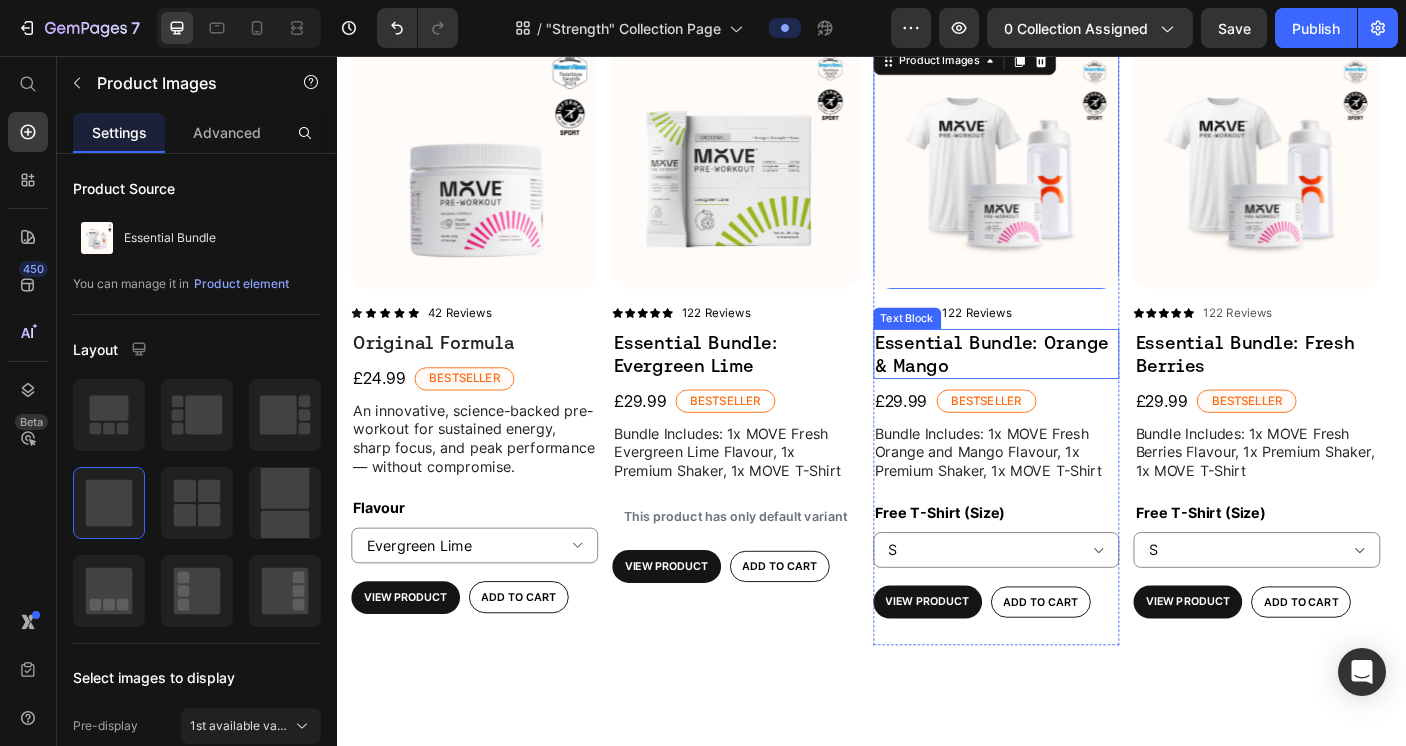 click on "Essential Bundle: Orange & Mango" at bounding box center [1076, 390] 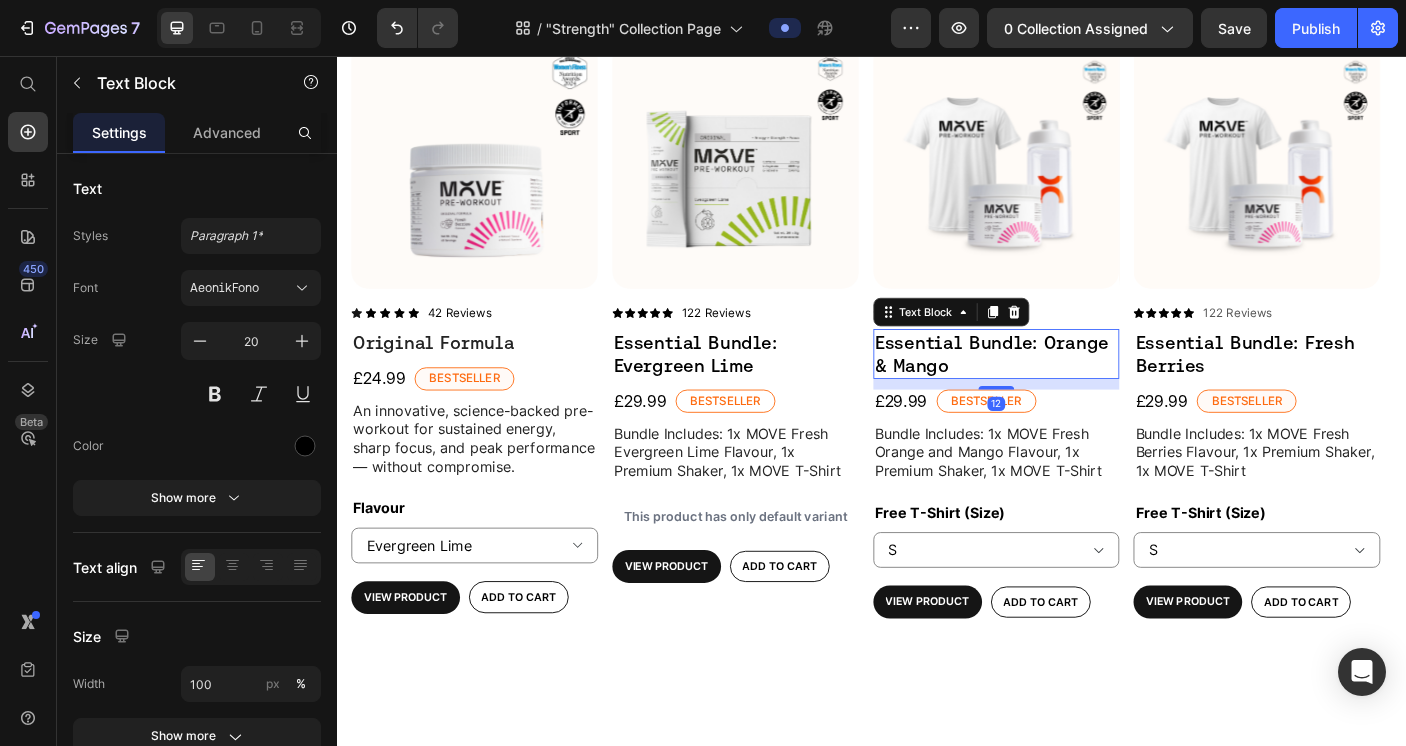 click on "Essential Bundle: Orange & Mango" at bounding box center [1076, 390] 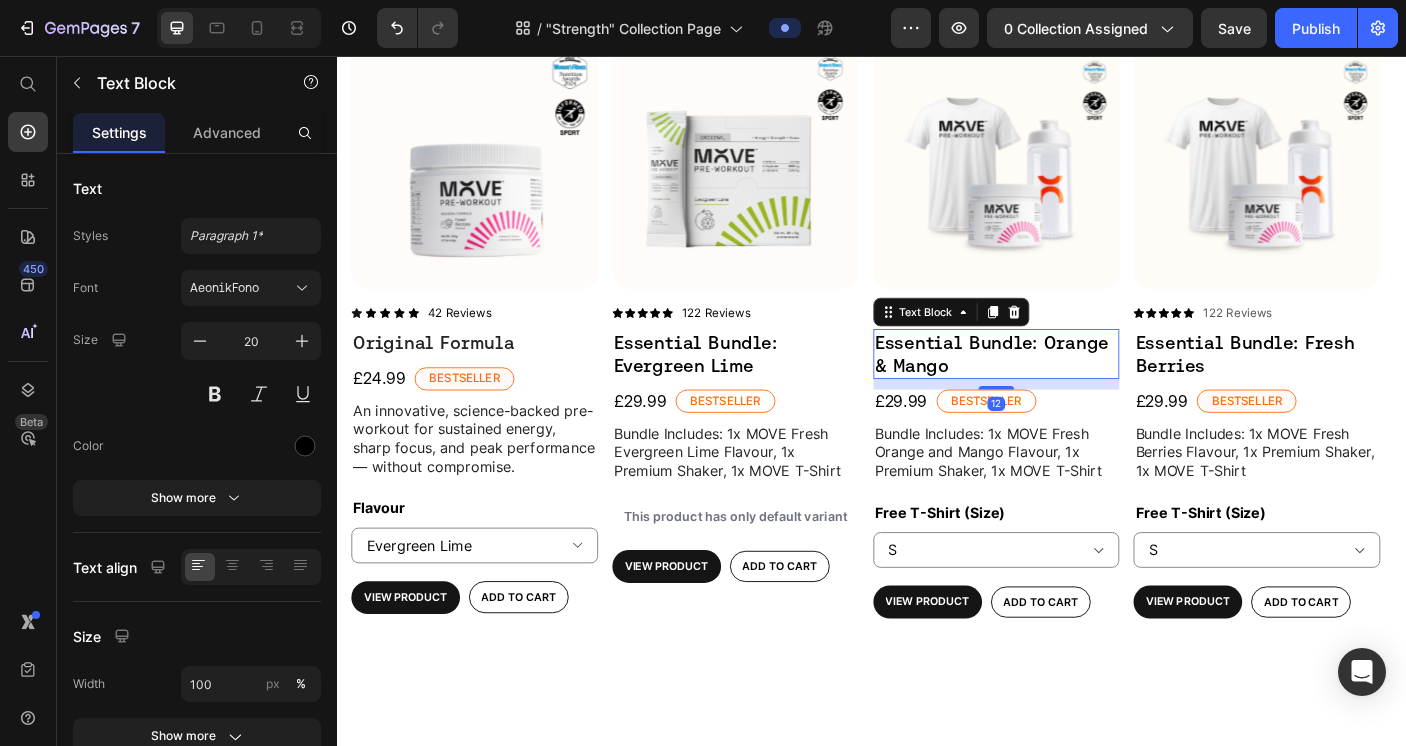 click on "Essential Bundle: Orange & Mango" at bounding box center (1076, 390) 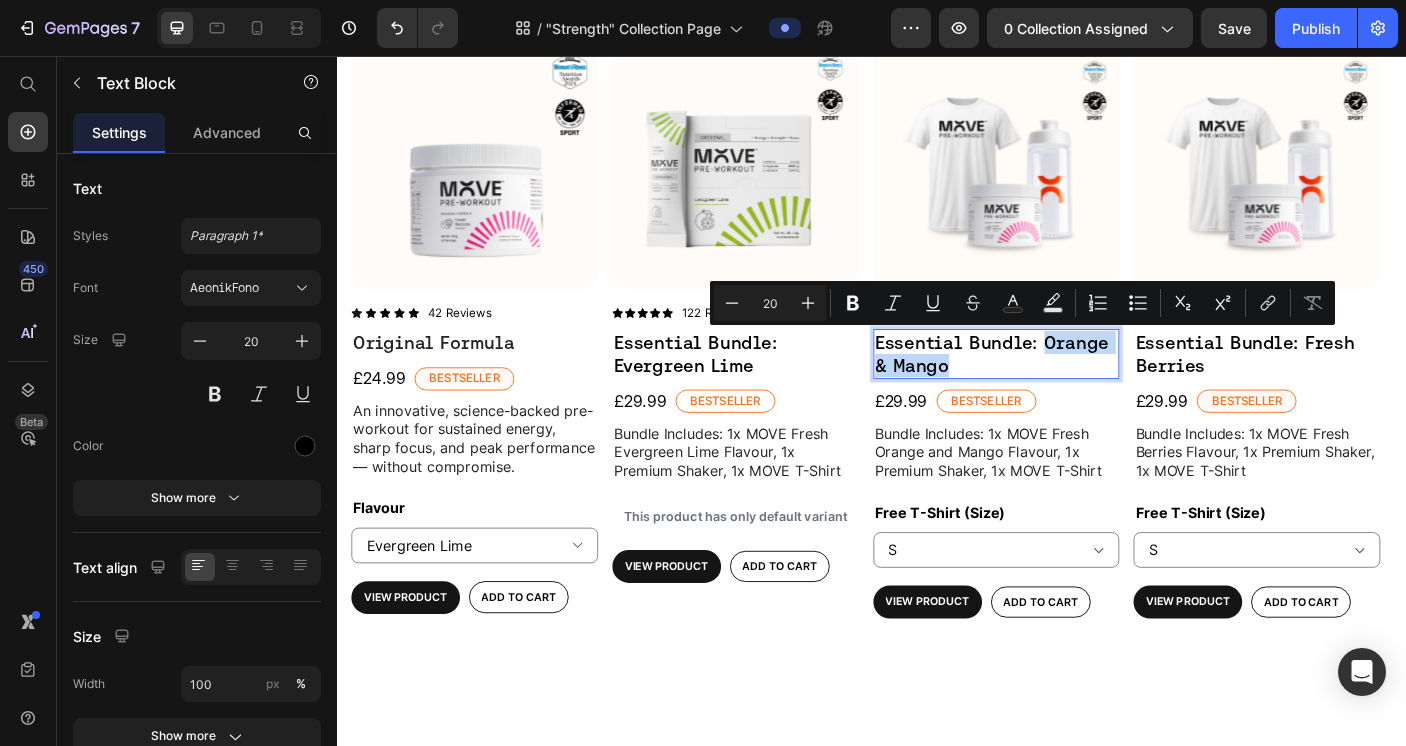 drag, startPoint x: 1132, startPoint y: 400, endPoint x: 1131, endPoint y: 381, distance: 19.026299 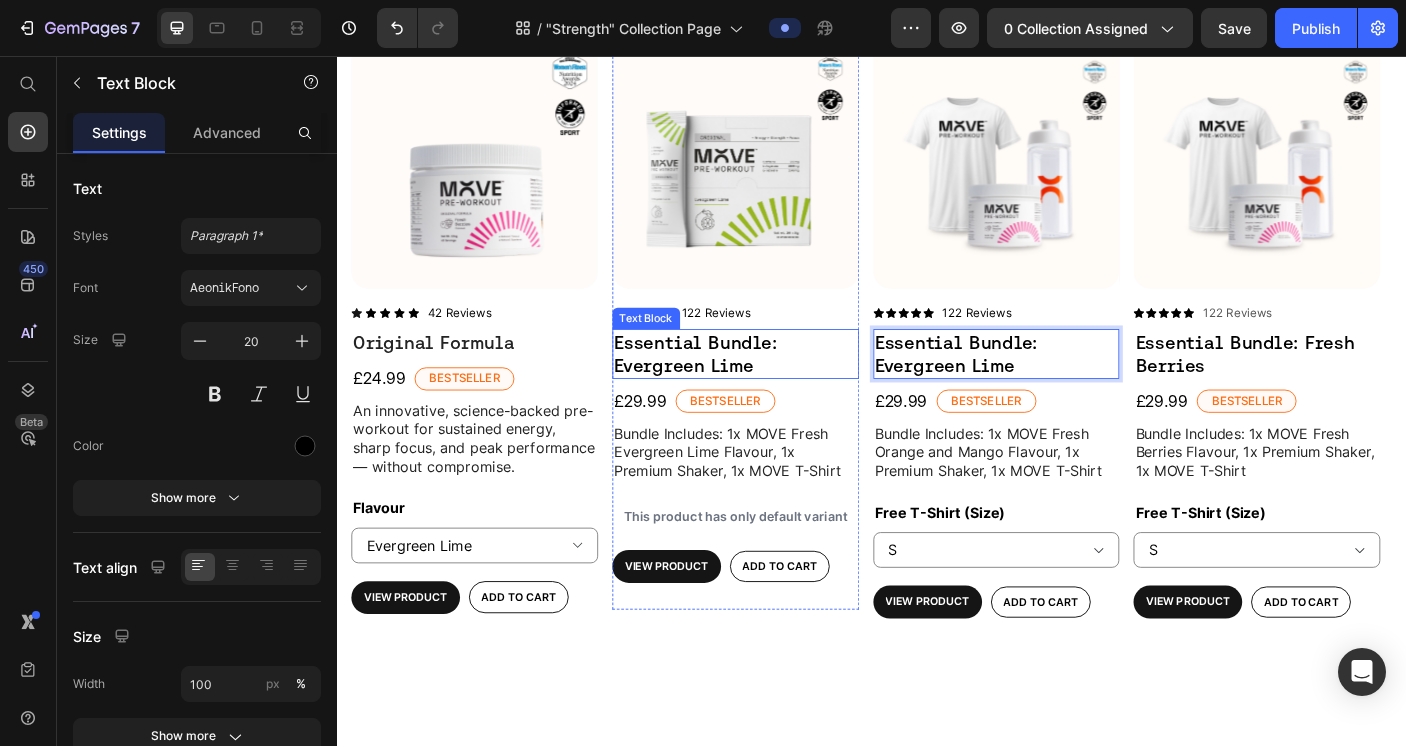 click on "Essential Bundle: Evergreen Lime" at bounding box center [783, 390] 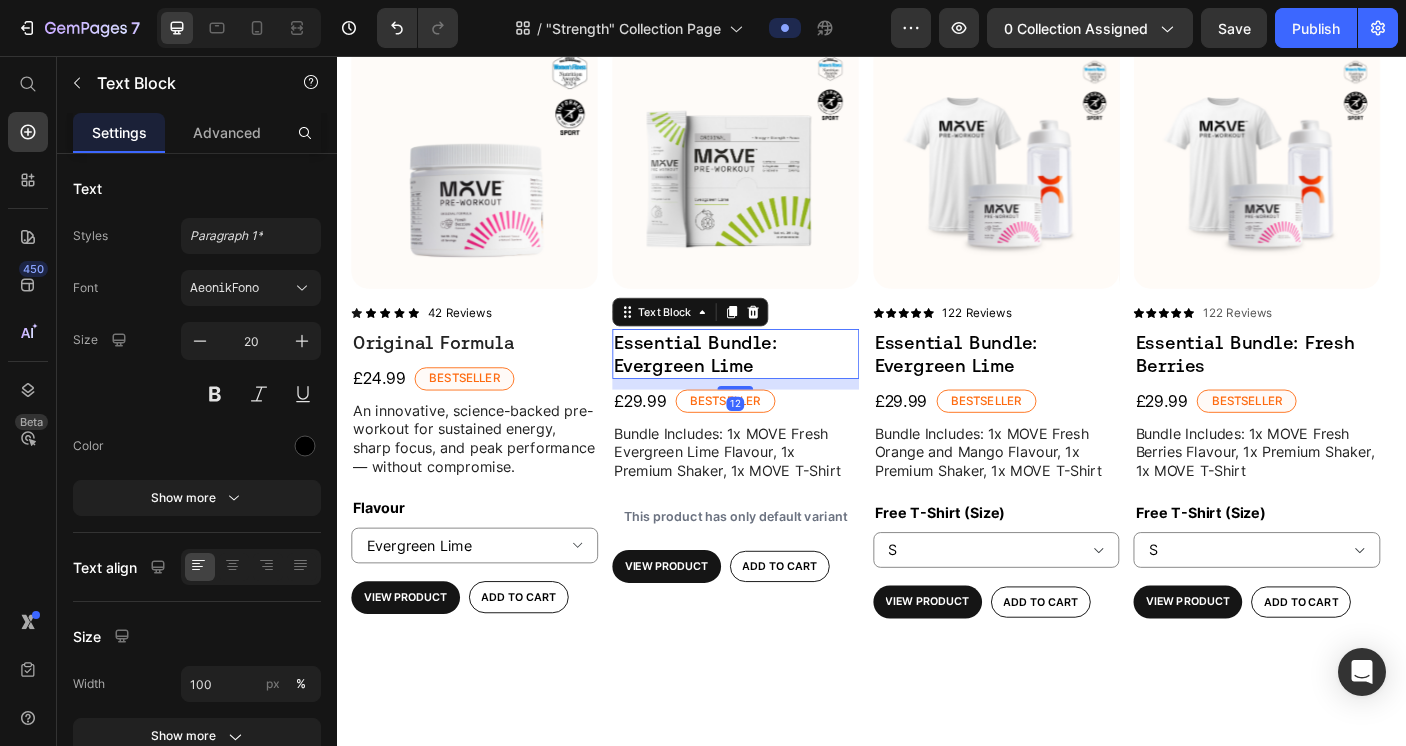click at bounding box center (783, 179) 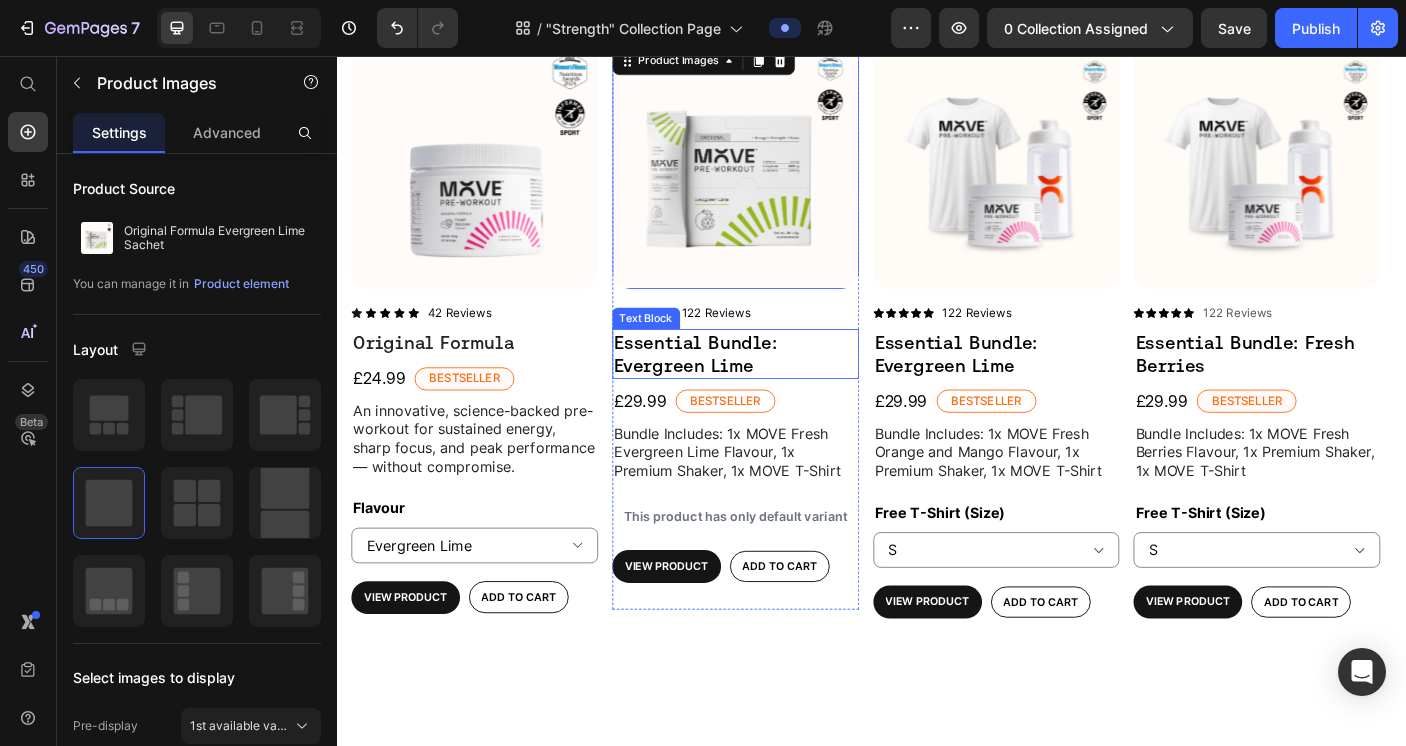 click on "Essential Bundle: Evergreen Lime" at bounding box center [783, 390] 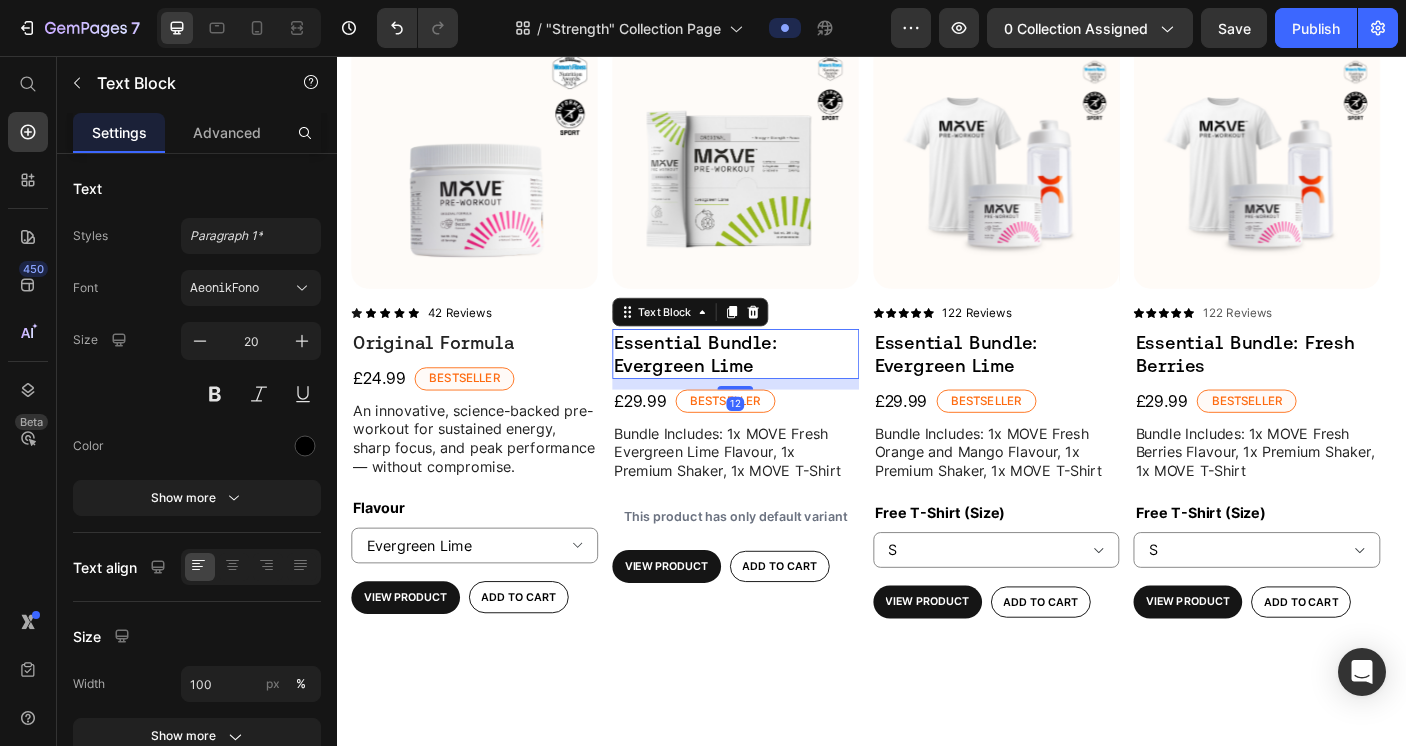 click on "Essential Bundle: Evergreen Lime" at bounding box center (783, 390) 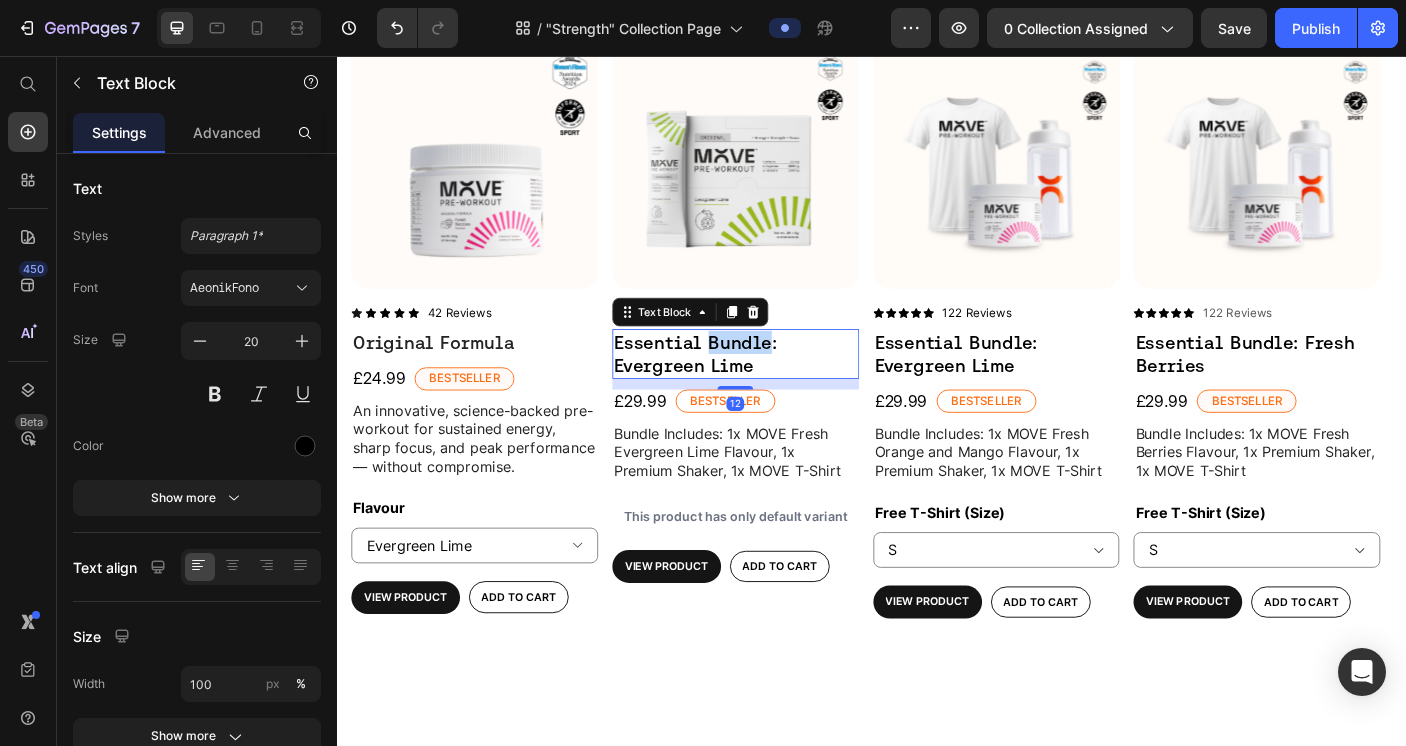 click on "Essential Bundle: Evergreen Lime" at bounding box center [783, 390] 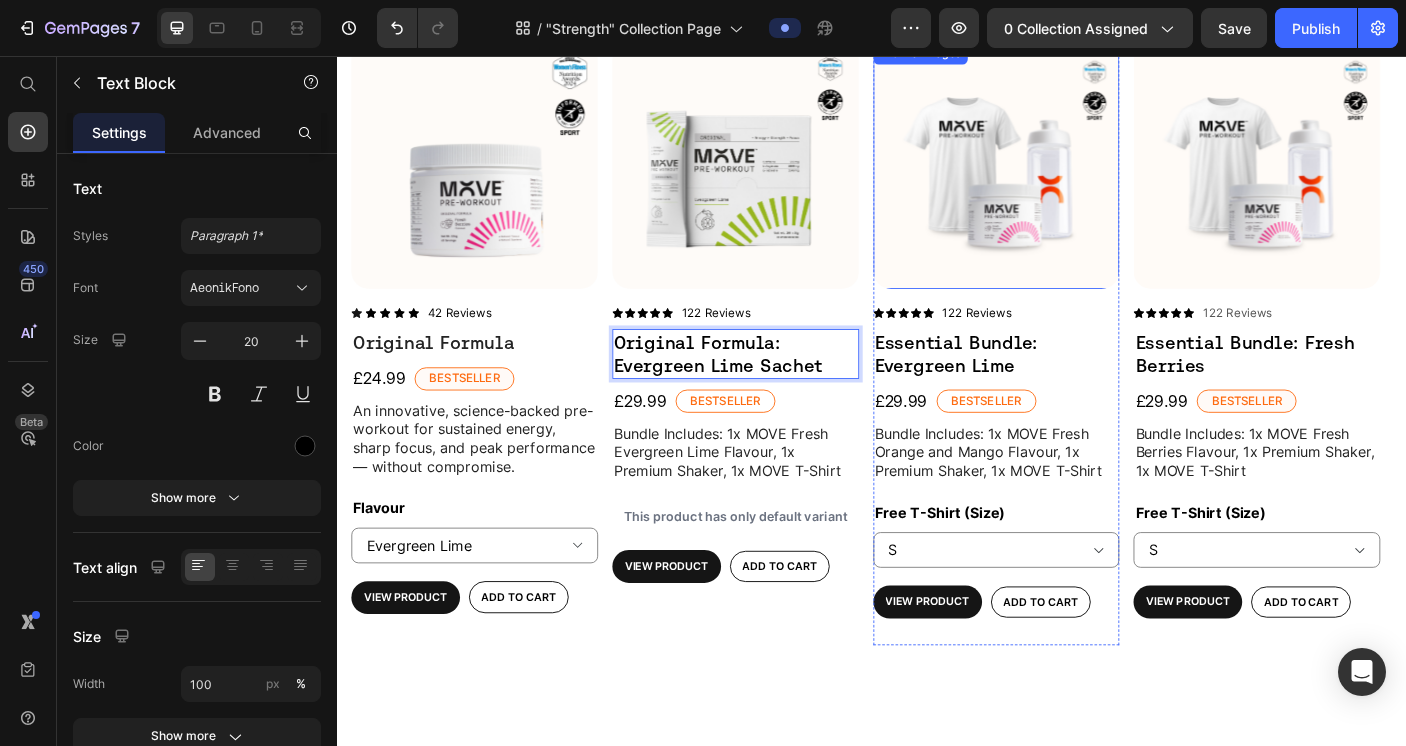 click at bounding box center (1076, 179) 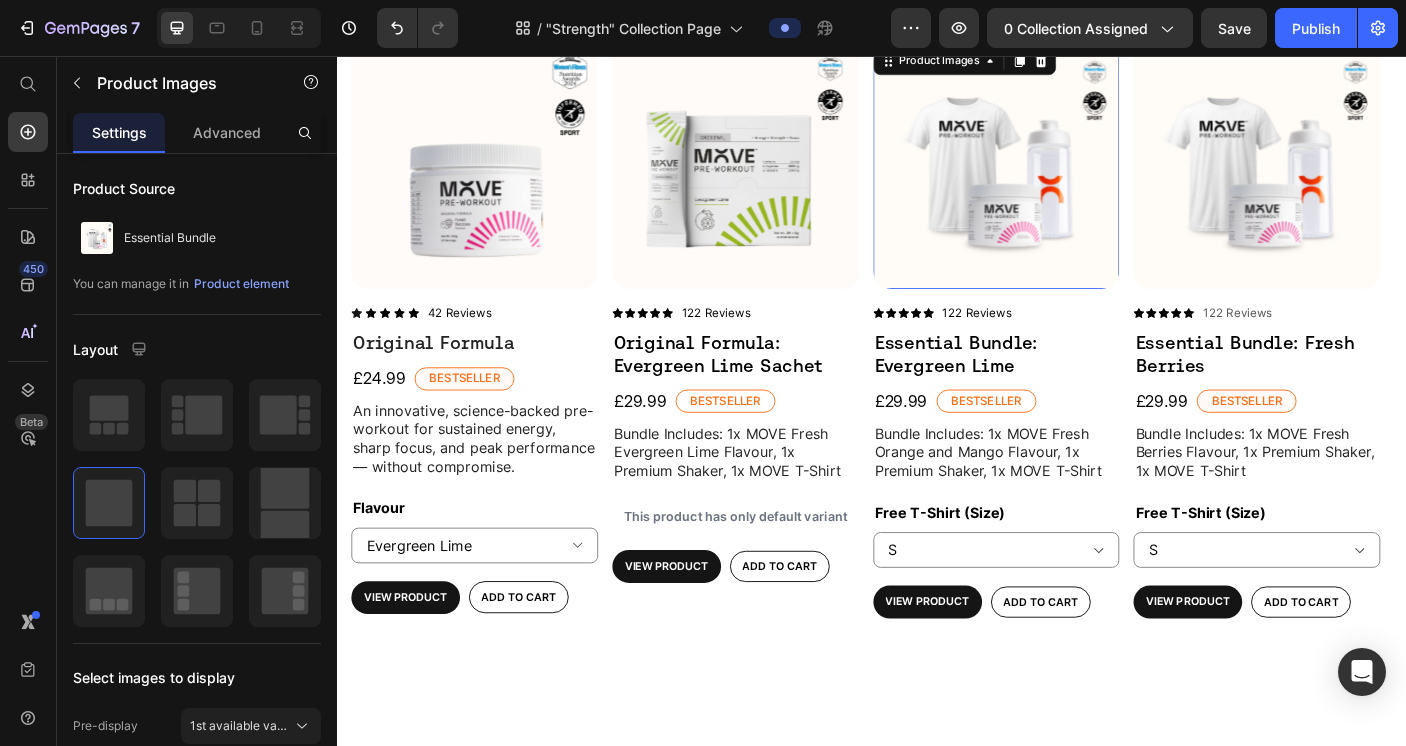 click at bounding box center [783, 179] 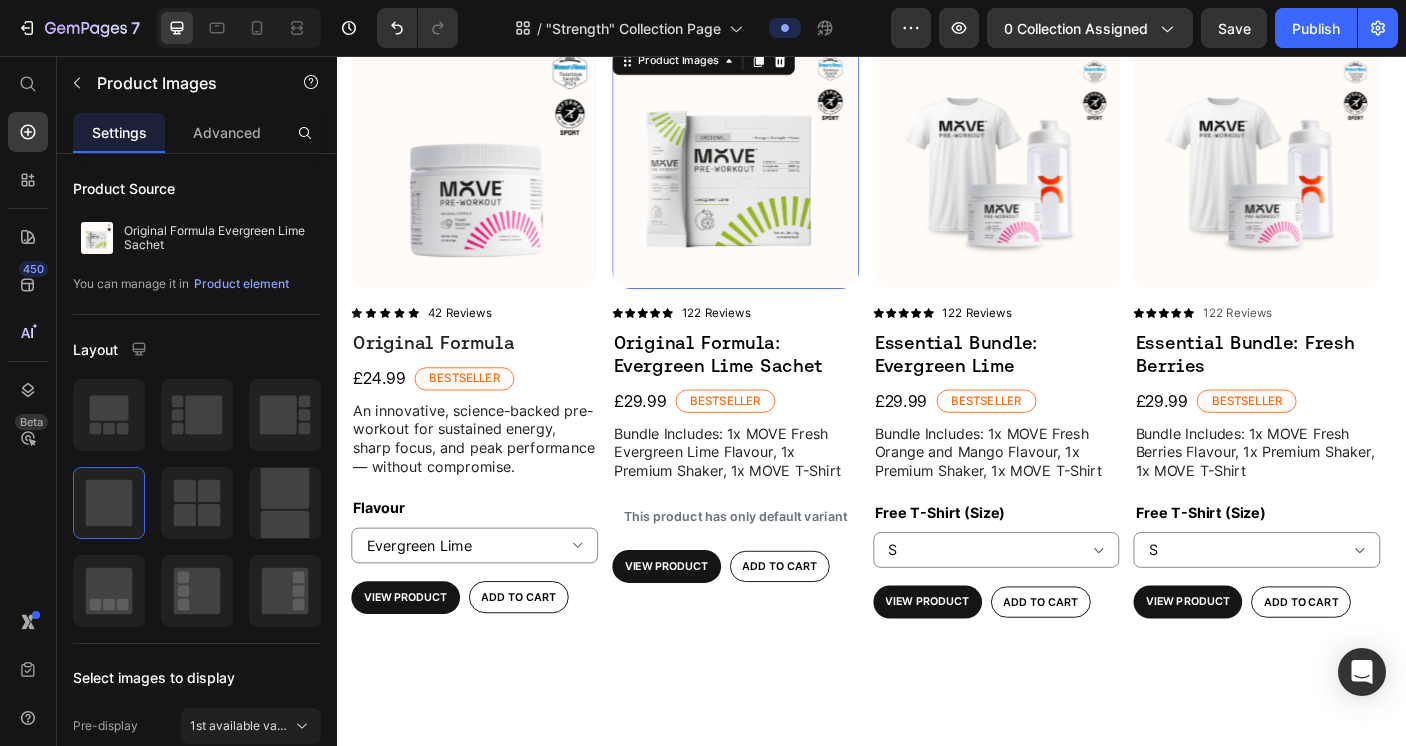 click at bounding box center (1076, 179) 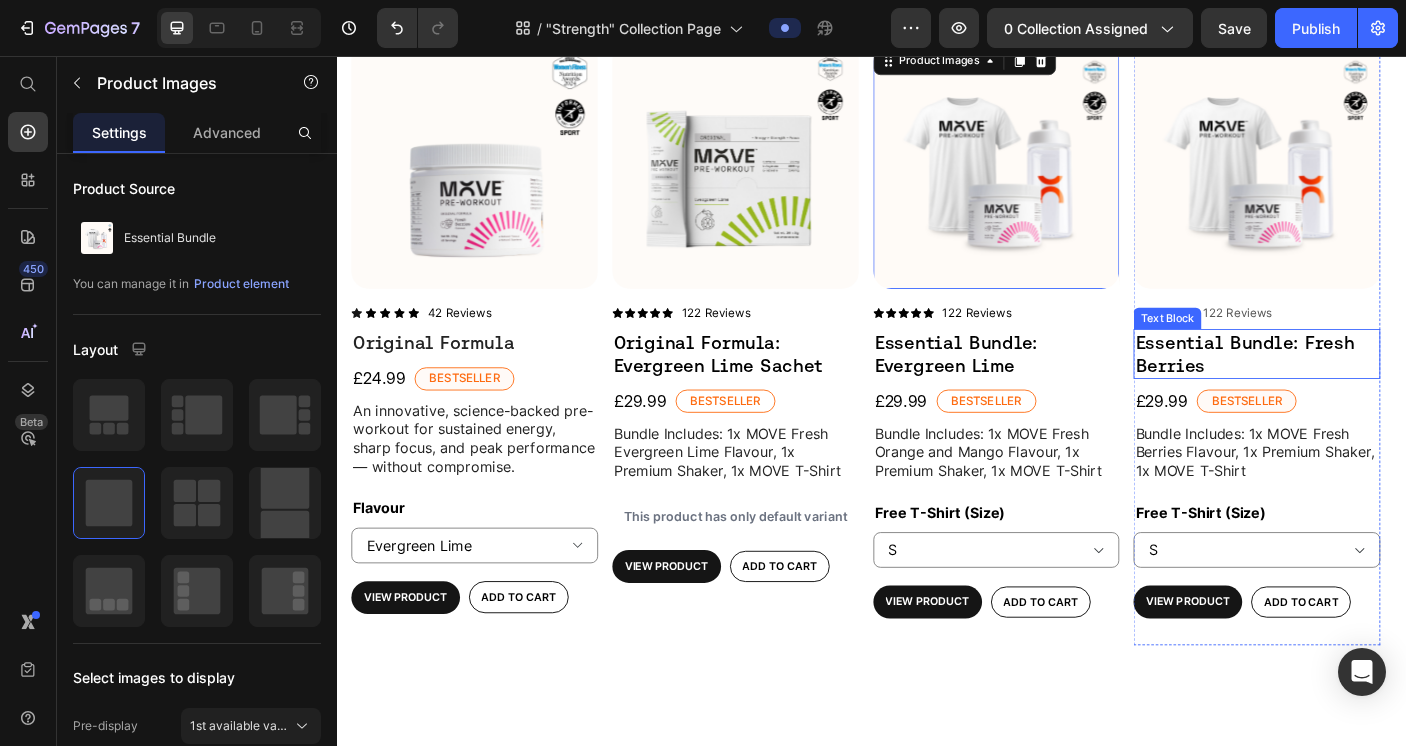 click on "Essential Bundle: Fresh Berries" at bounding box center [1368, 390] 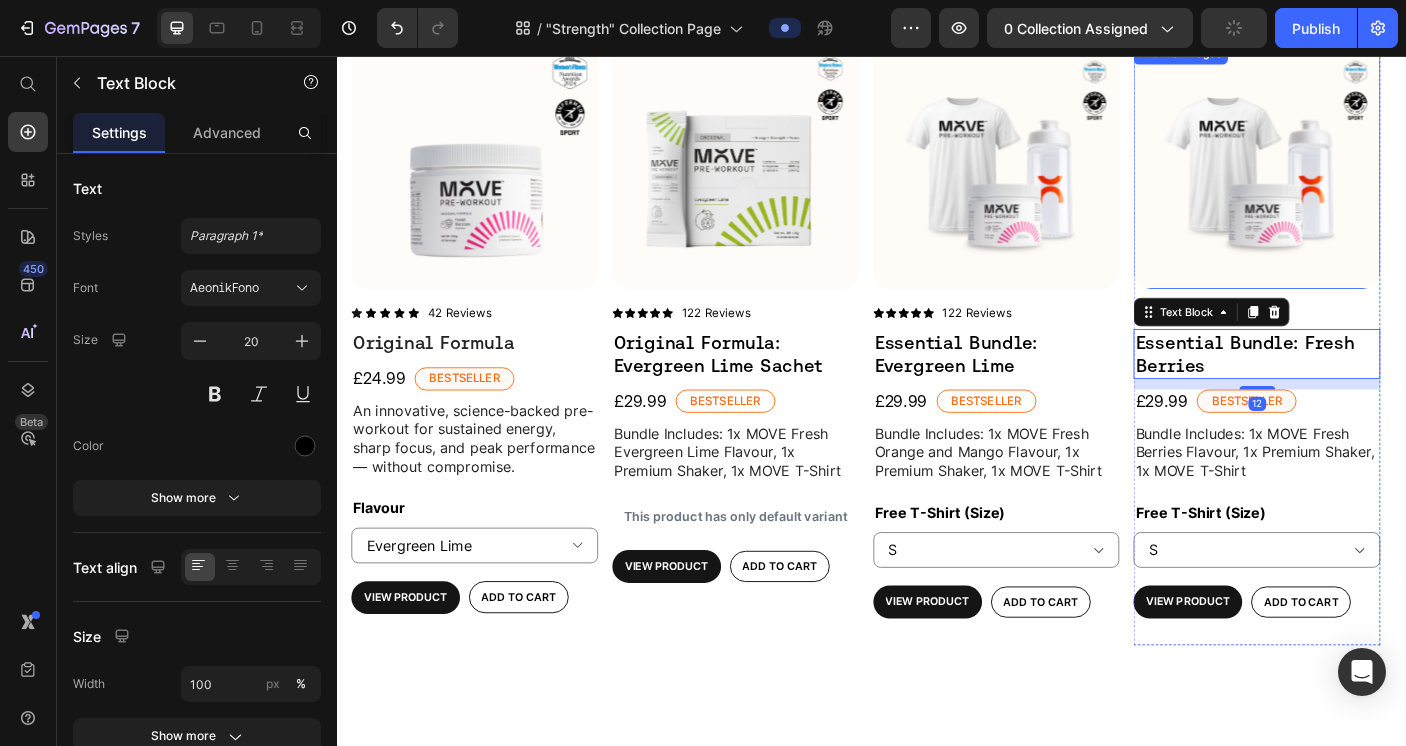 click at bounding box center [1368, 179] 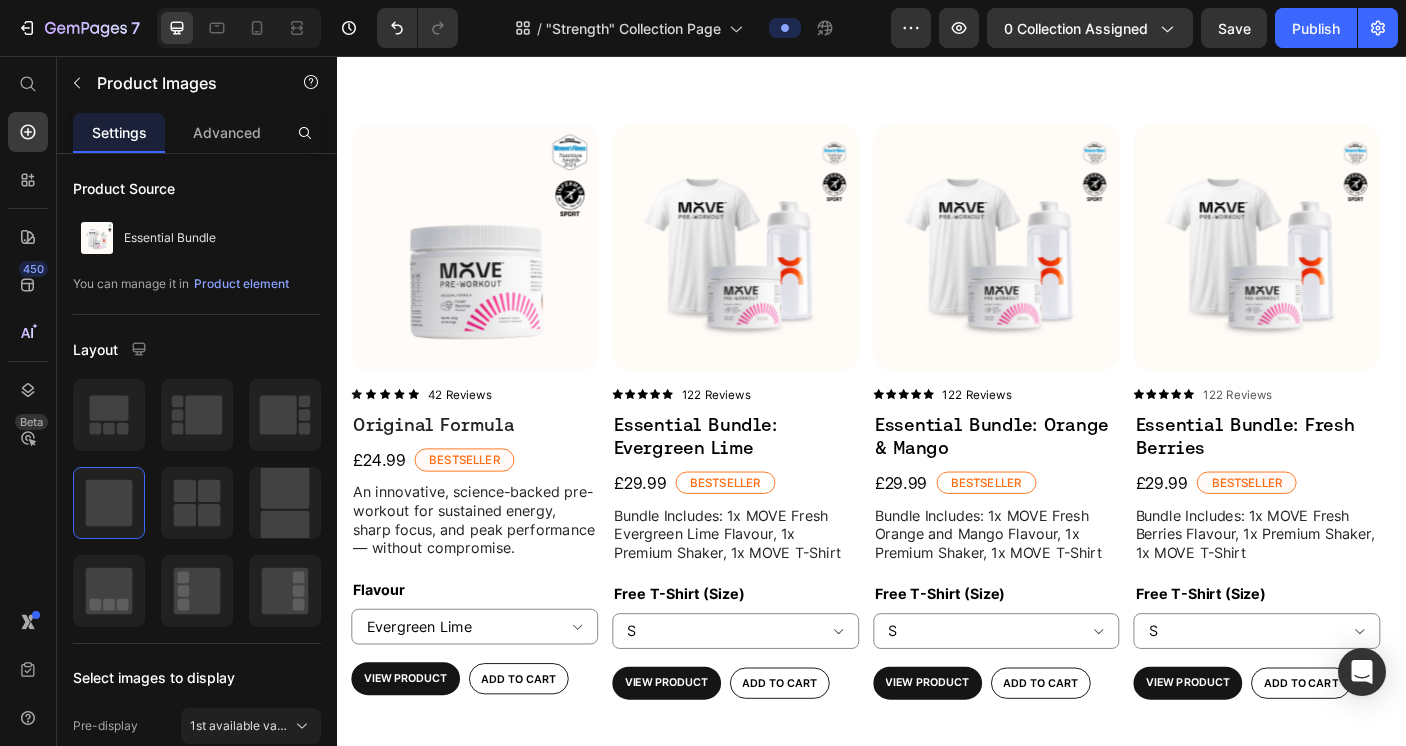 scroll, scrollTop: 1041, scrollLeft: 0, axis: vertical 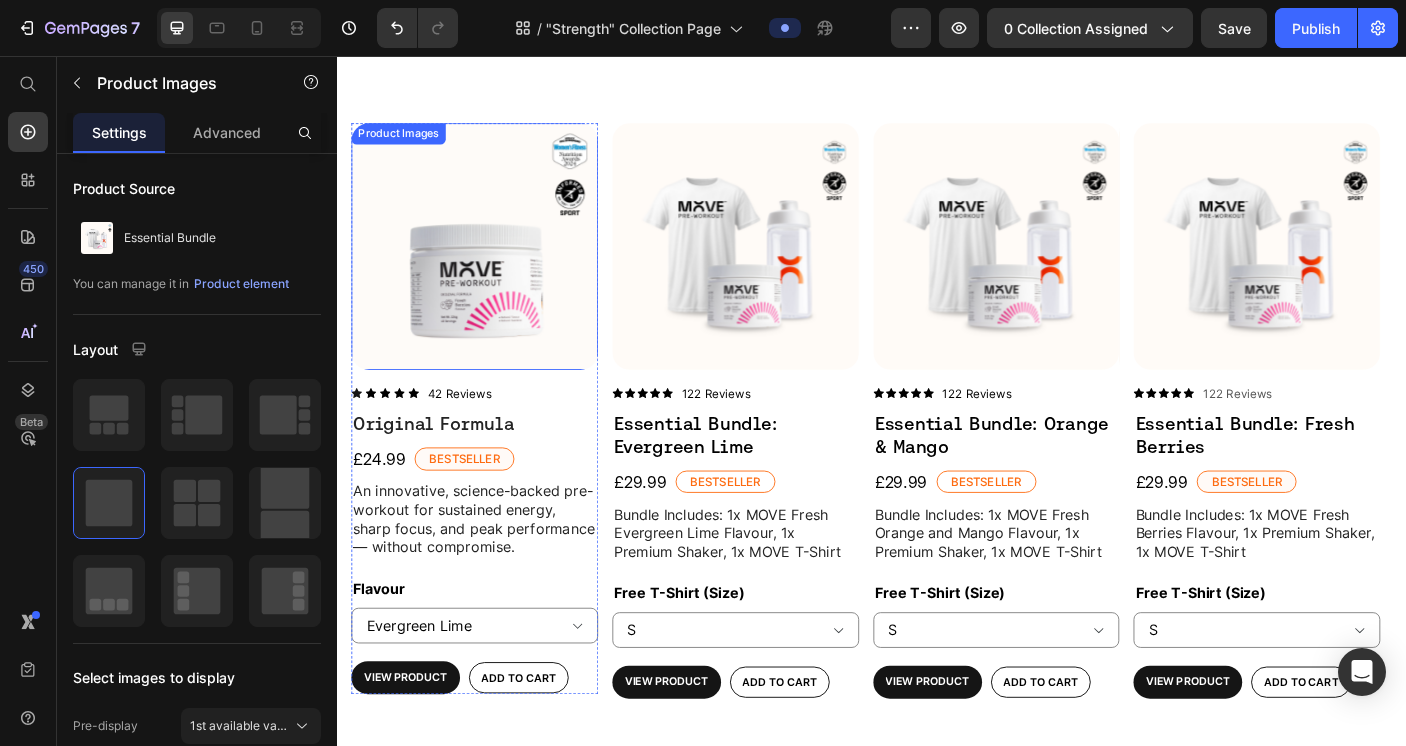 click at bounding box center (490, 269) 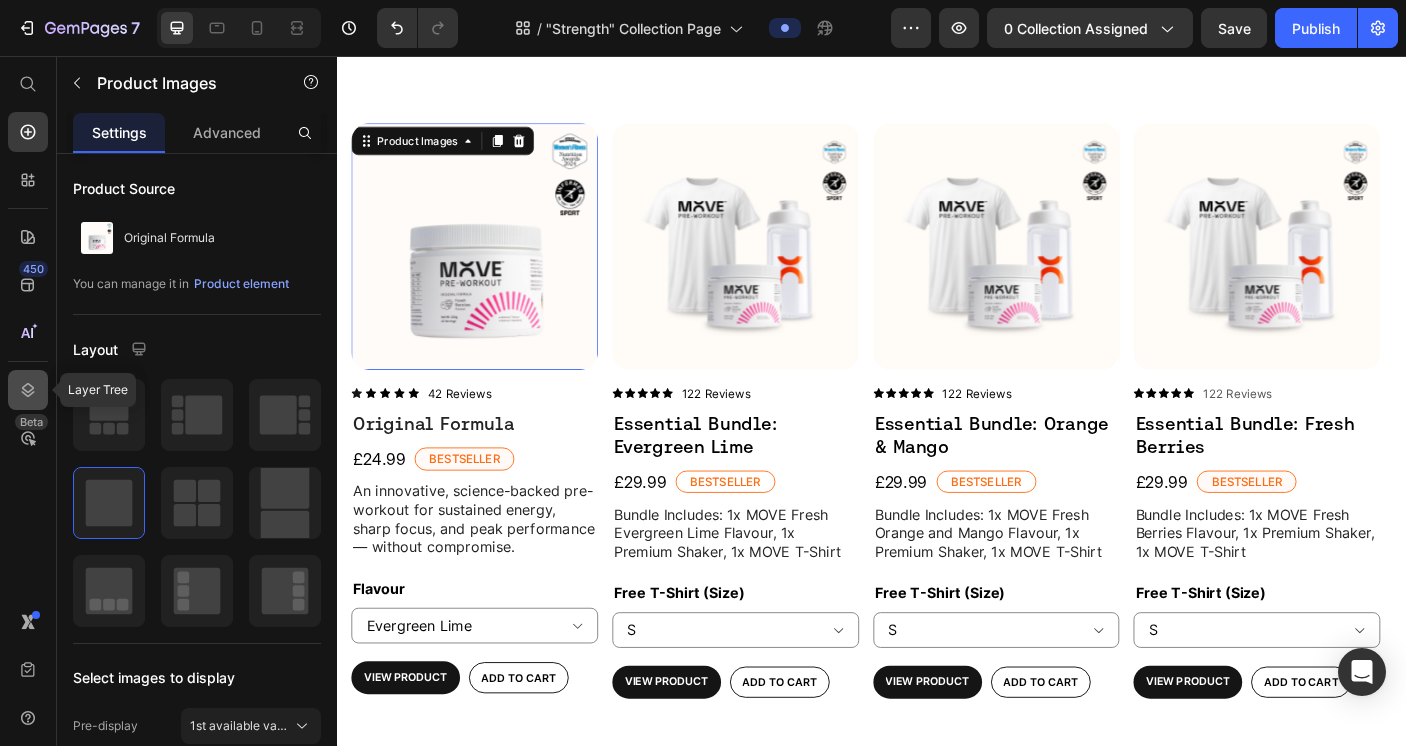 click 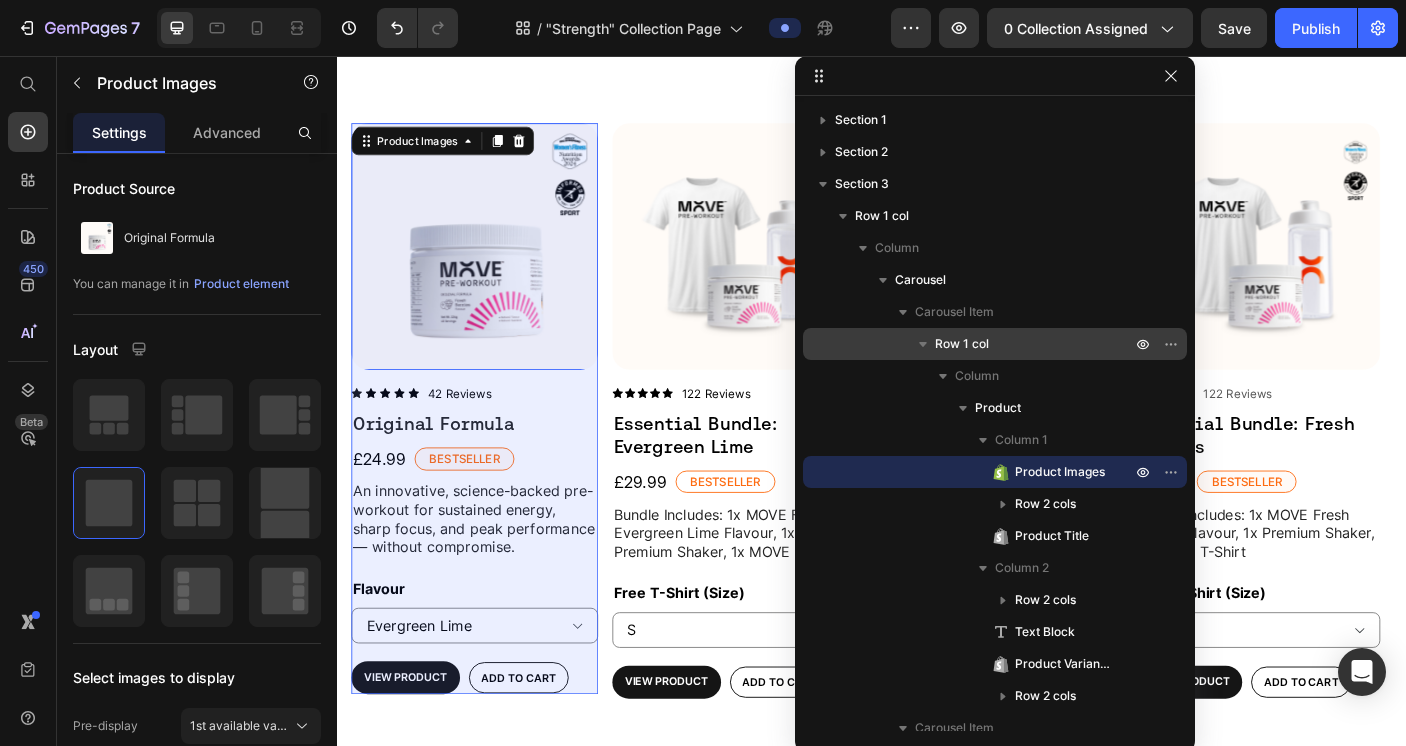click on "Row 1 col" at bounding box center (1035, 344) 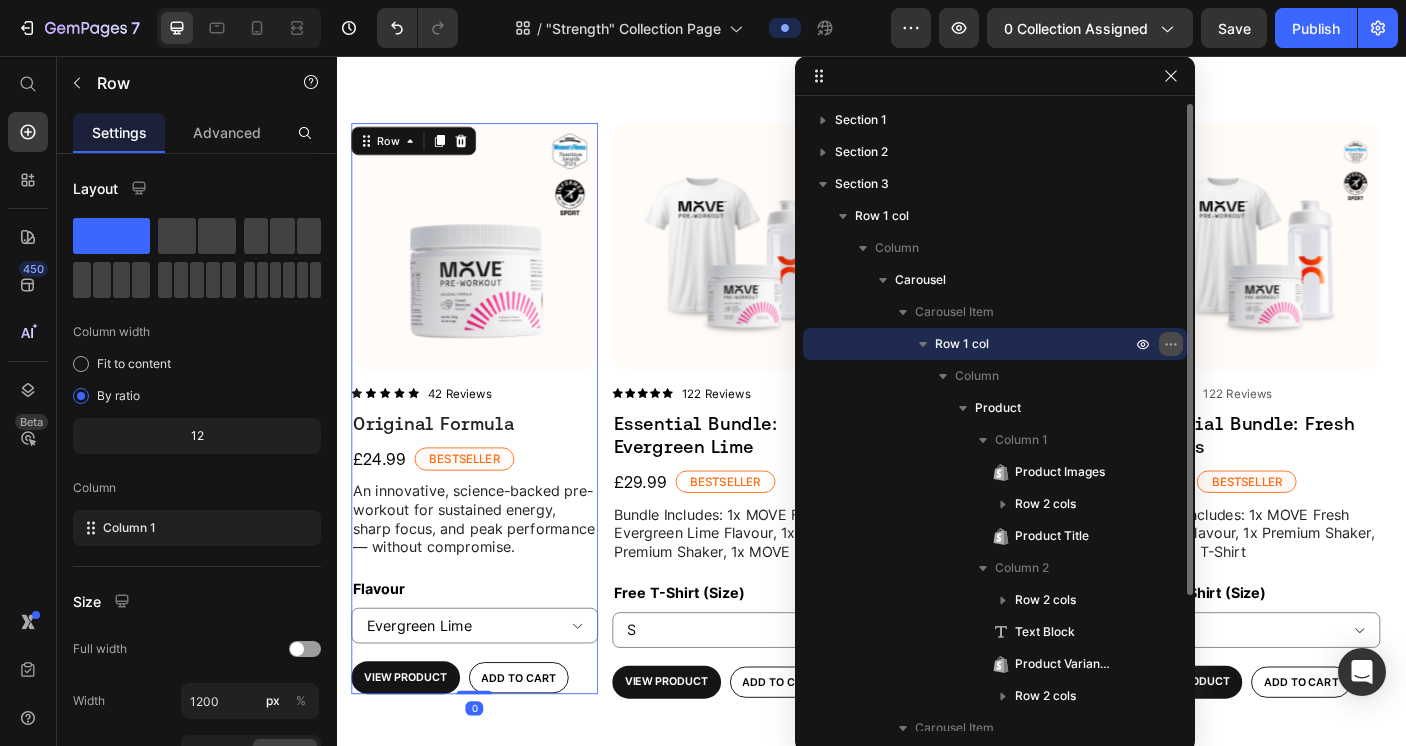 click 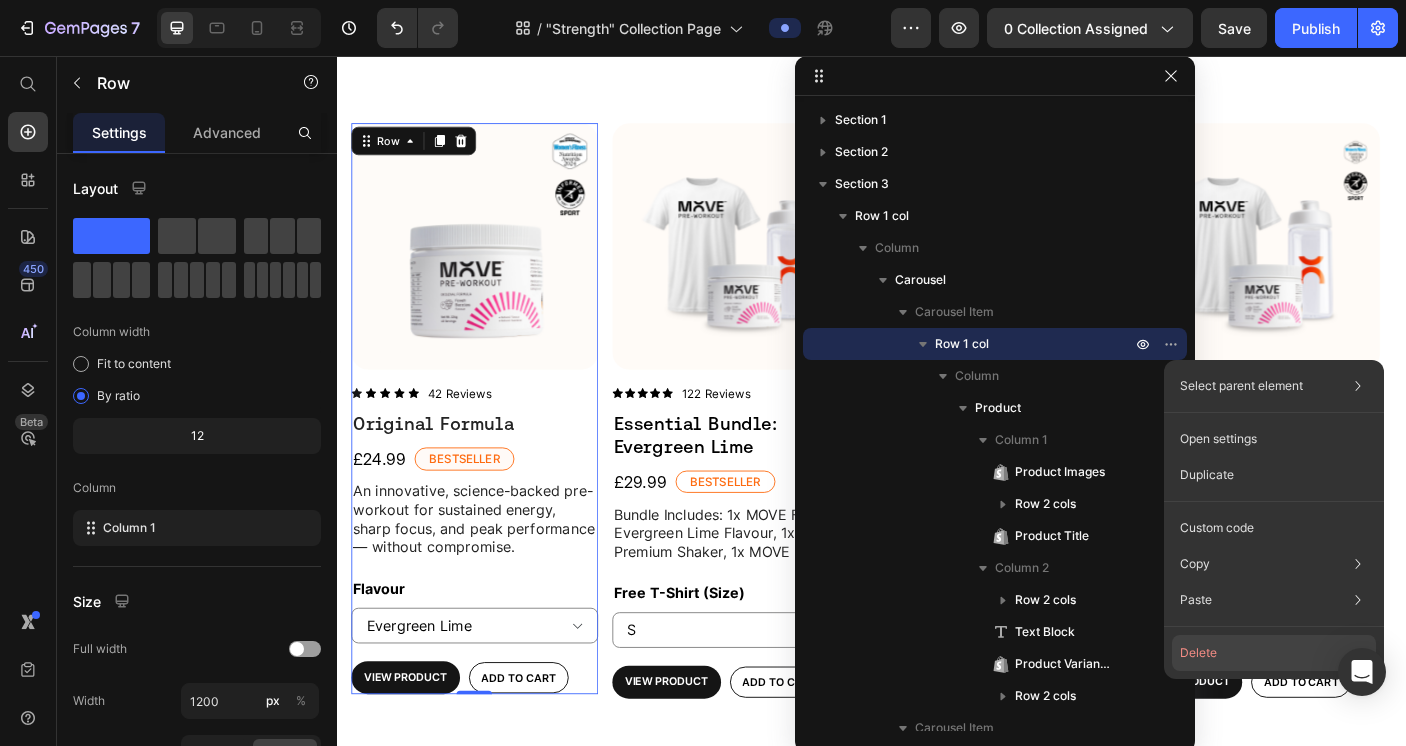 click on "Delete" 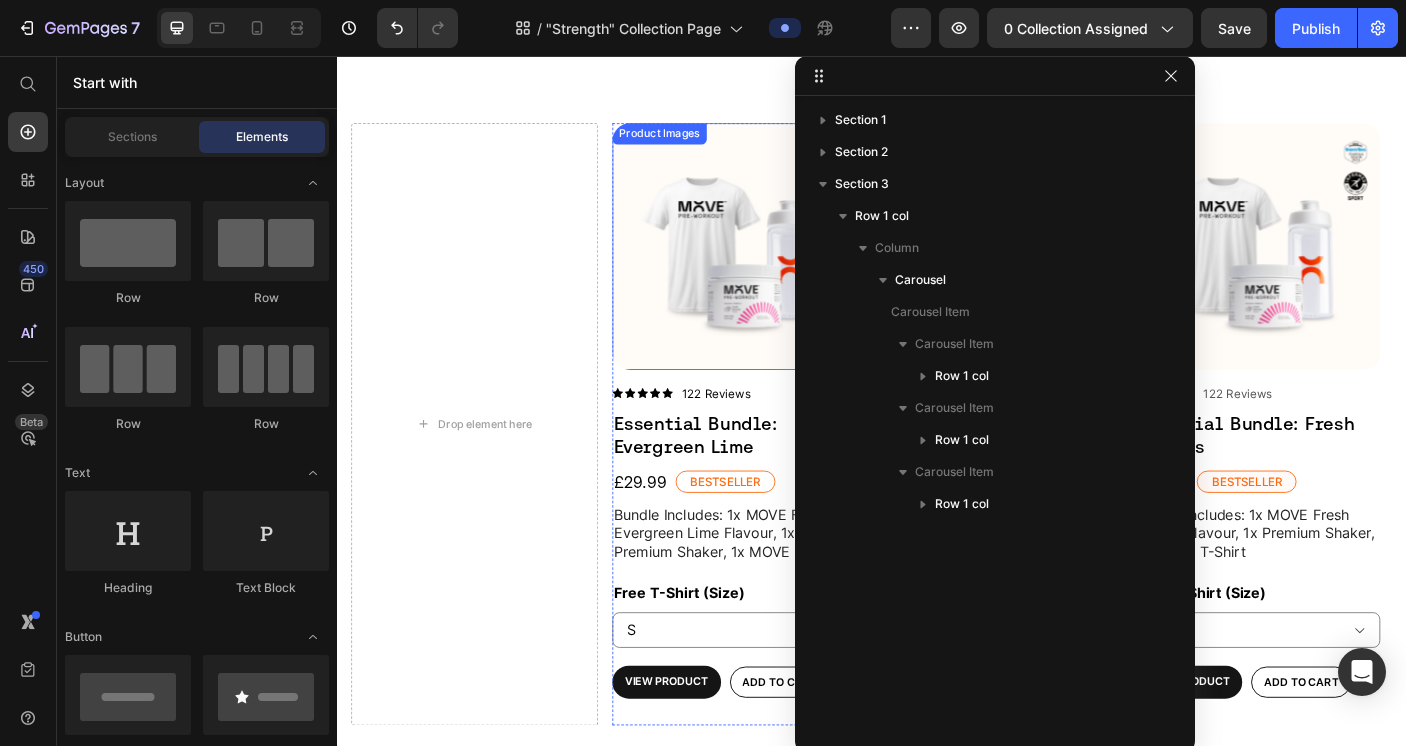 click on "Product Images" at bounding box center [783, 269] 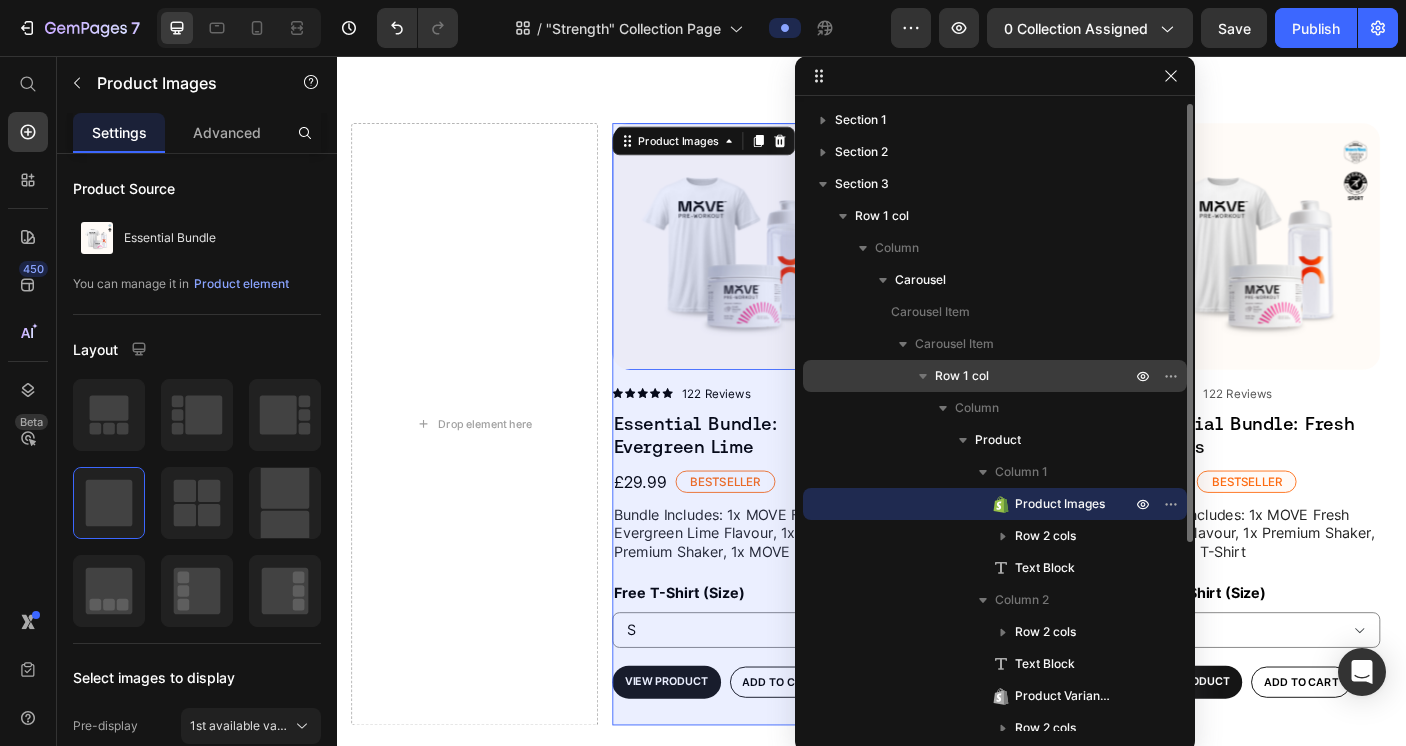 click on "Row 1 col" at bounding box center (1035, 376) 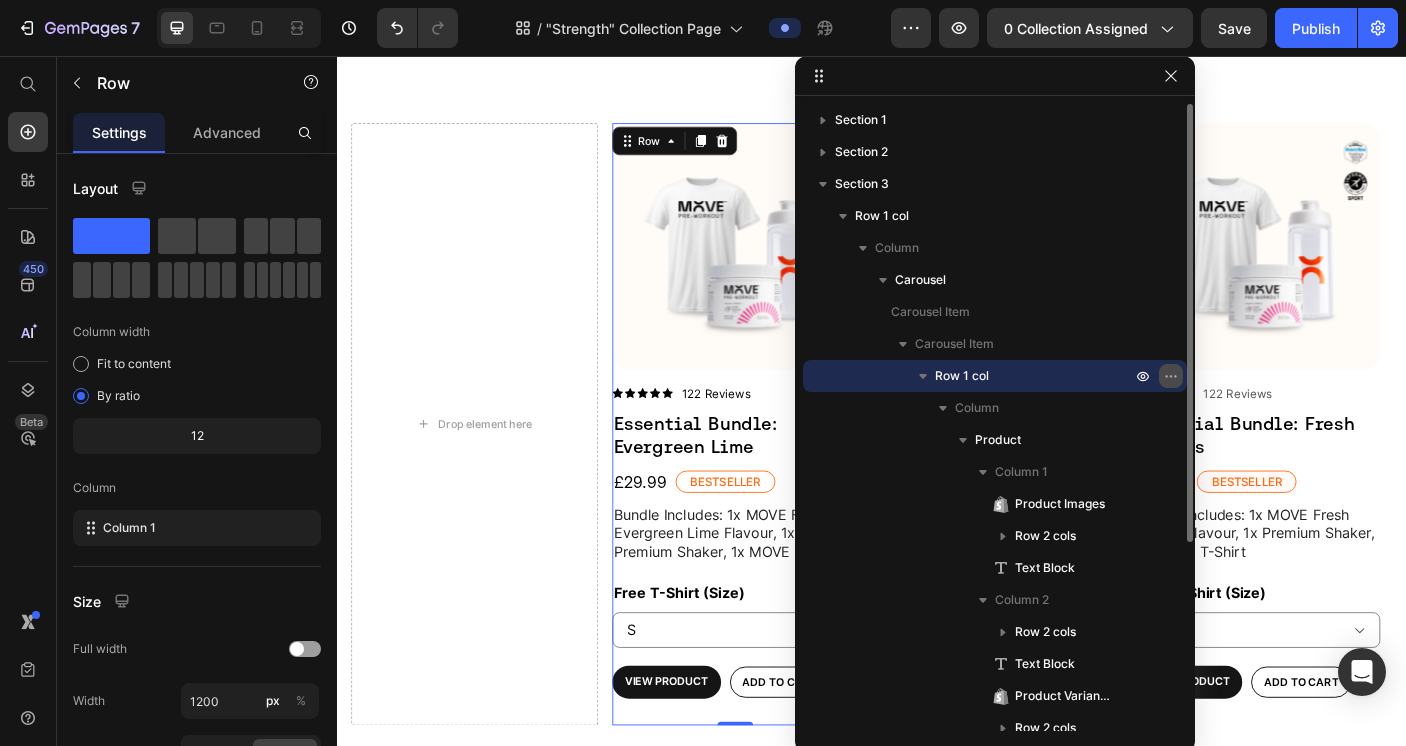 click 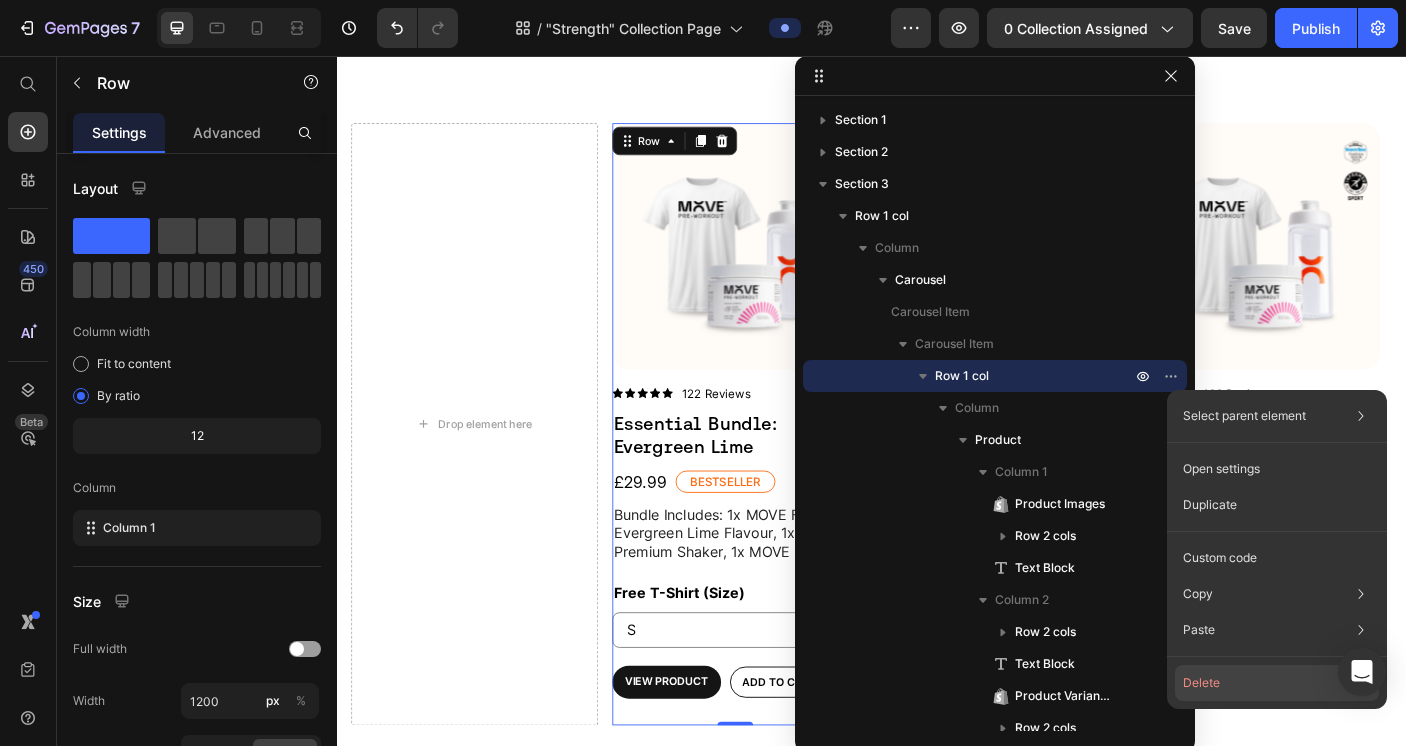 click on "Delete" 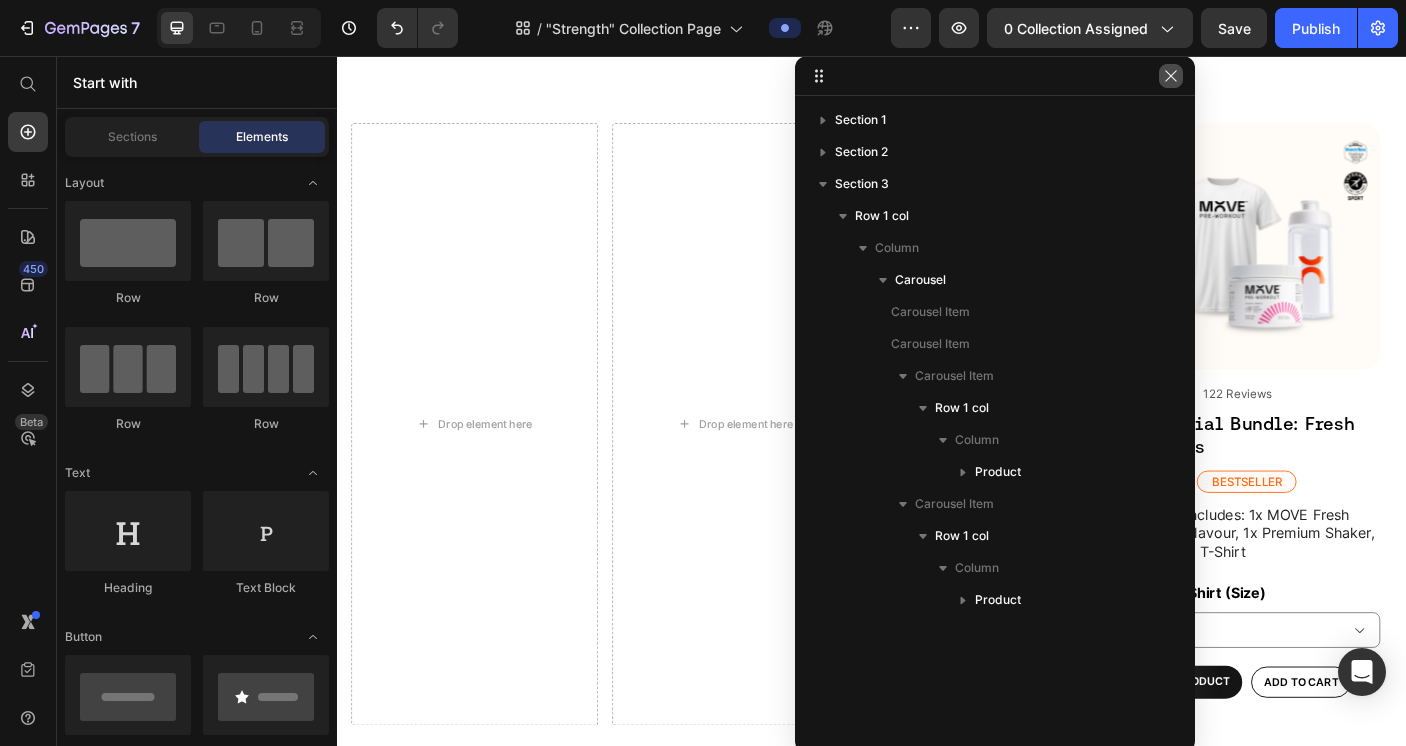 click 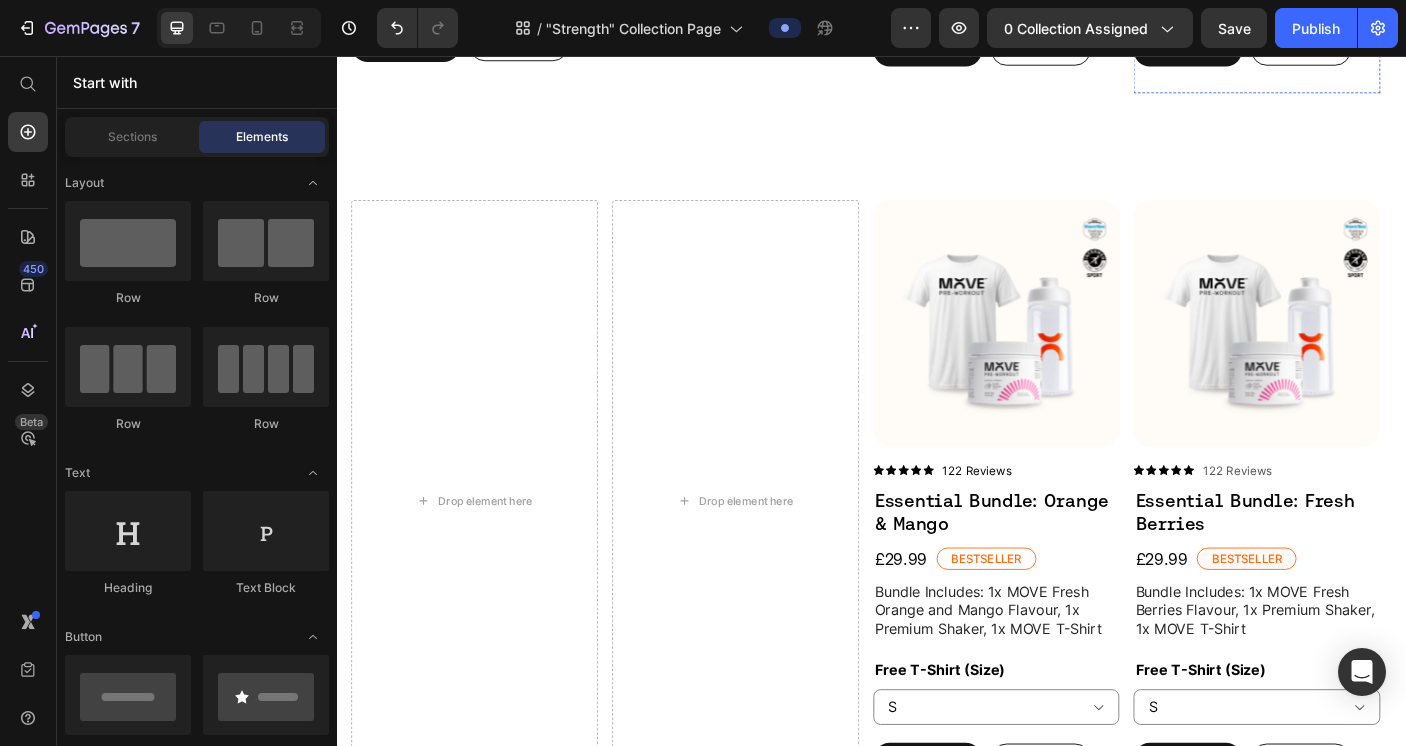 scroll, scrollTop: 990, scrollLeft: 0, axis: vertical 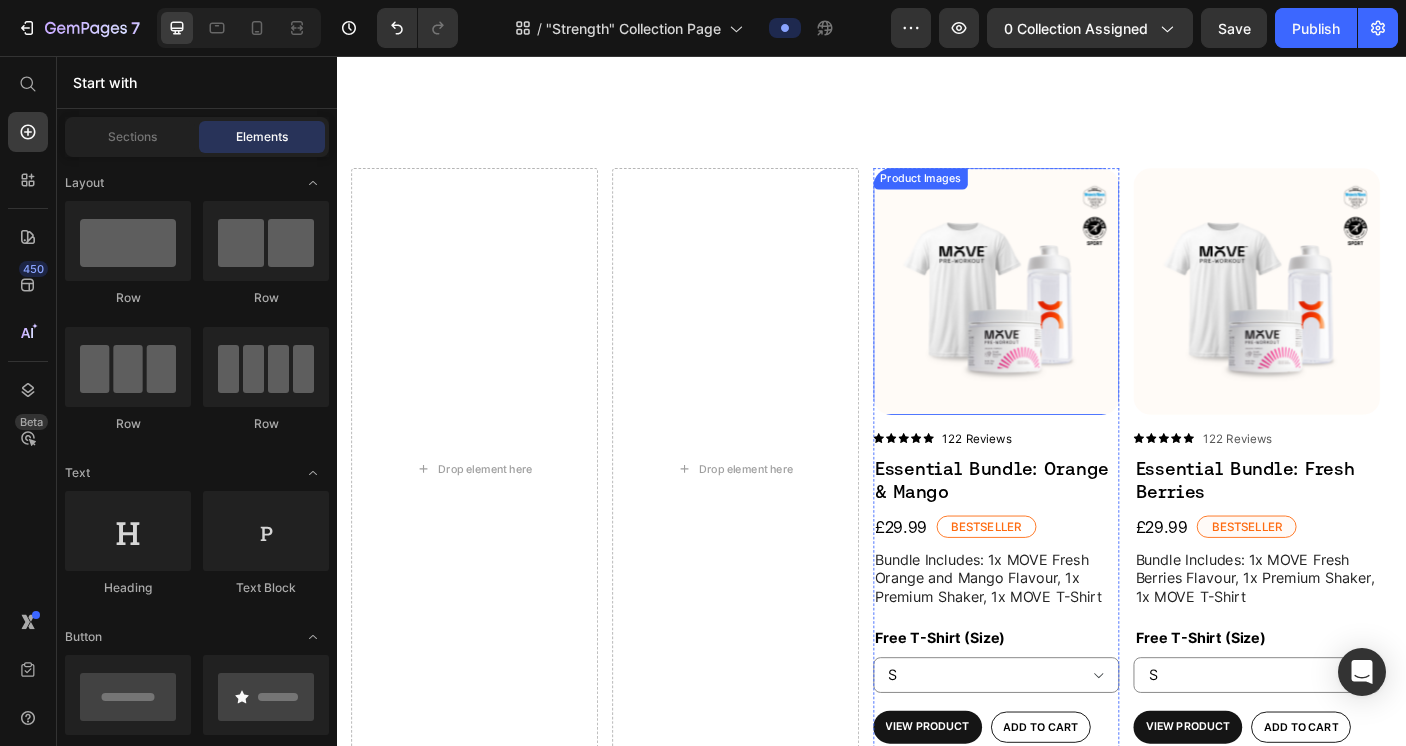 click at bounding box center [1076, 320] 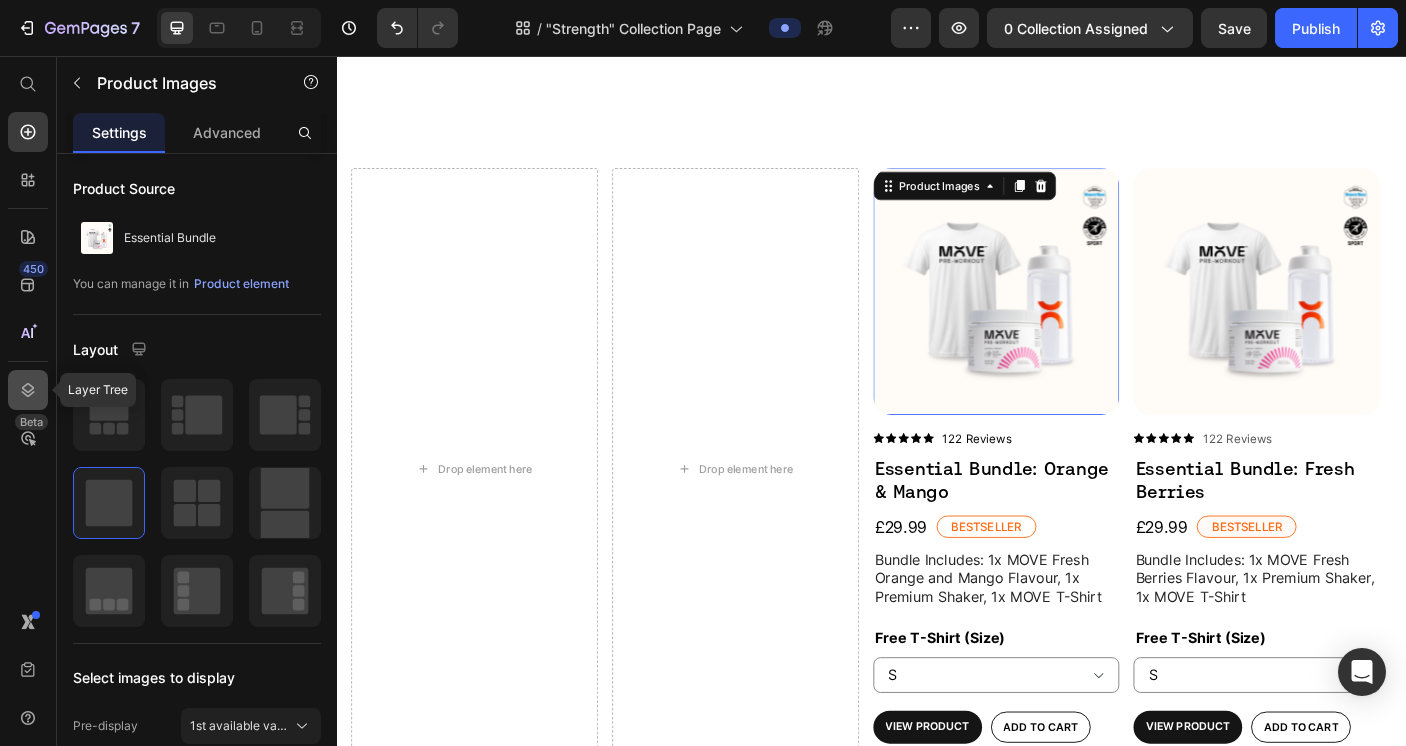 click 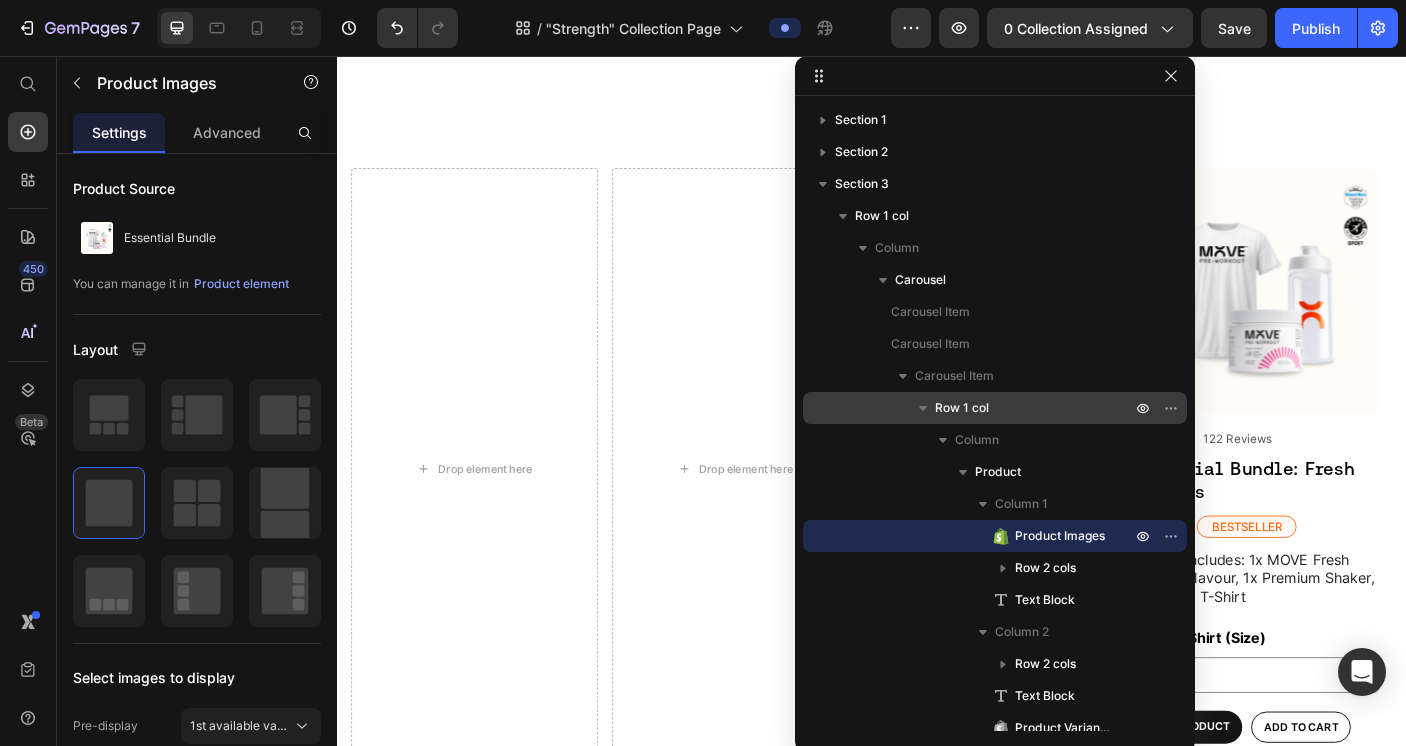 click on "Row 1 col" at bounding box center (962, 408) 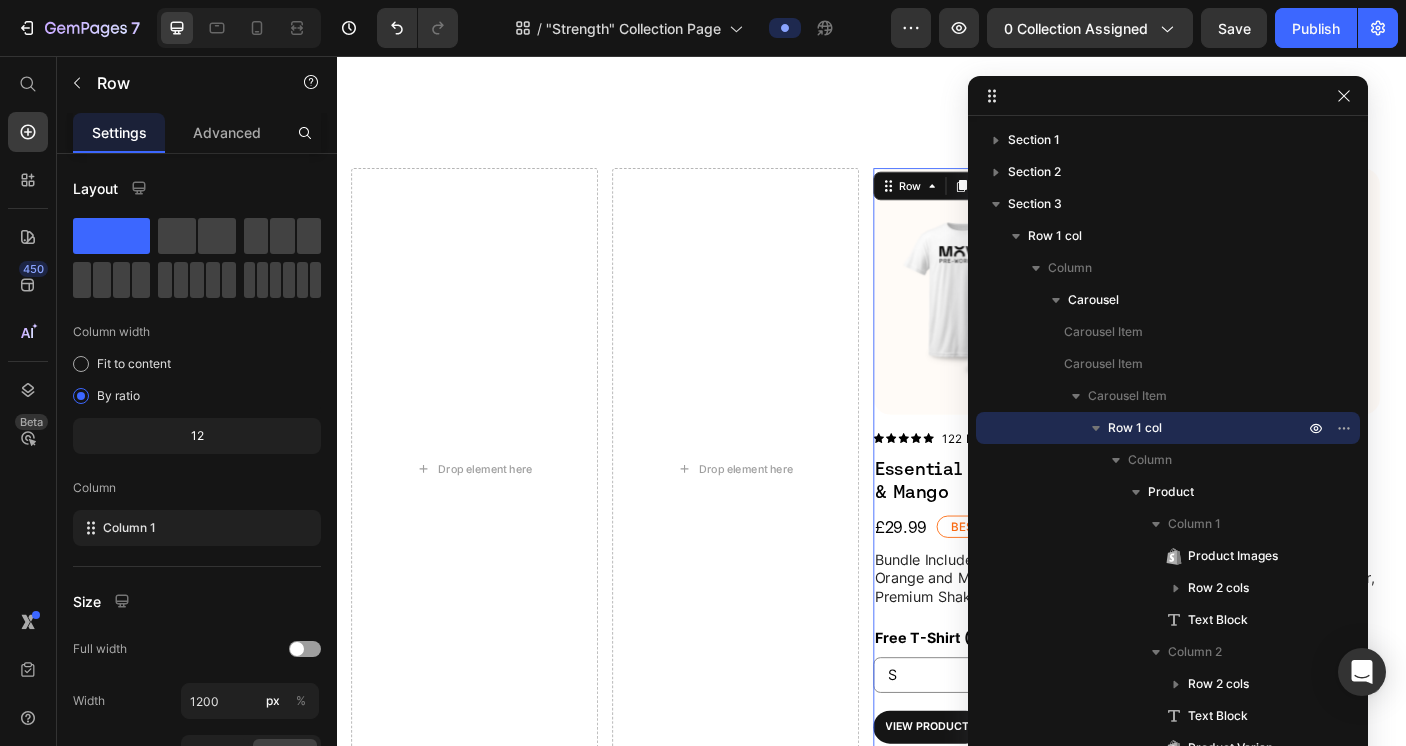 drag, startPoint x: 1069, startPoint y: 86, endPoint x: 1242, endPoint y: 106, distance: 174.15224 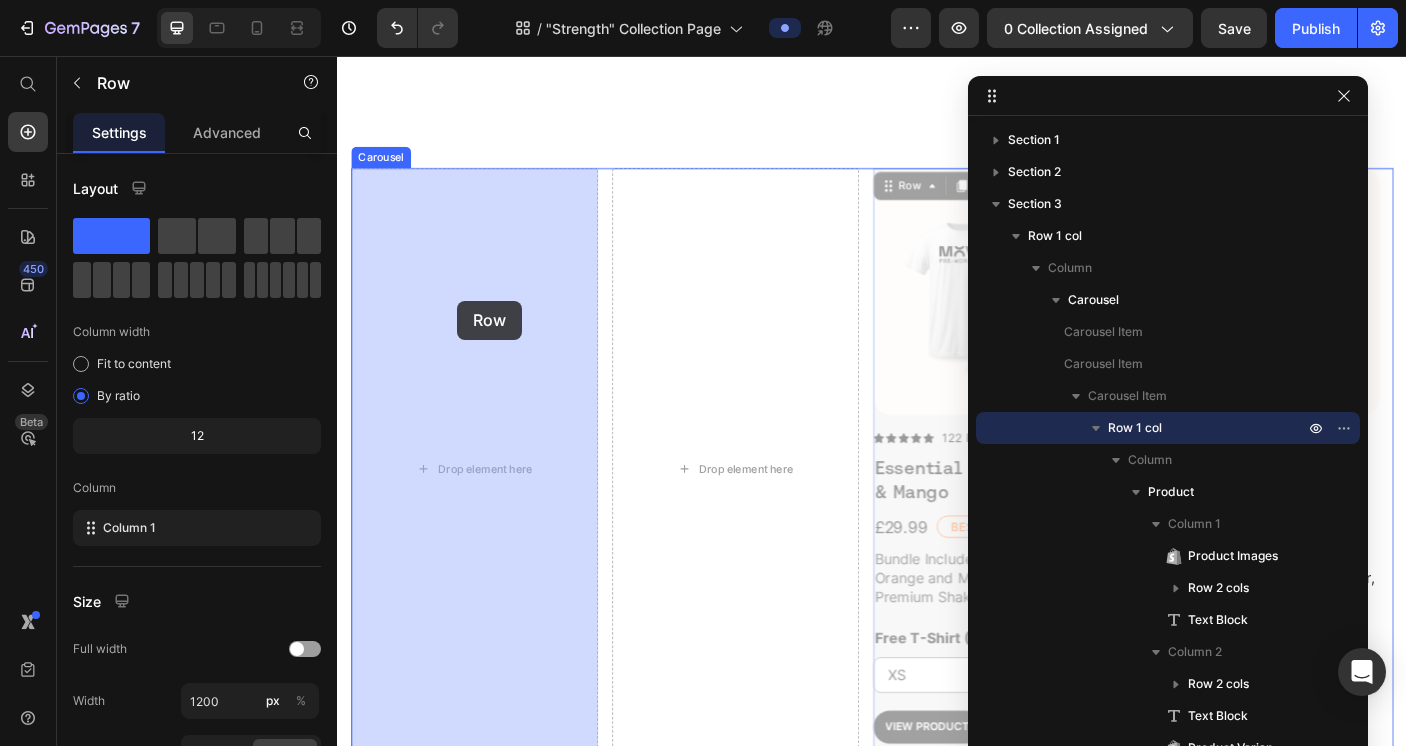 drag, startPoint x: 956, startPoint y: 201, endPoint x: 472, endPoint y: 331, distance: 501.15466 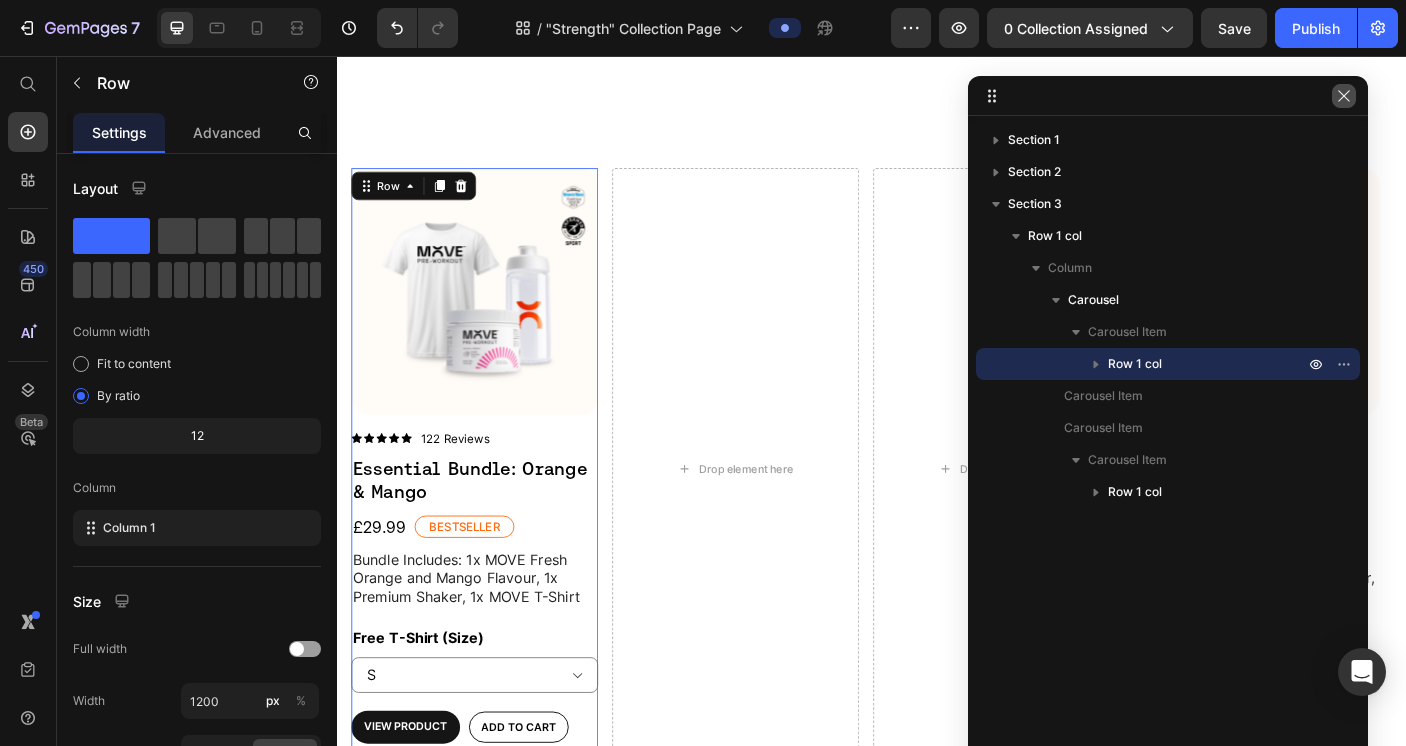 click 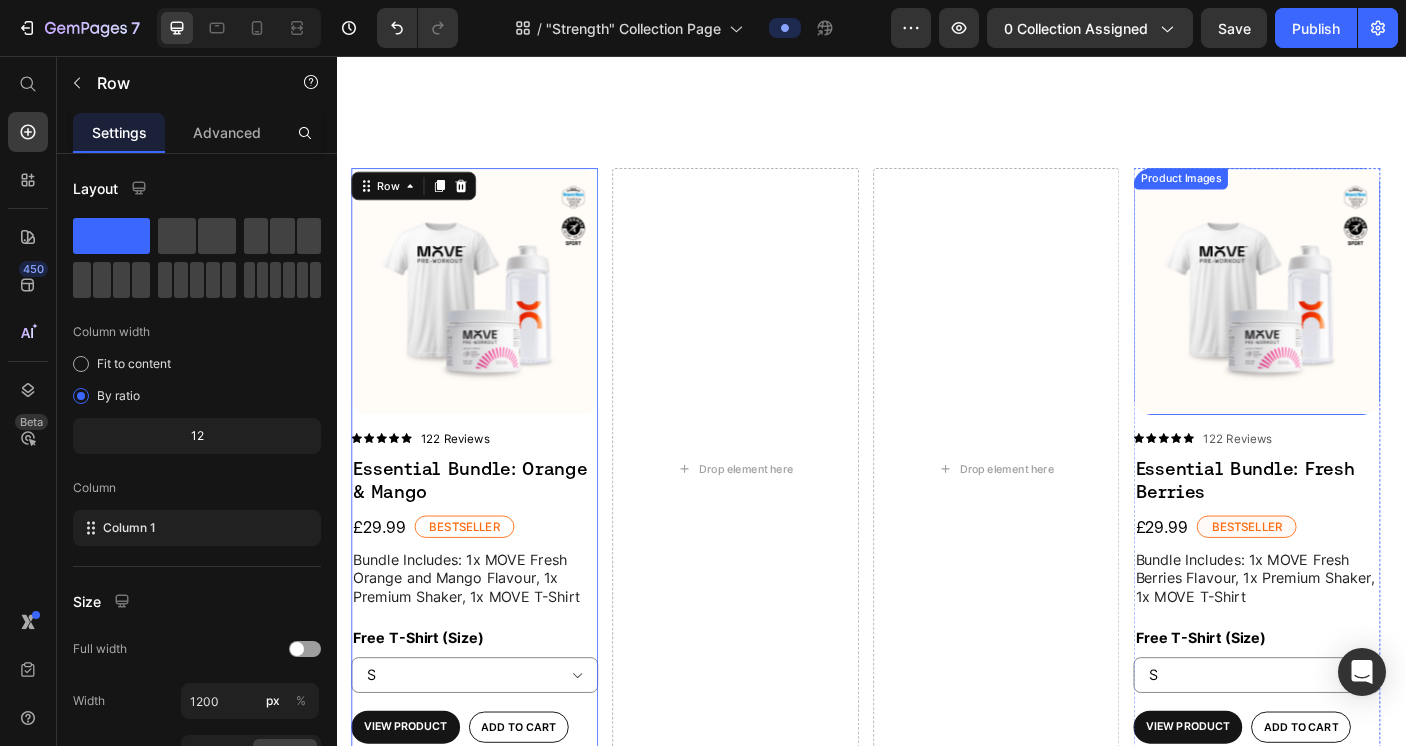 click at bounding box center (1368, 320) 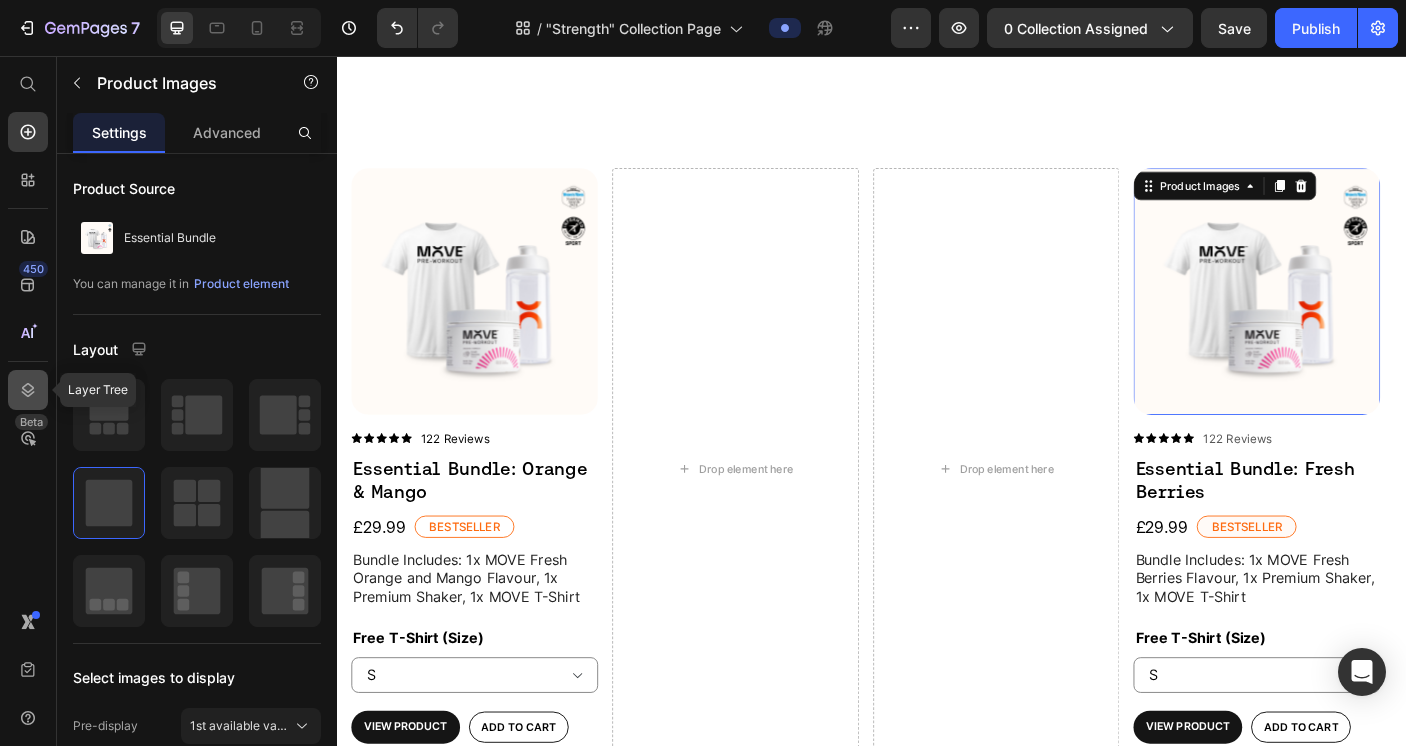 click 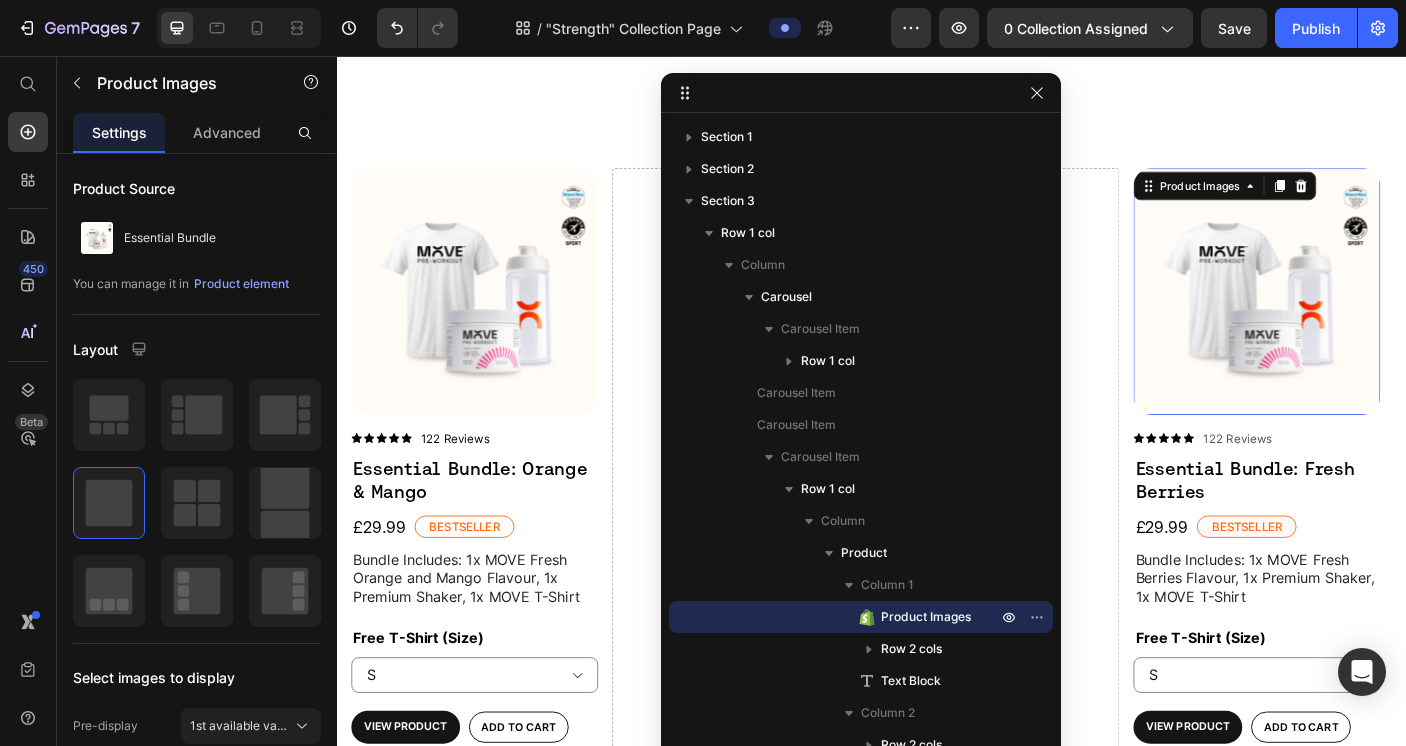 drag, startPoint x: 1229, startPoint y: 106, endPoint x: 882, endPoint y: 103, distance: 347.01297 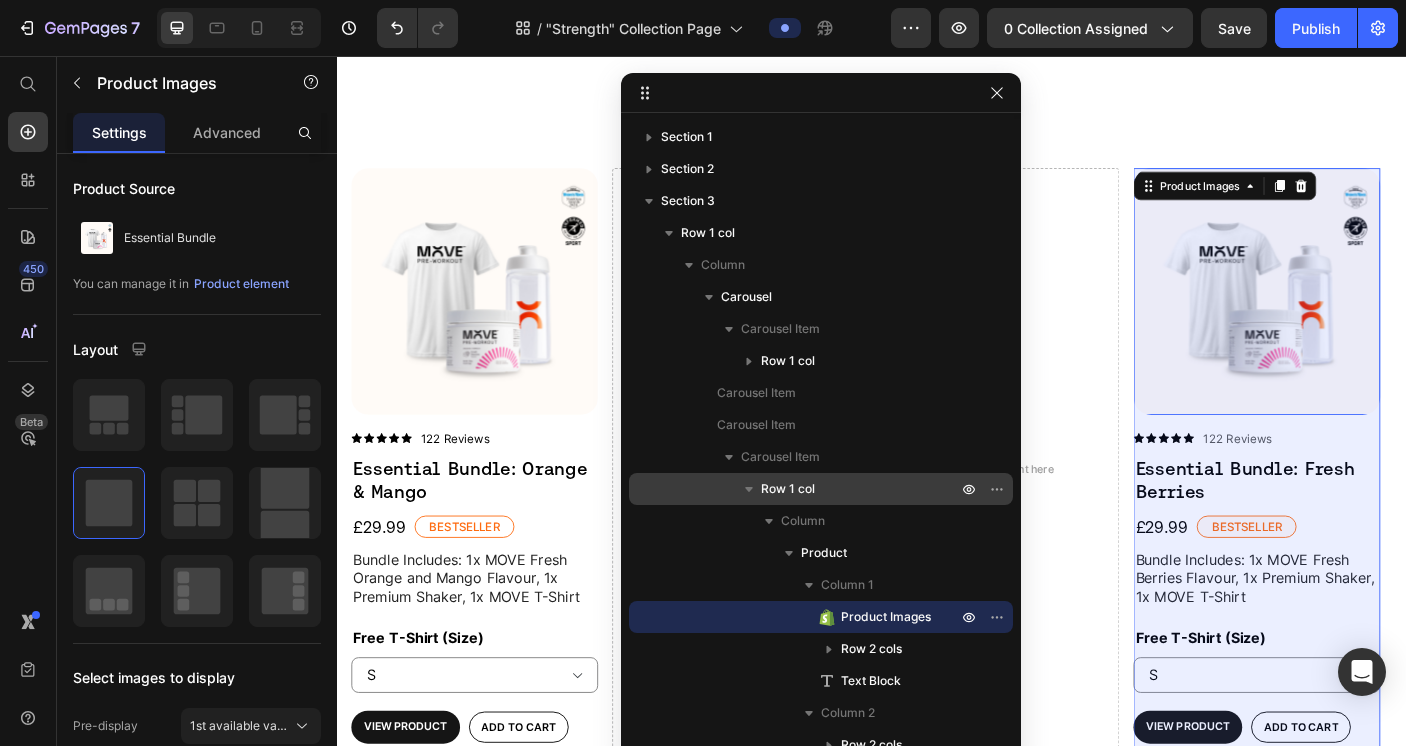 click on "Row 1 col" at bounding box center [788, 489] 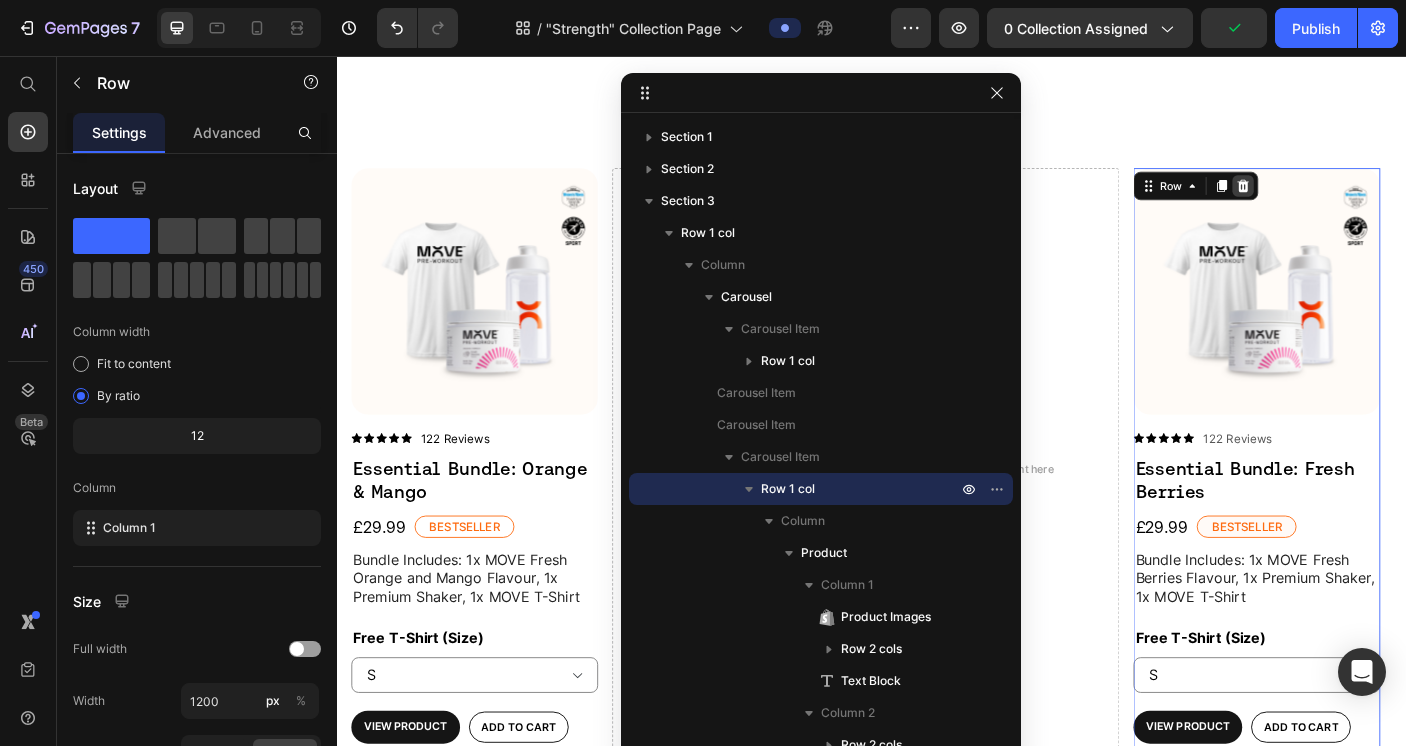 click 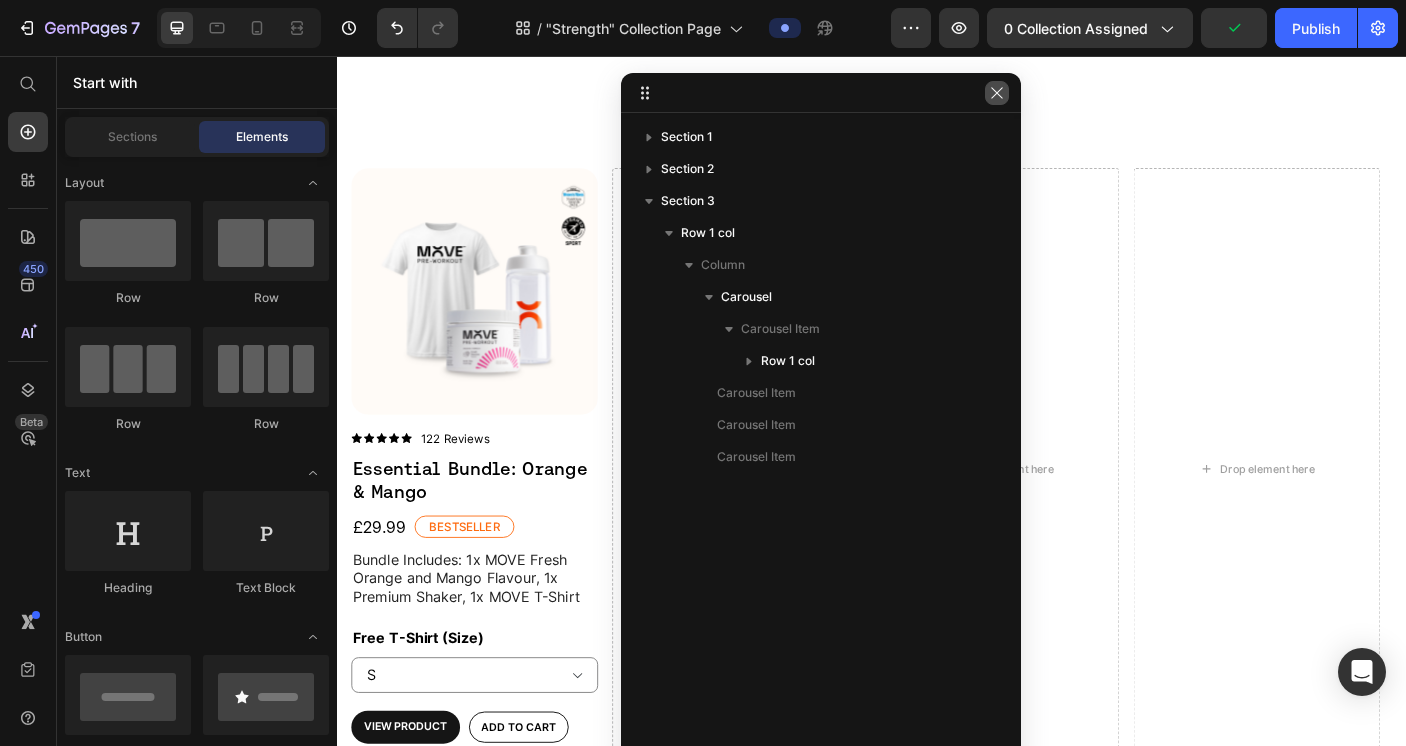 click 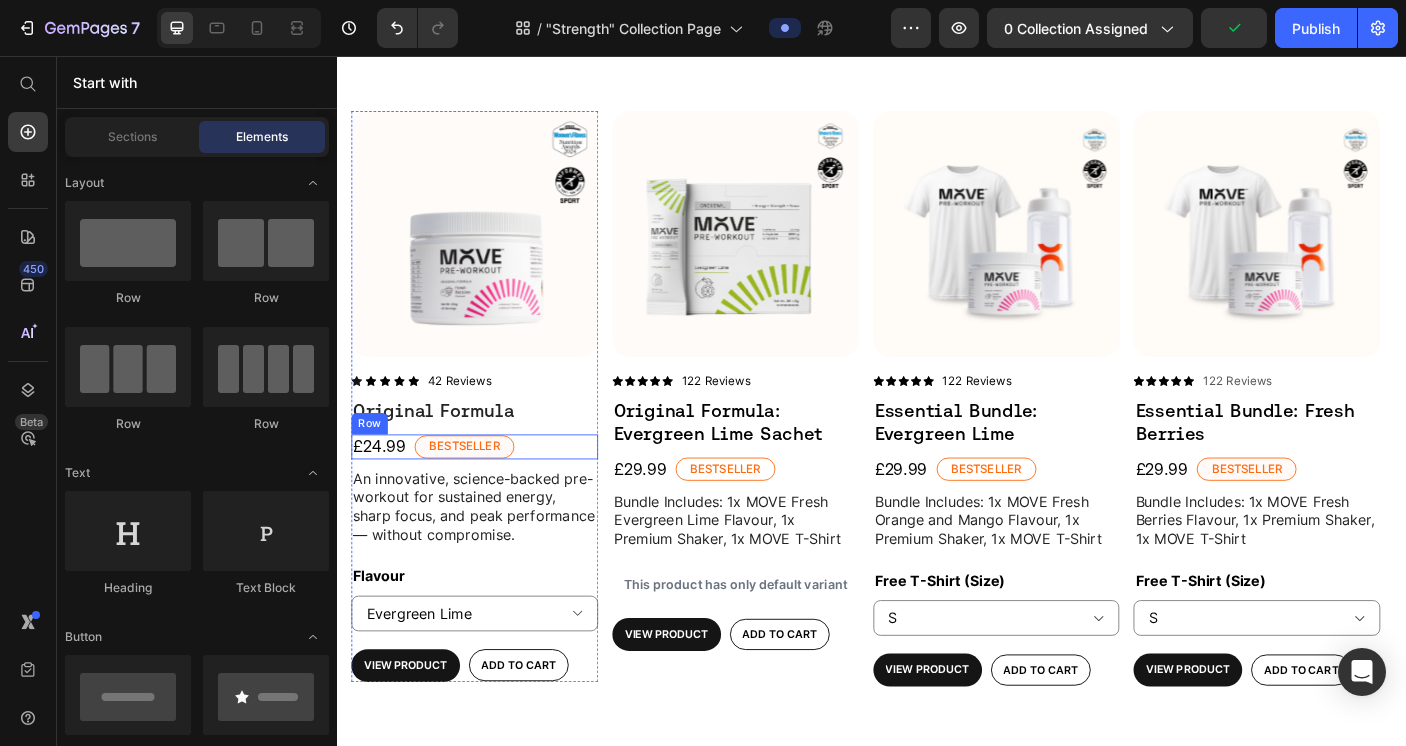 scroll, scrollTop: 260, scrollLeft: 0, axis: vertical 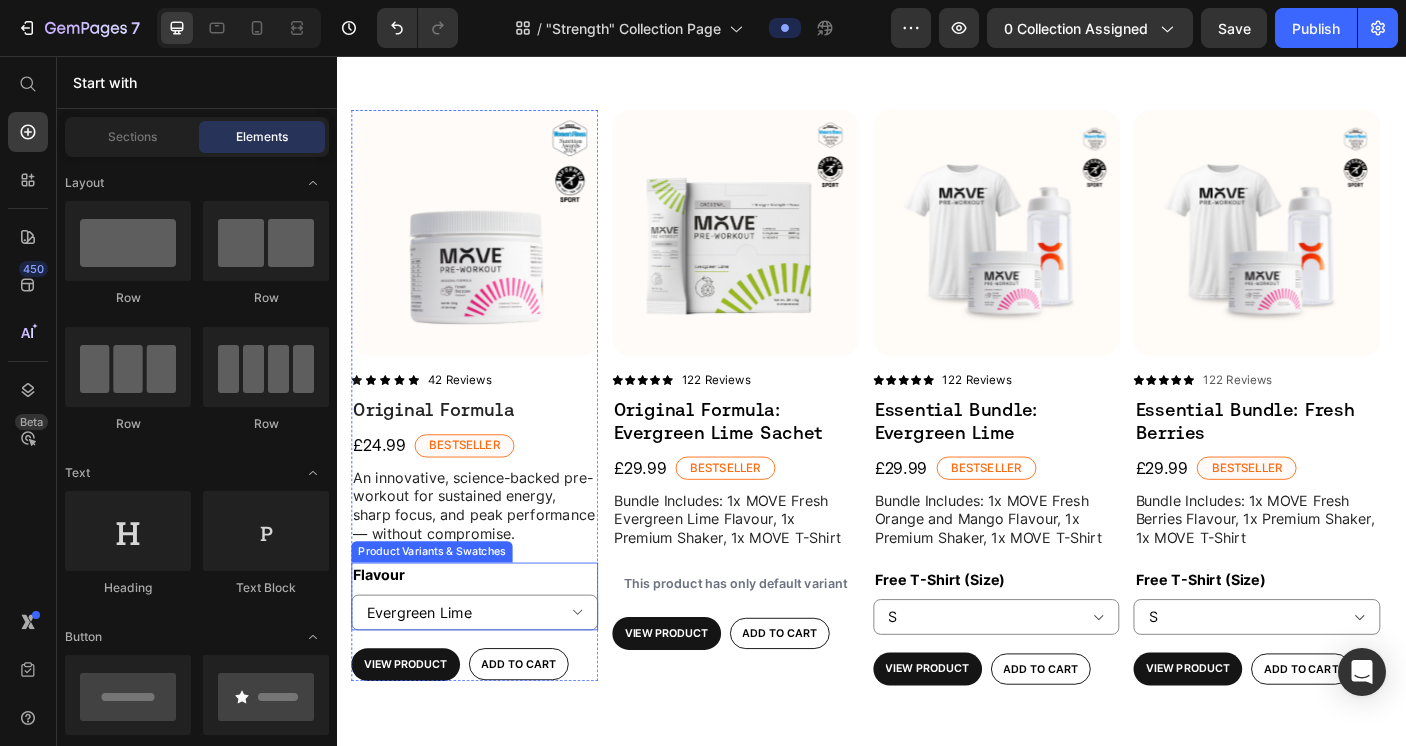 click on "Flavour Evergreen Lime Fresh Berries Orange & Mango" at bounding box center (490, 662) 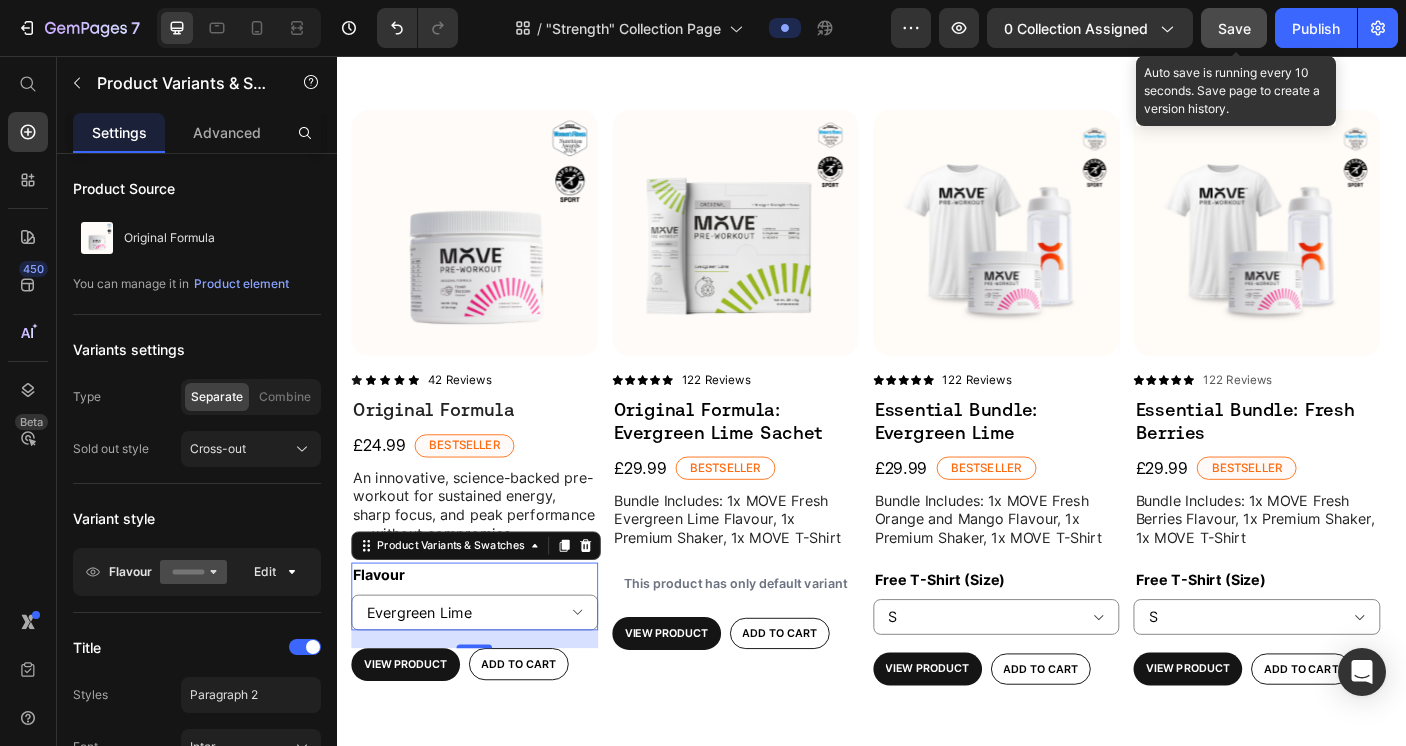 click on "Save" at bounding box center [1234, 28] 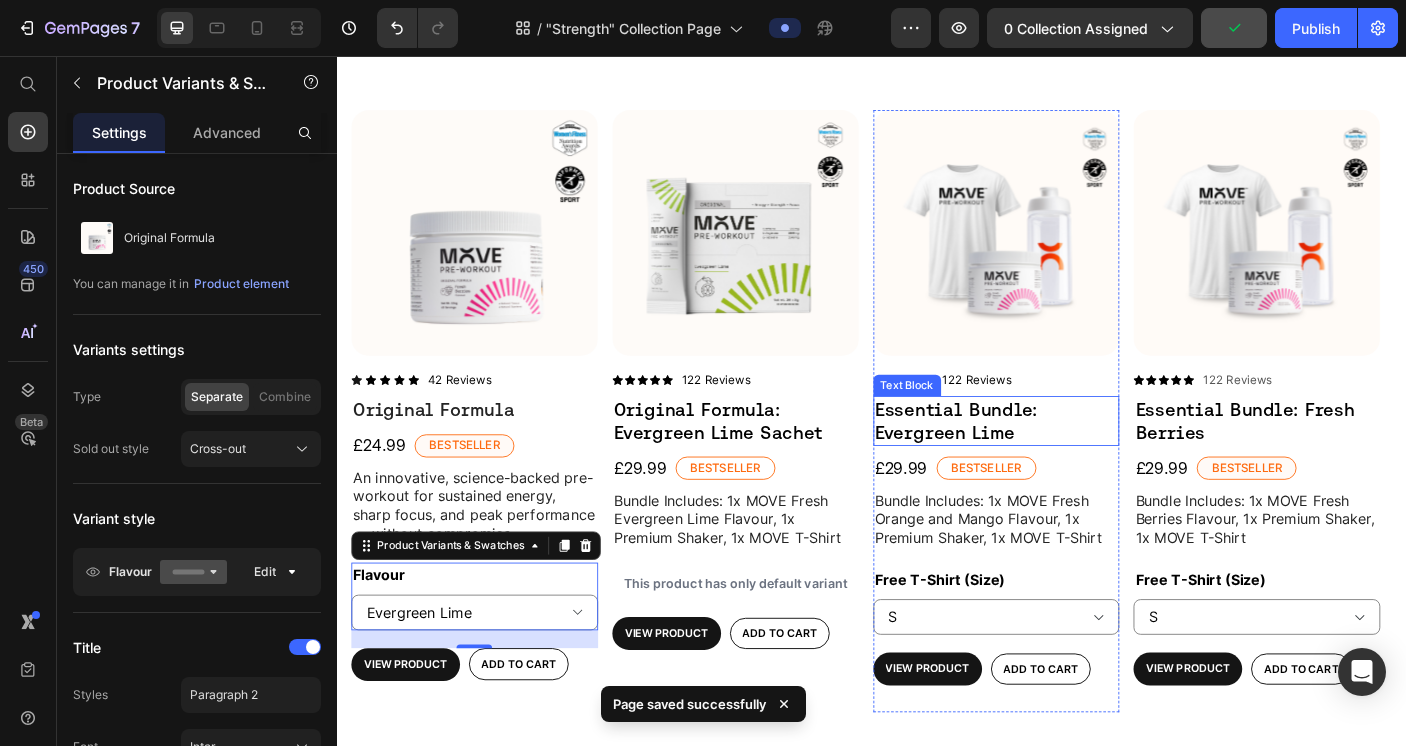 click on "Essential Bundle: Evergreen Lime" at bounding box center [1076, 465] 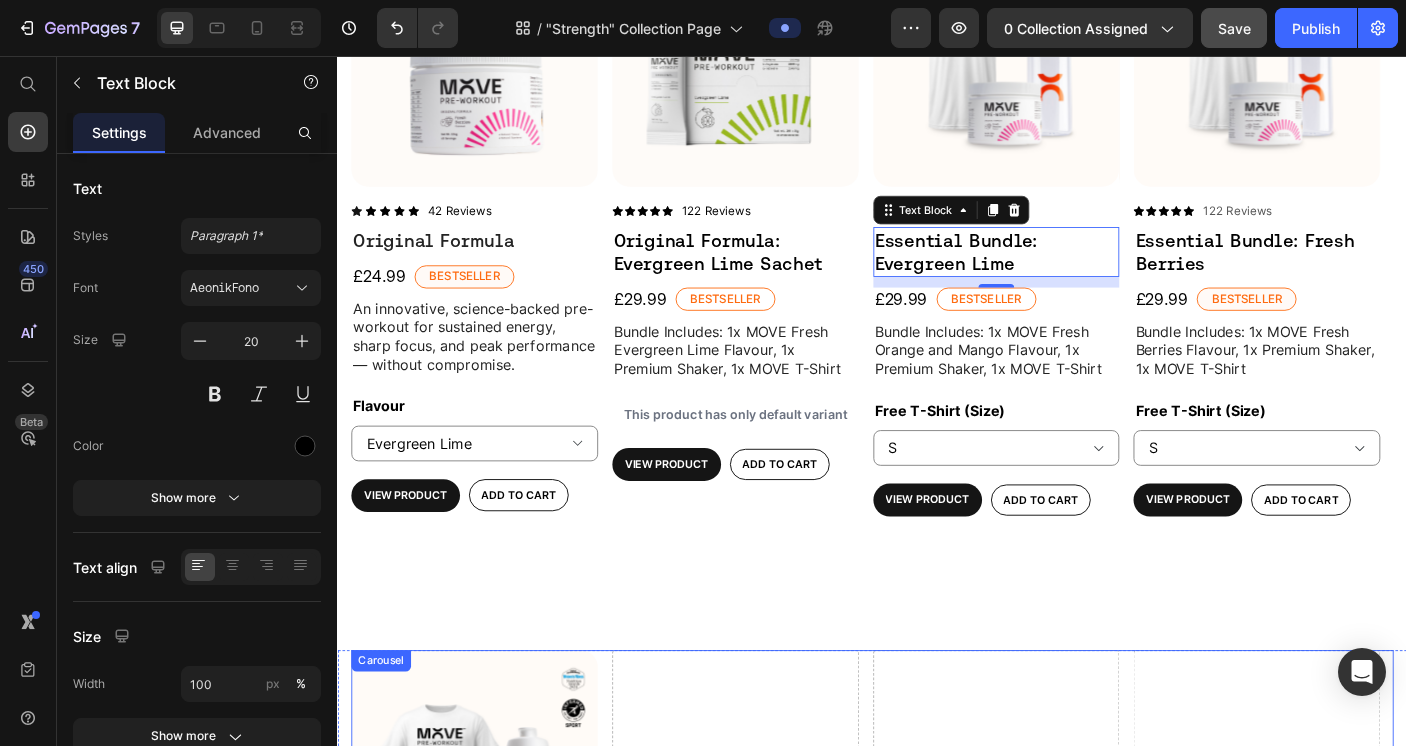 scroll, scrollTop: 378, scrollLeft: 0, axis: vertical 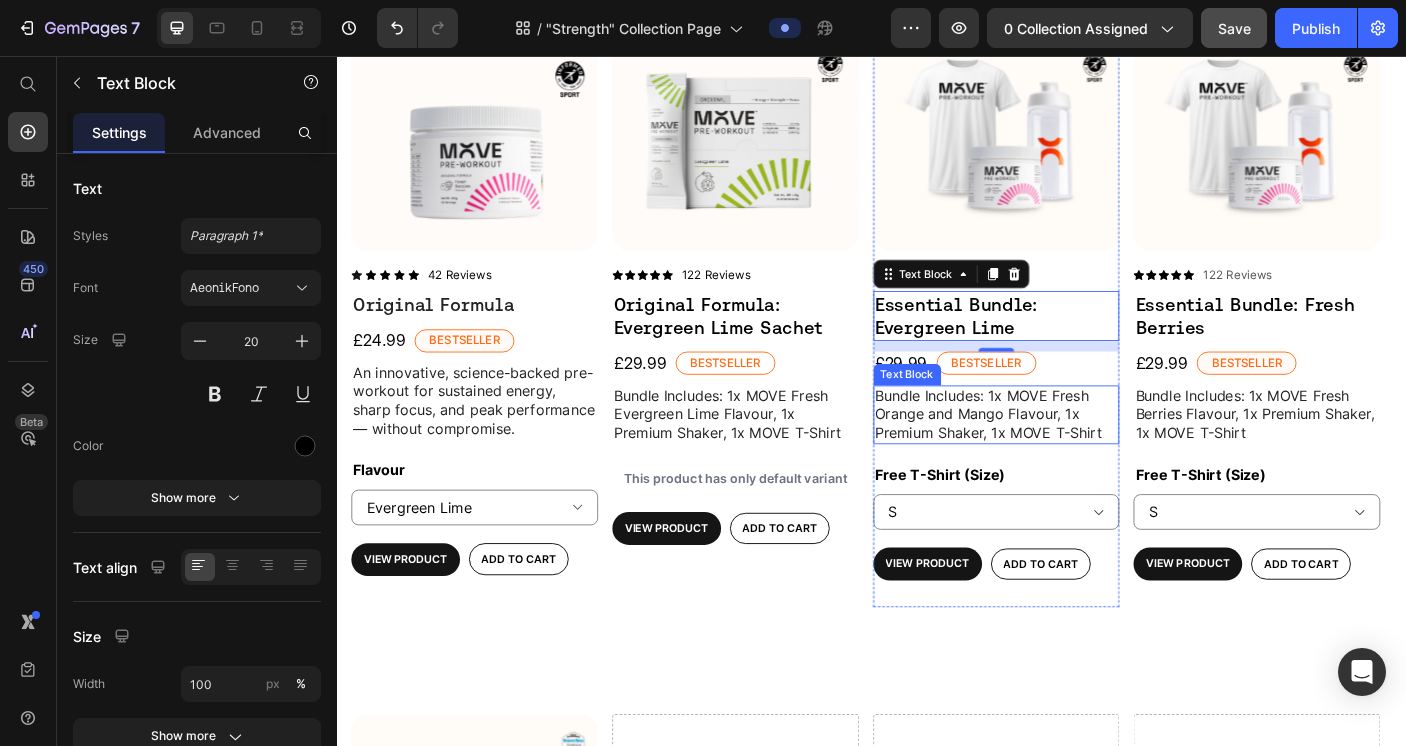 click on "Bundle Includes: 1x MOVE Fresh Orange and Mango Flavour, 1x Premium Shaker, 1x MOVE T-Shirt" at bounding box center [1076, 458] 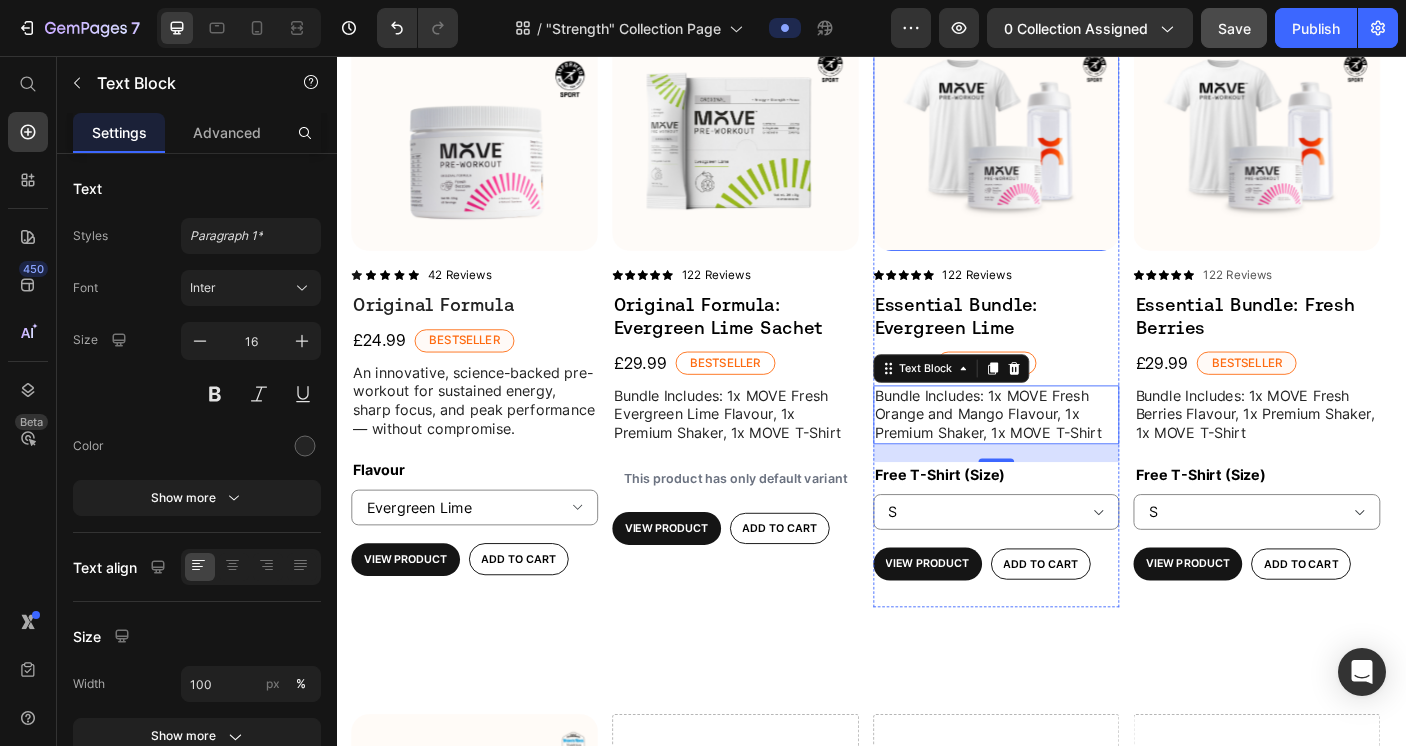 click at bounding box center (1076, 136) 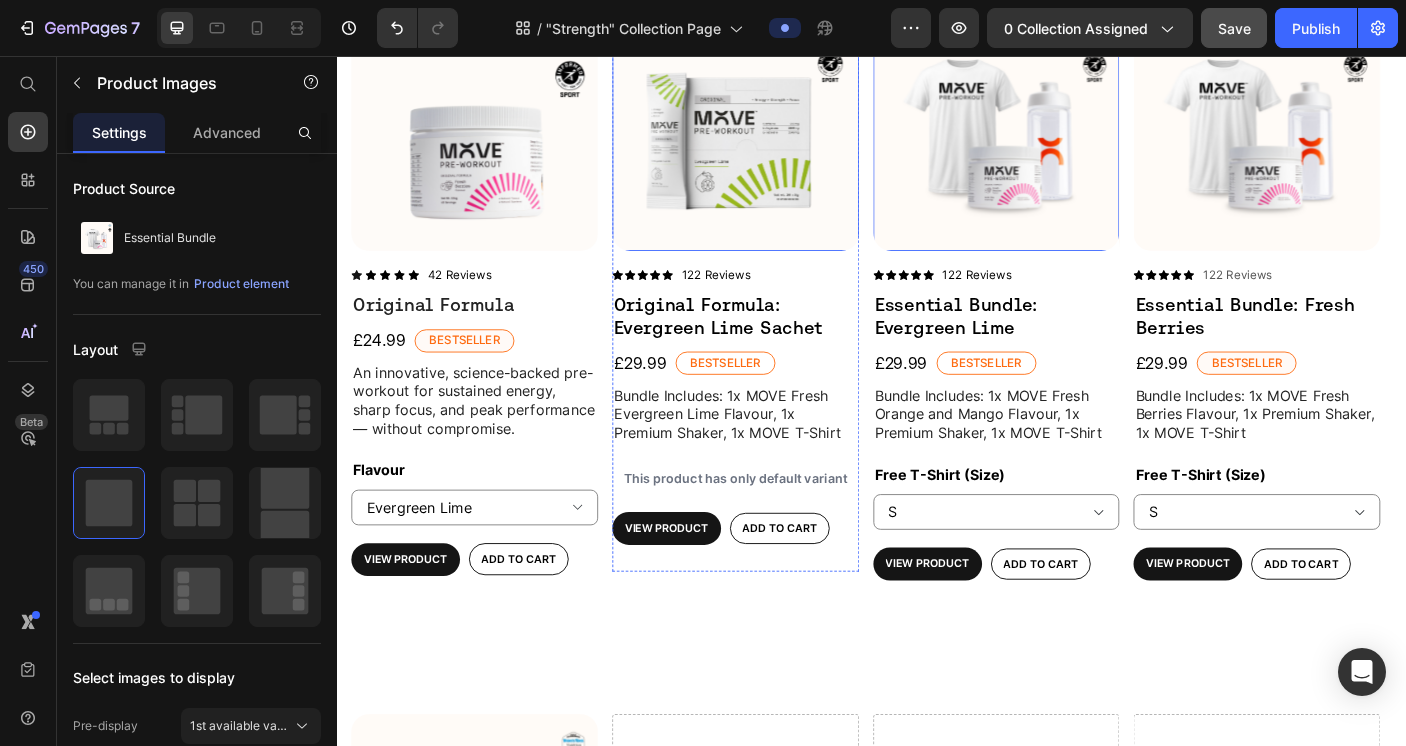 click at bounding box center [783, 136] 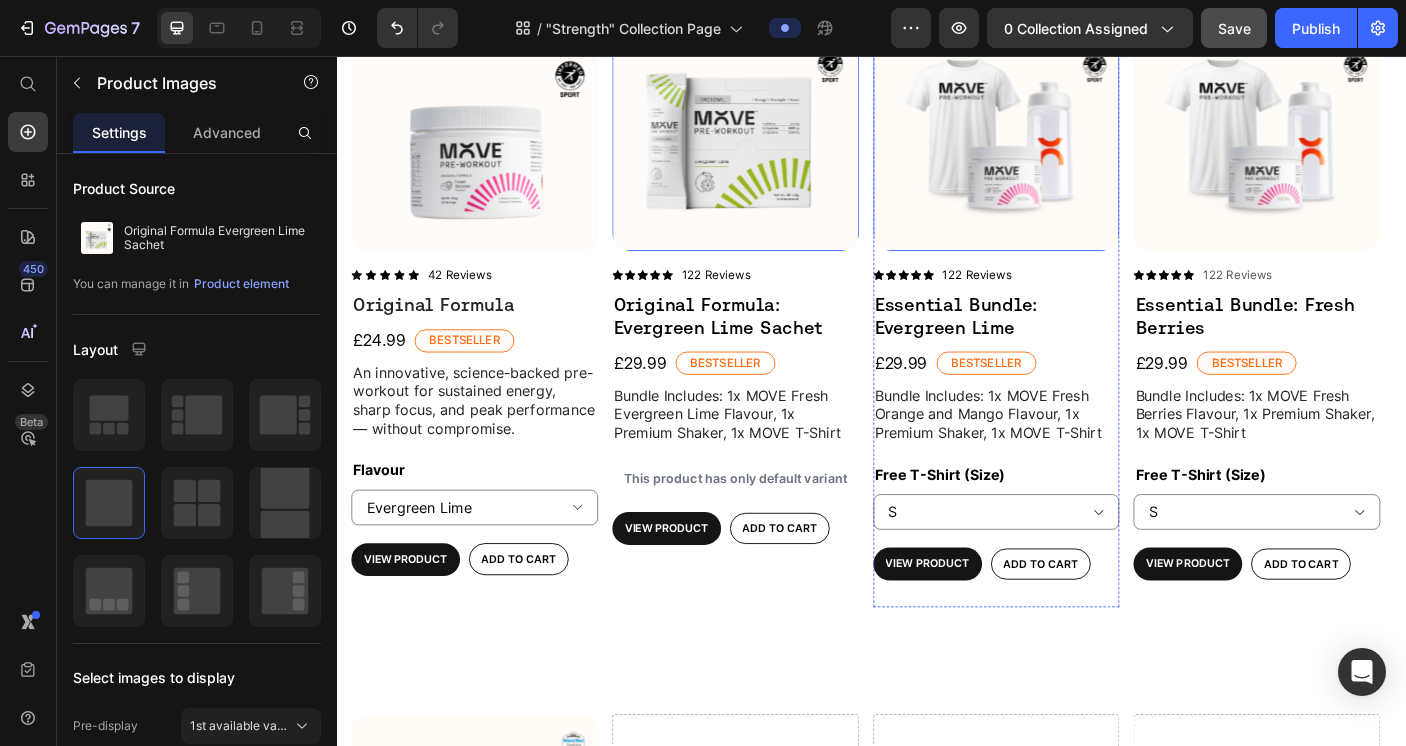 click at bounding box center [1076, 136] 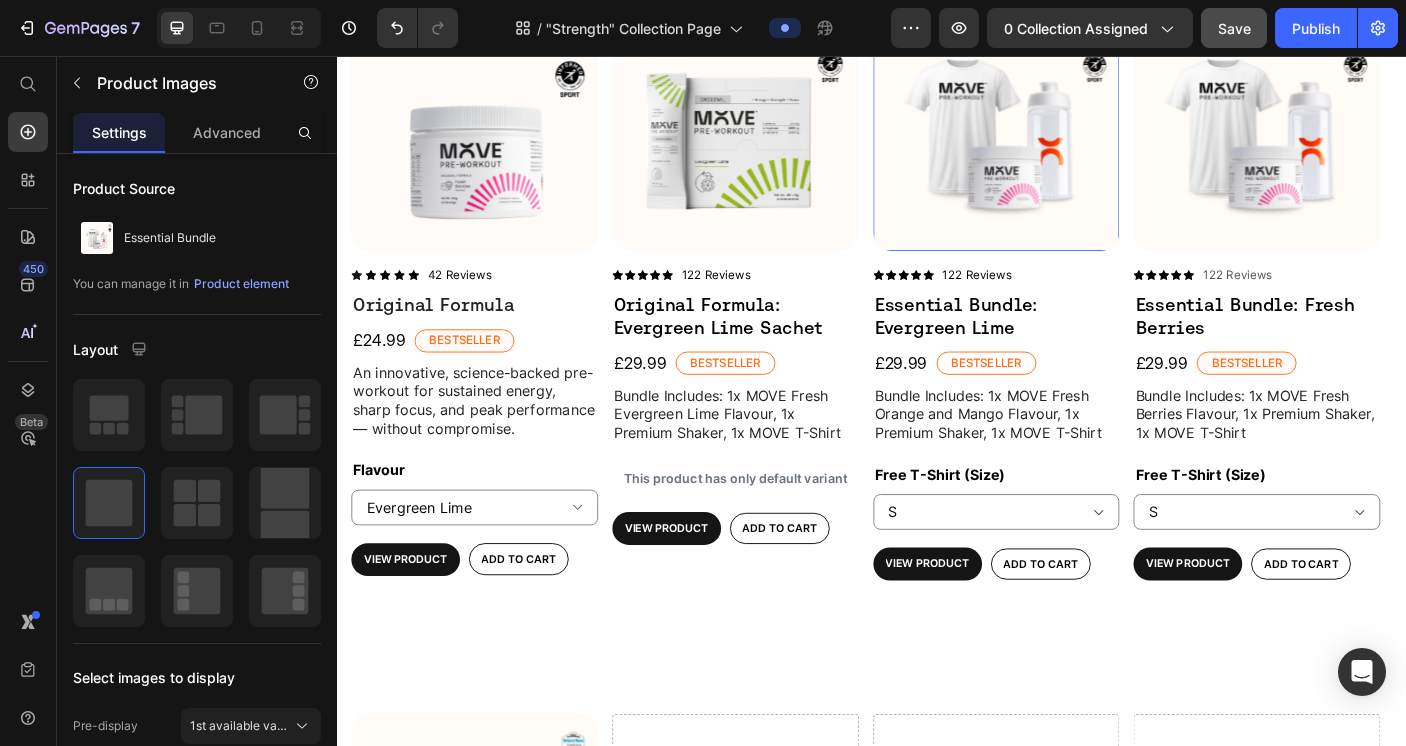 click at bounding box center (1368, 136) 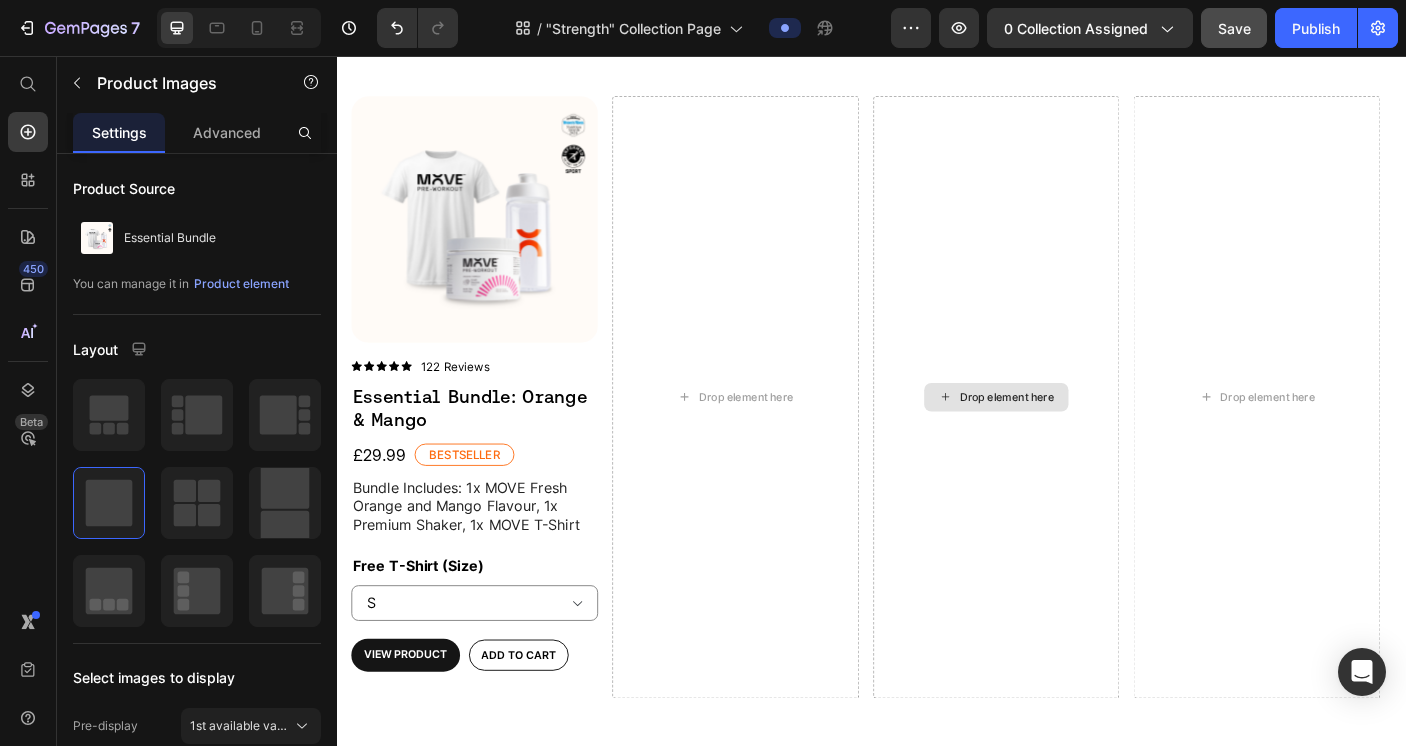scroll, scrollTop: 1071, scrollLeft: 0, axis: vertical 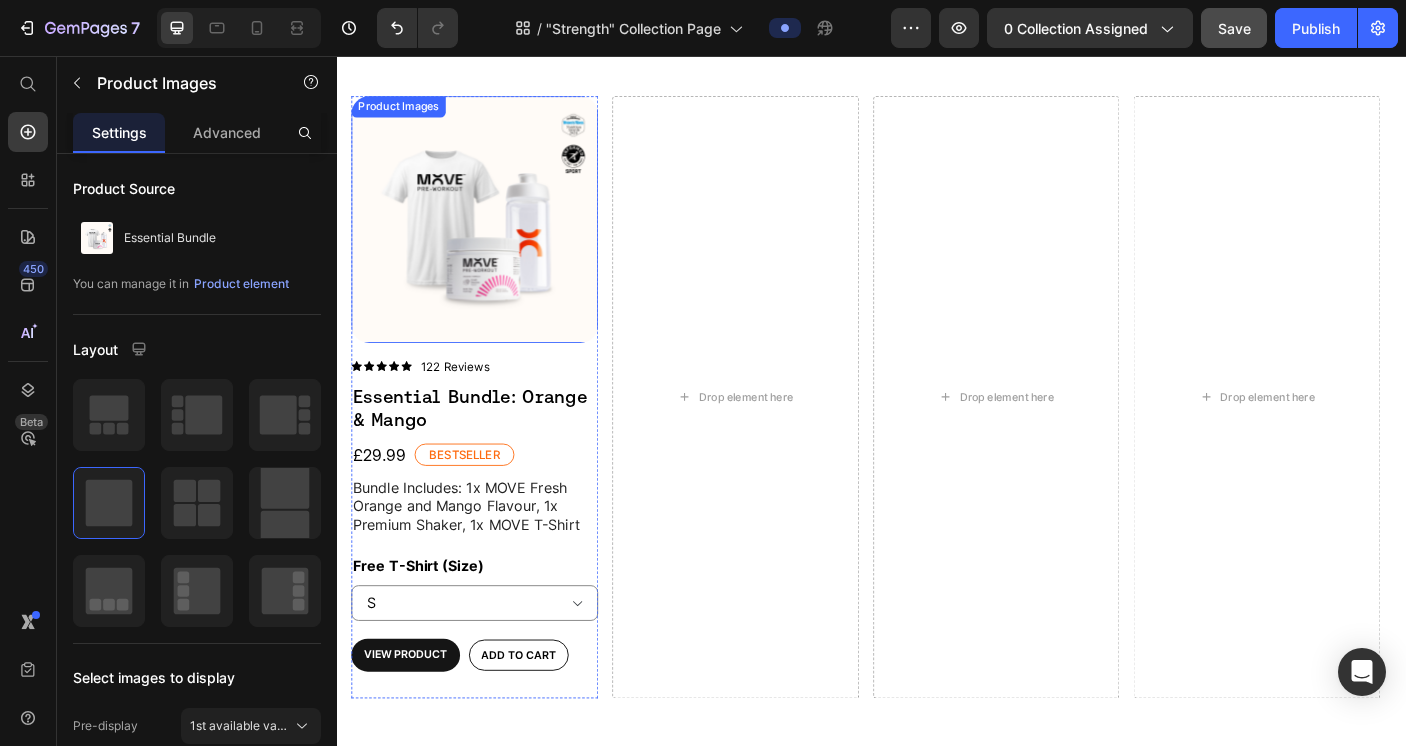 click at bounding box center (490, 239) 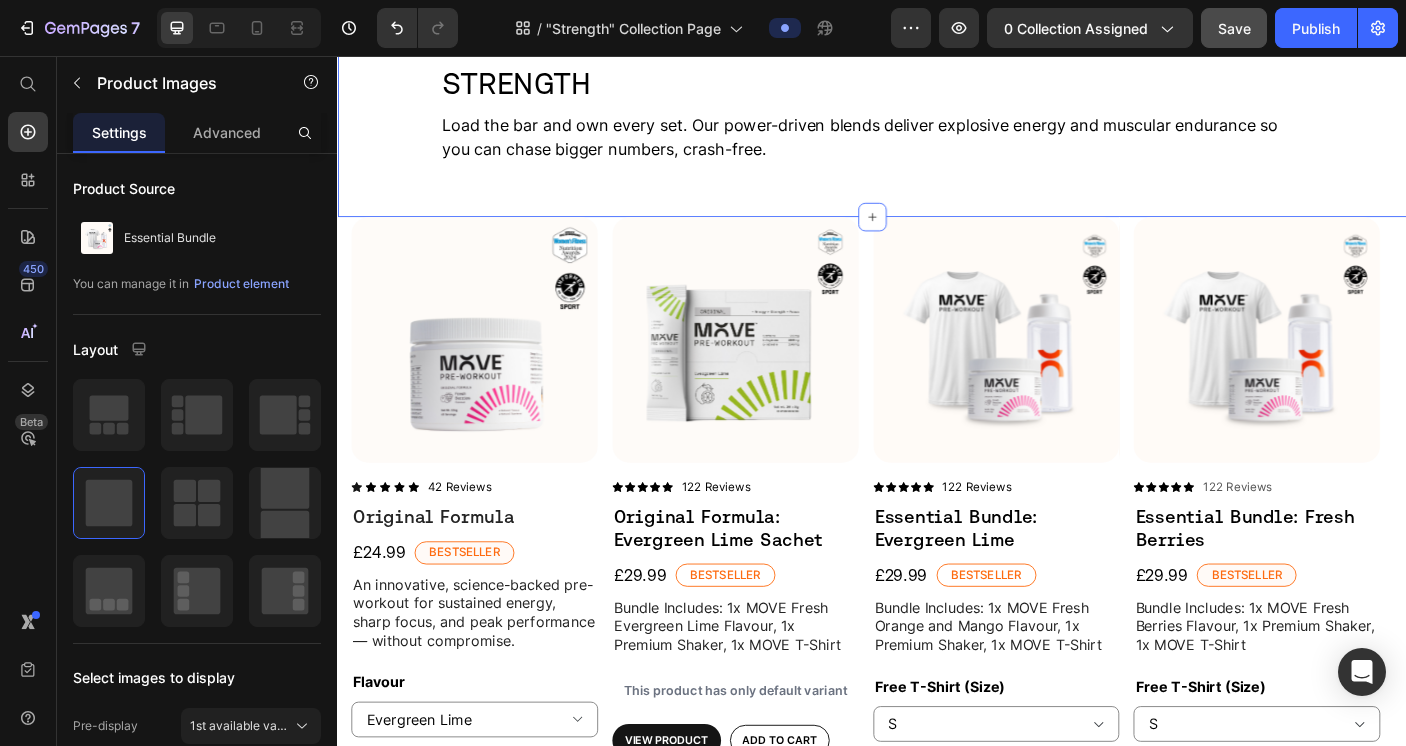scroll, scrollTop: 242, scrollLeft: 0, axis: vertical 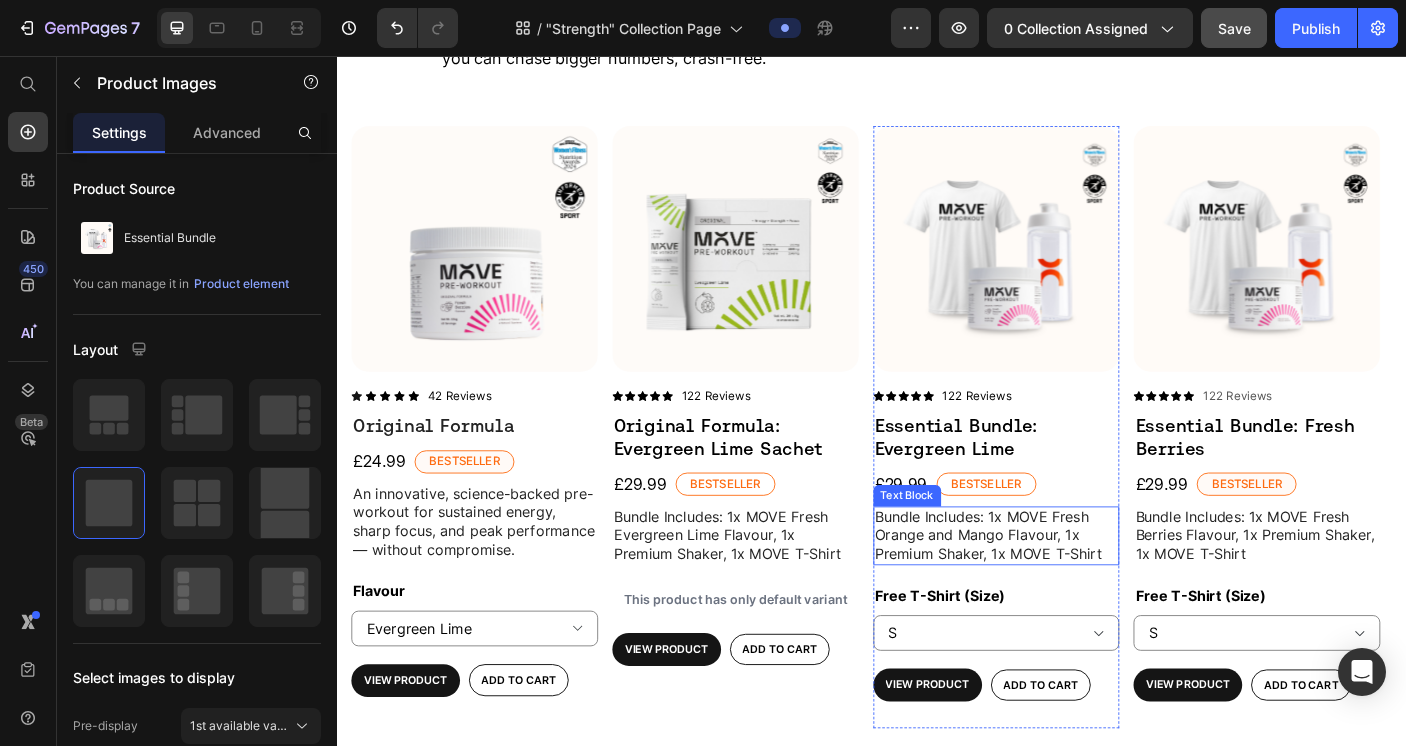 click on "Bundle Includes: 1x MOVE Fresh Orange and Mango Flavour, 1x Premium Shaker, 1x MOVE T-Shirt" at bounding box center [1076, 594] 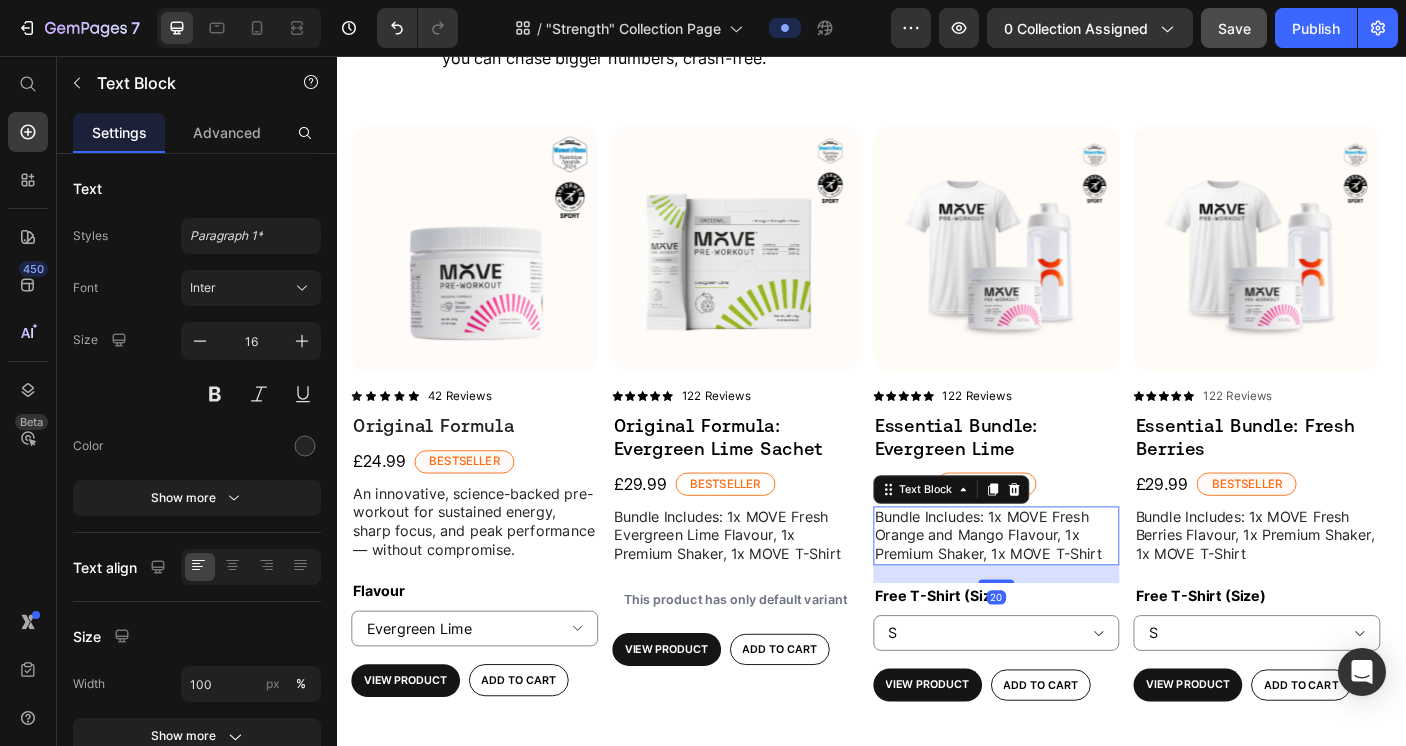 click on "Bundle Includes: 1x MOVE Fresh Orange and Mango Flavour, 1x Premium Shaker, 1x MOVE T-Shirt" at bounding box center (1076, 594) 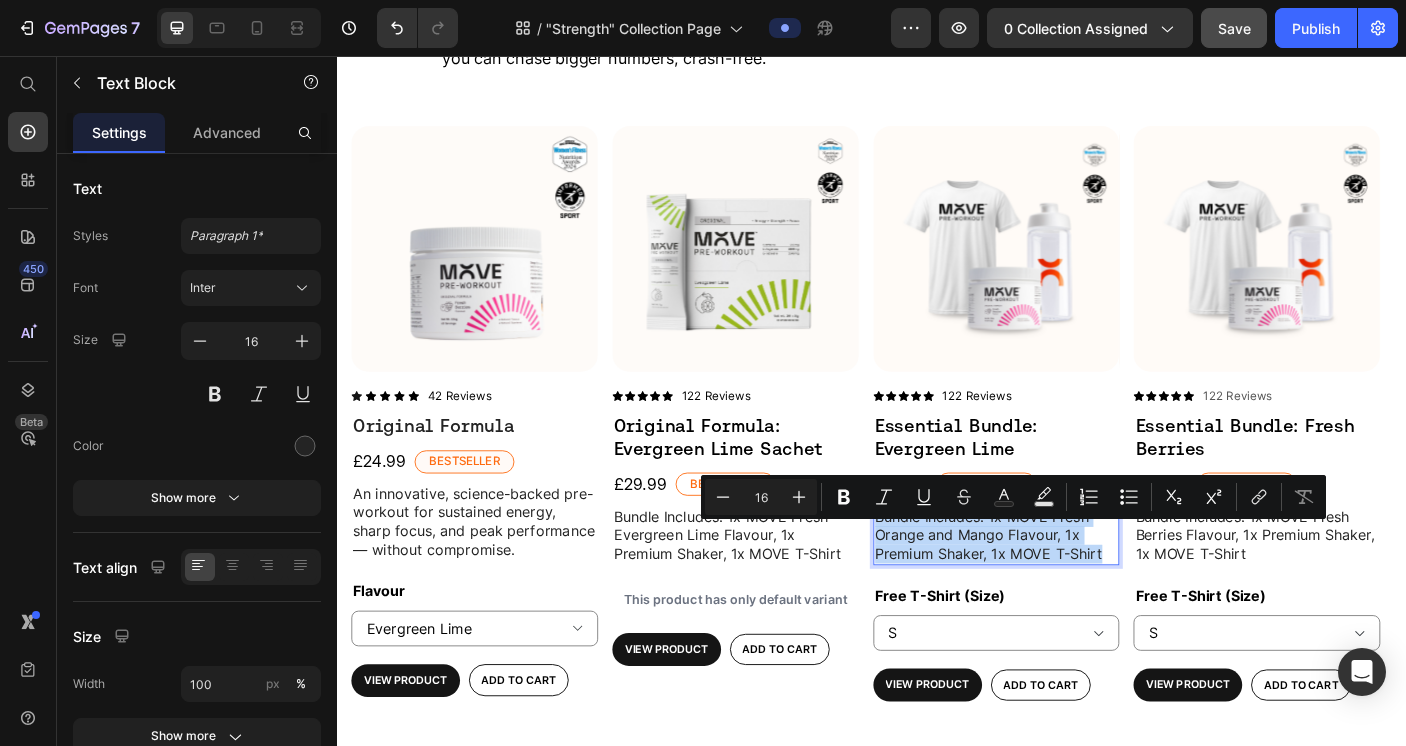 click on "Bundle Includes: 1x MOVE Fresh Orange and Mango Flavour, 1x Premium Shaker, 1x MOVE T-Shirt" at bounding box center [1076, 594] 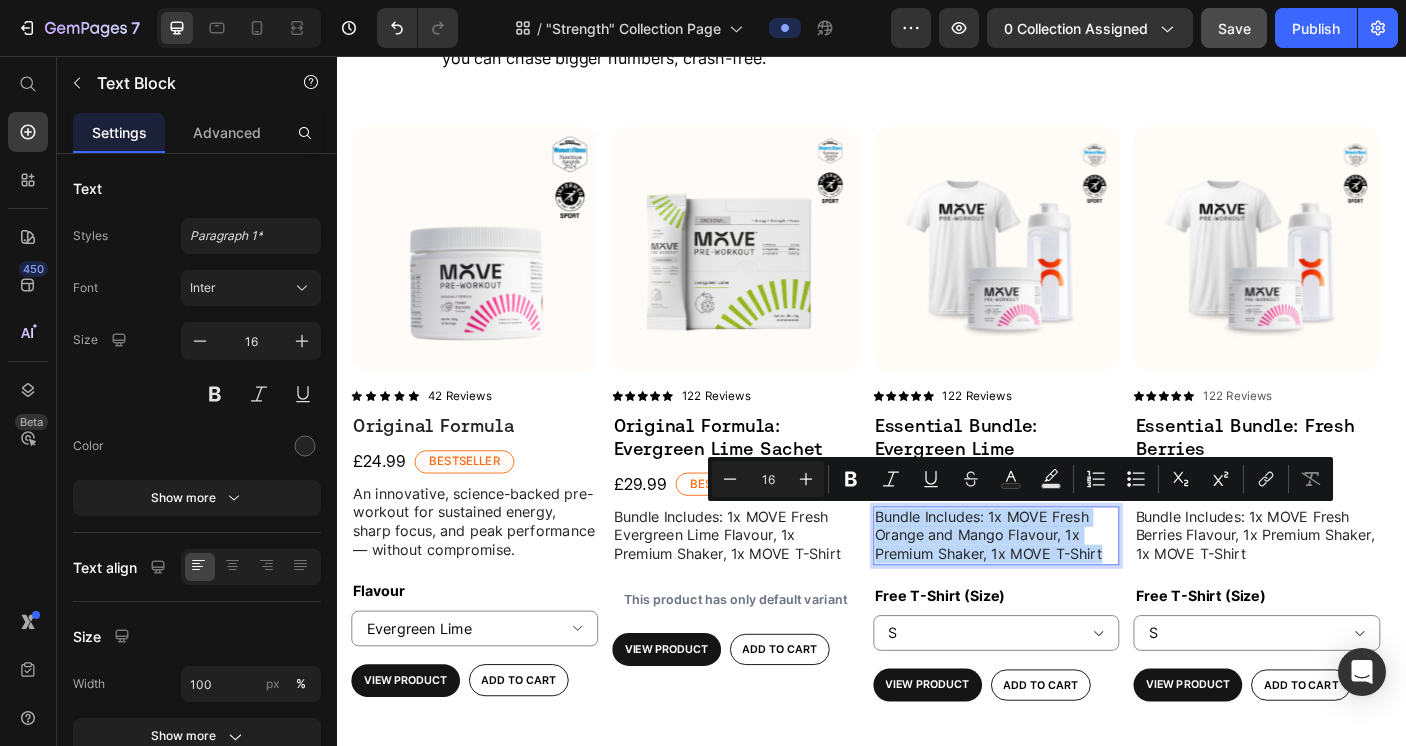 click on "Bundle Includes: 1x MOVE Fresh Orange and Mango Flavour, 1x Premium Shaker, 1x MOVE T-Shirt" at bounding box center (1076, 594) 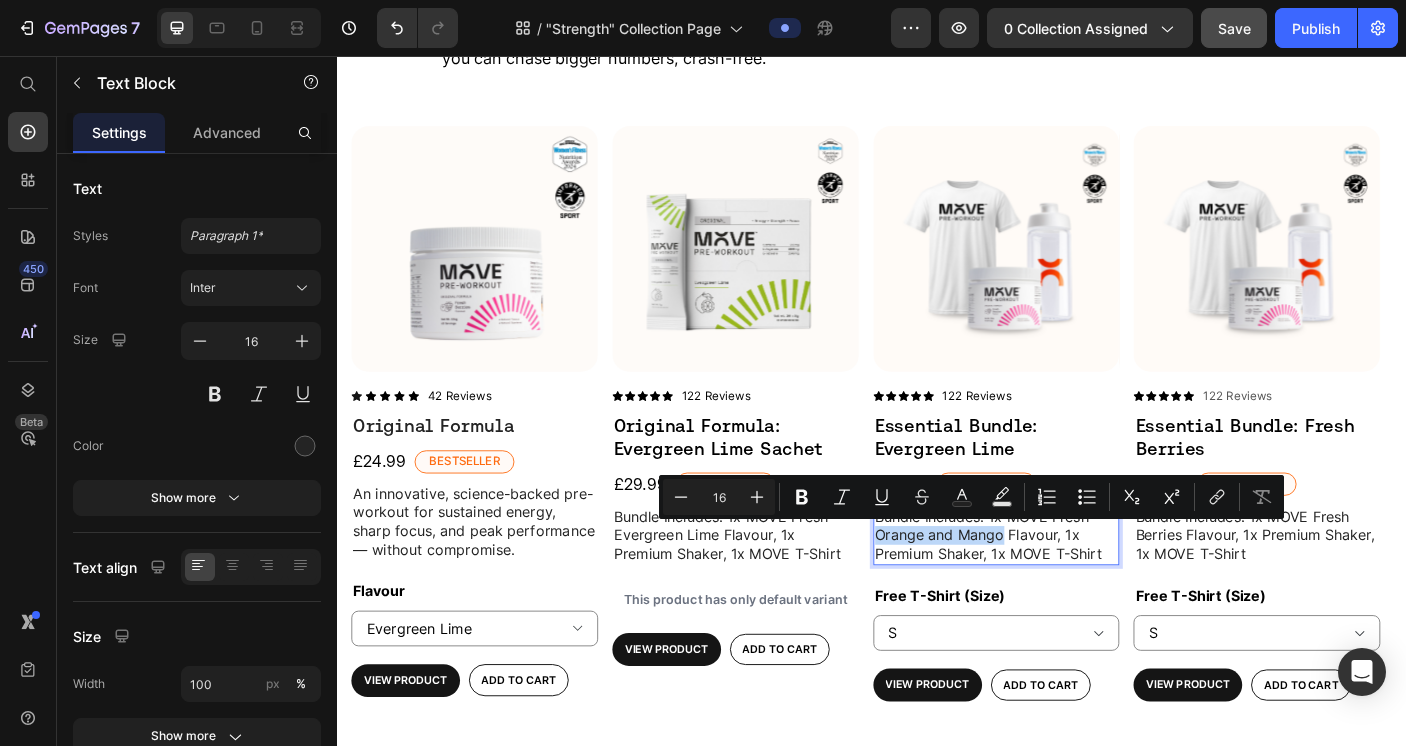 drag, startPoint x: 1083, startPoint y: 590, endPoint x: 942, endPoint y: 591, distance: 141.00354 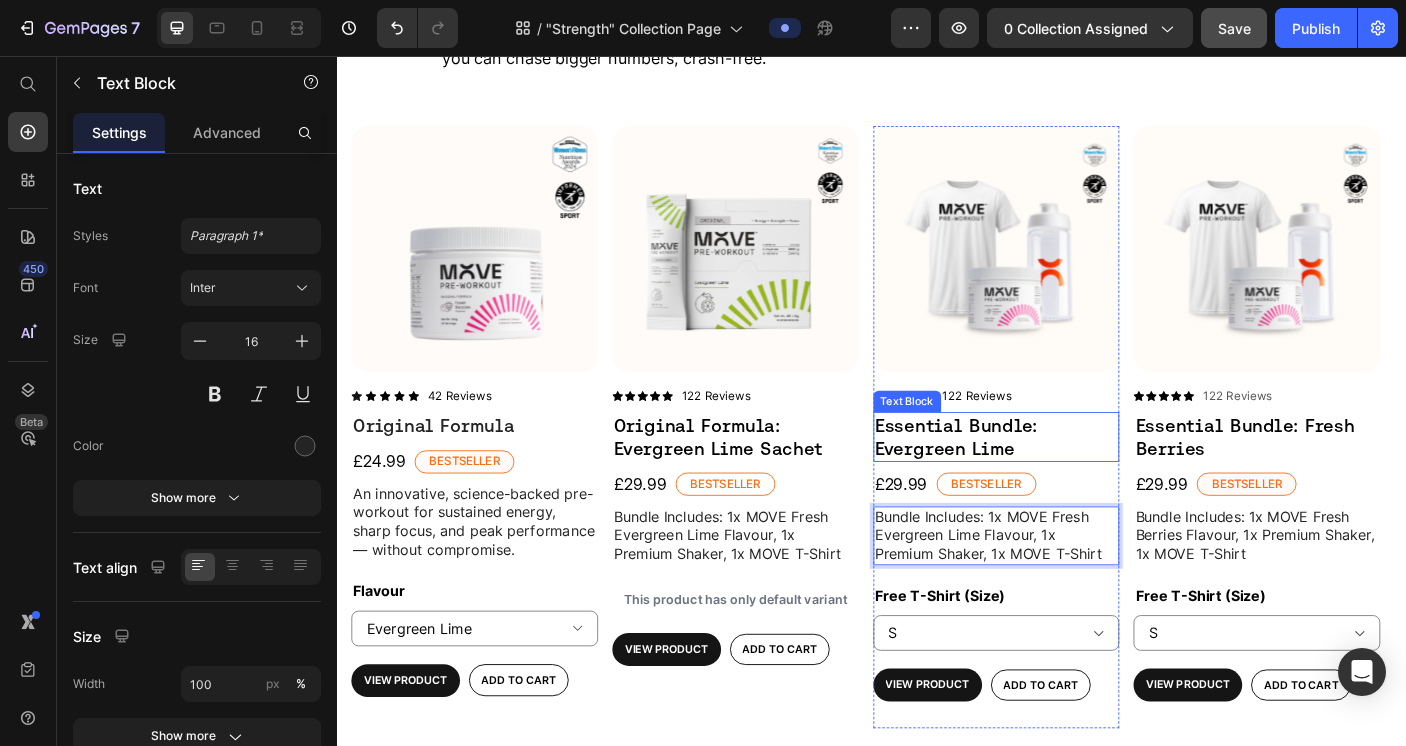click on "Essential Bundle: Evergreen Lime" at bounding box center (1076, 483) 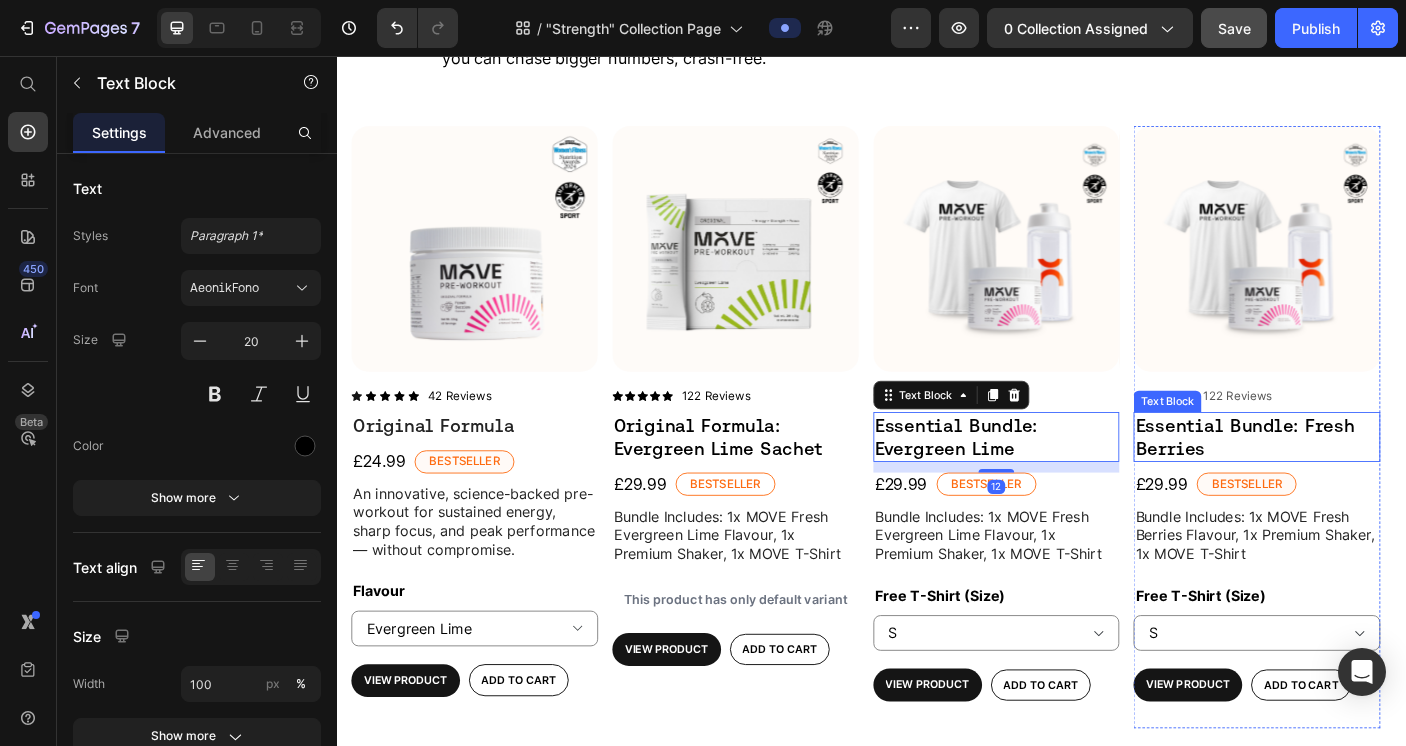 click on "Essential Bundle: Fresh Berries" at bounding box center [1368, 483] 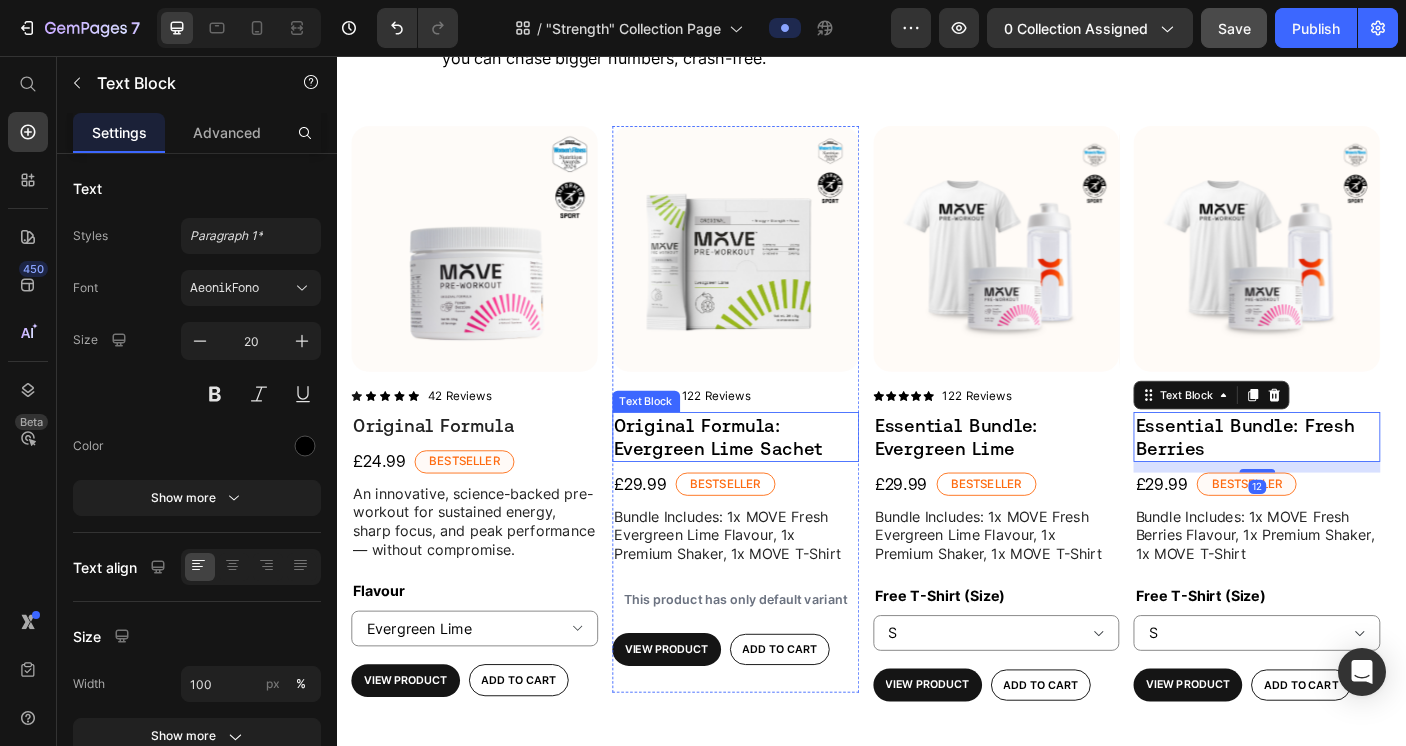 click on "Original Formula: Evergreen Lime Sachet" at bounding box center (783, 483) 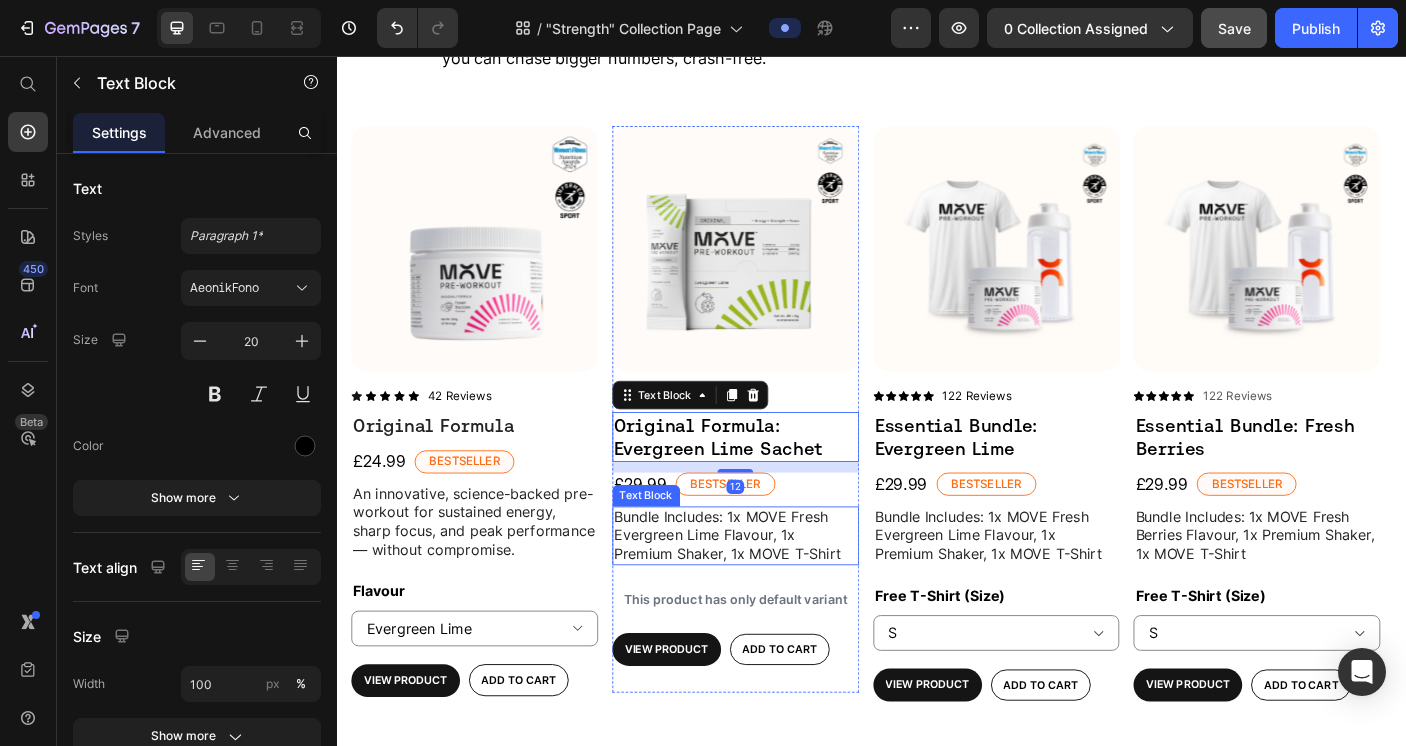 click on "Bundle Includes: 1x MOVE Fresh Evergreen Lime Flavour, 1x Premium Shaker, 1x MOVE T-Shirt" at bounding box center [783, 594] 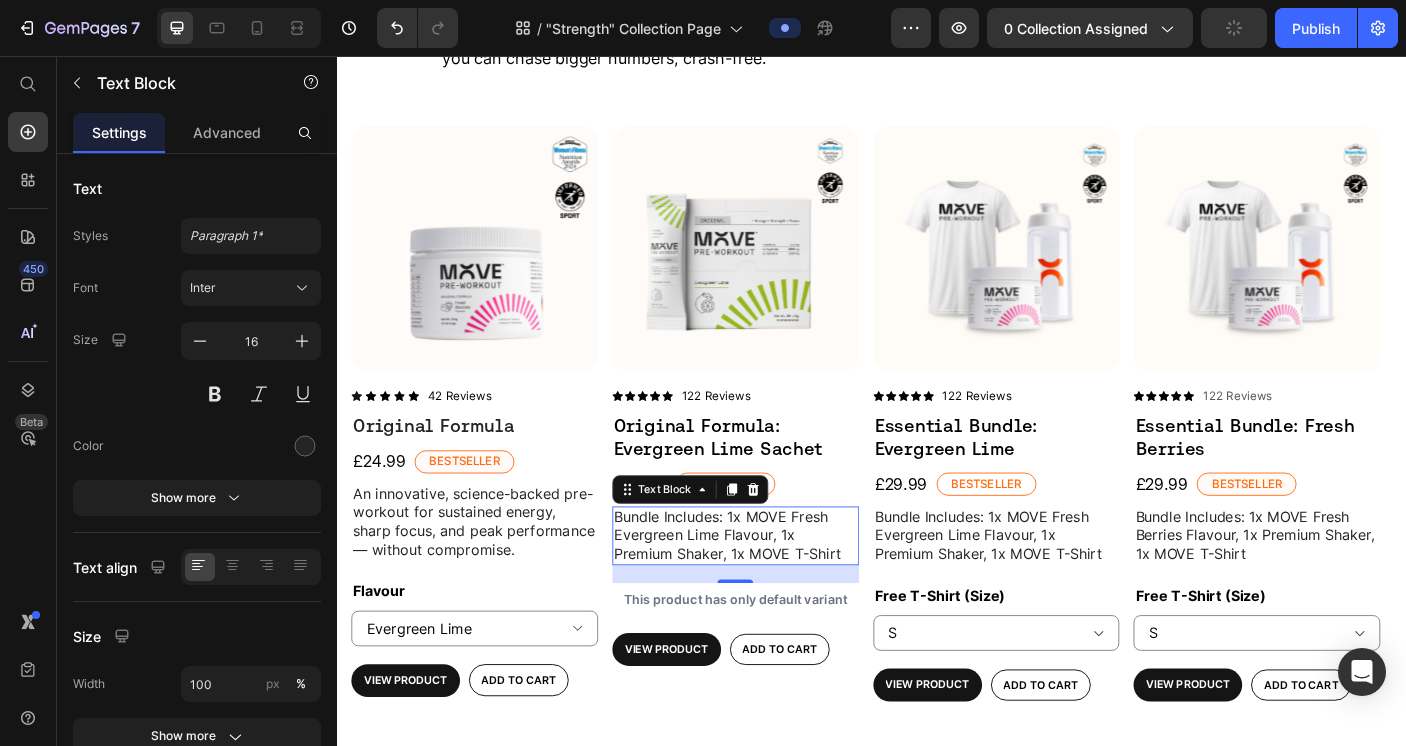 click on "Bundle Includes: 1x MOVE Fresh Evergreen Lime Flavour, 1x Premium Shaker, 1x MOVE T-Shirt" at bounding box center [783, 594] 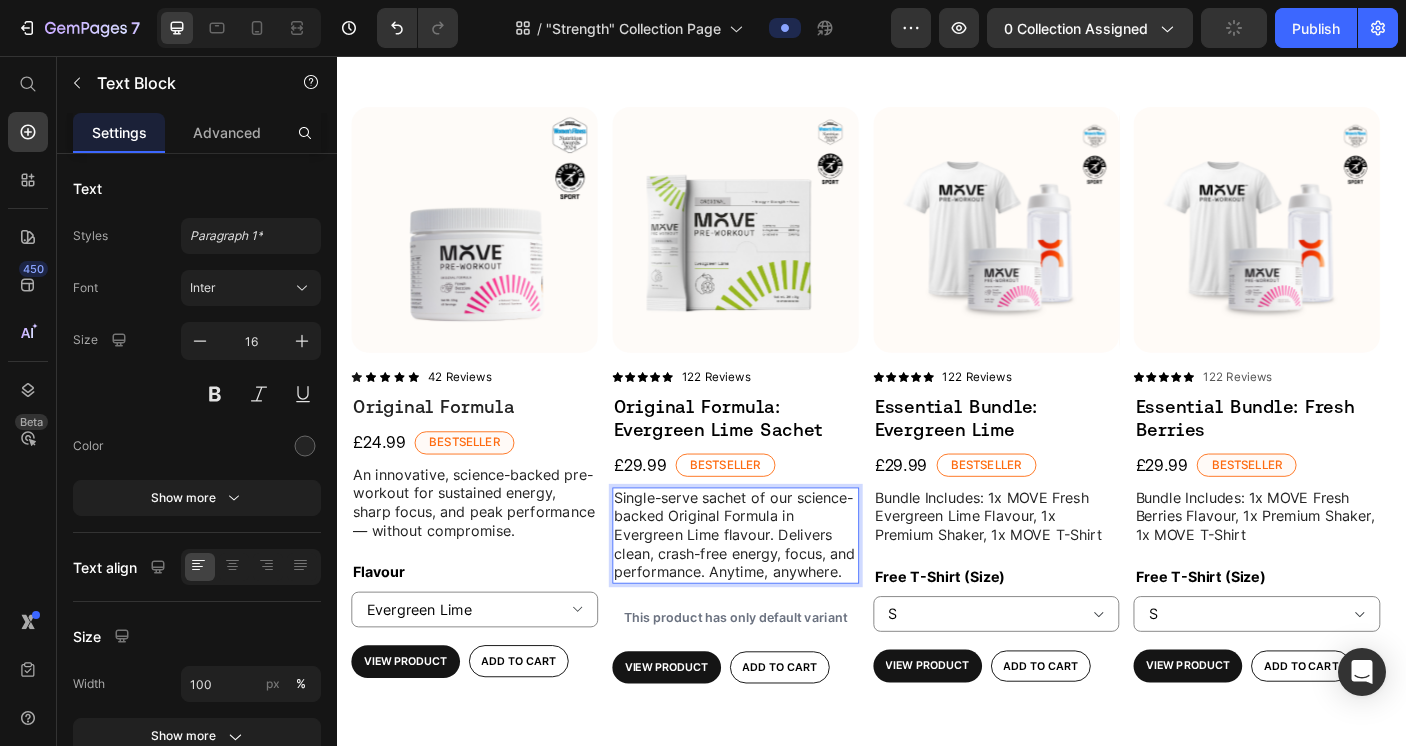 scroll, scrollTop: 297, scrollLeft: 0, axis: vertical 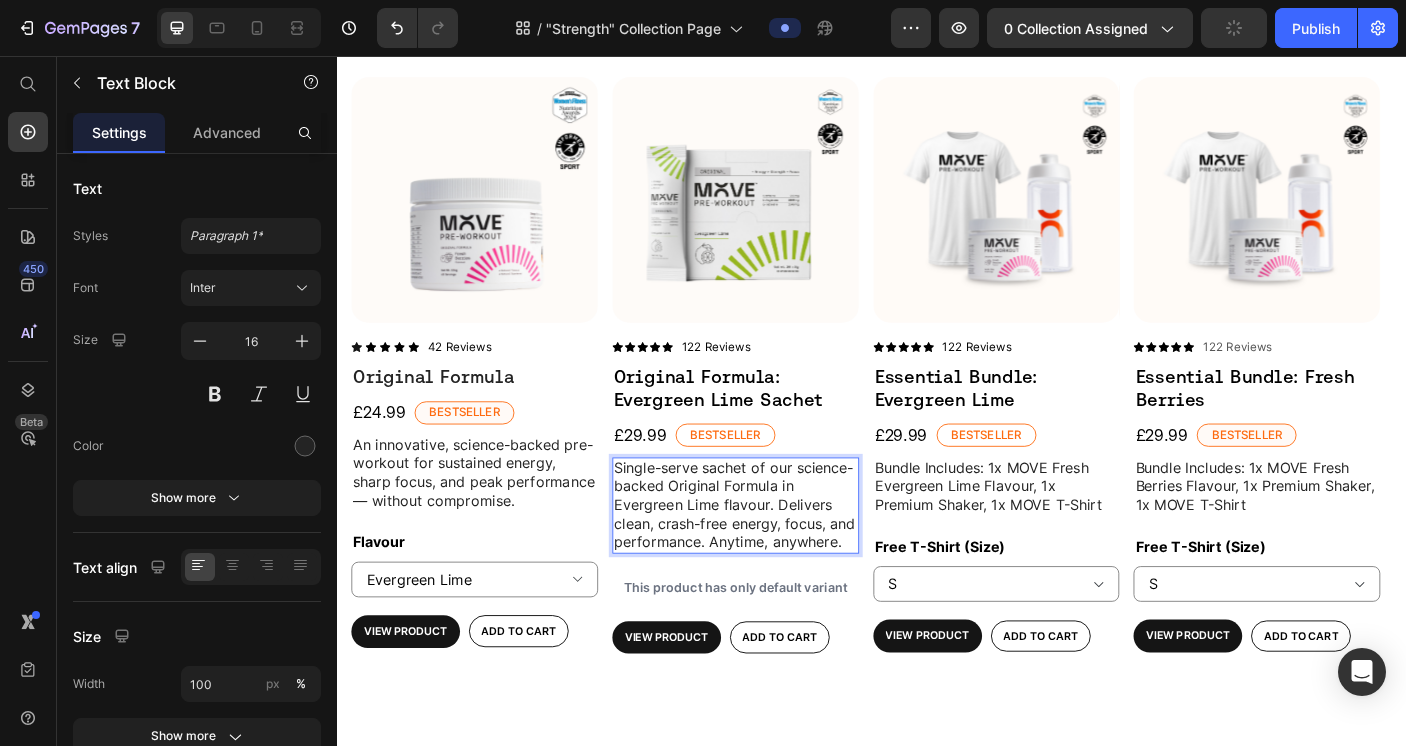 click on "Single-serve sachet of our science-backed Original Formula in Evergreen Lime flavour. Delivers clean, crash-free energy, focus, and performance. Anytime, anywhere." at bounding box center [783, 560] 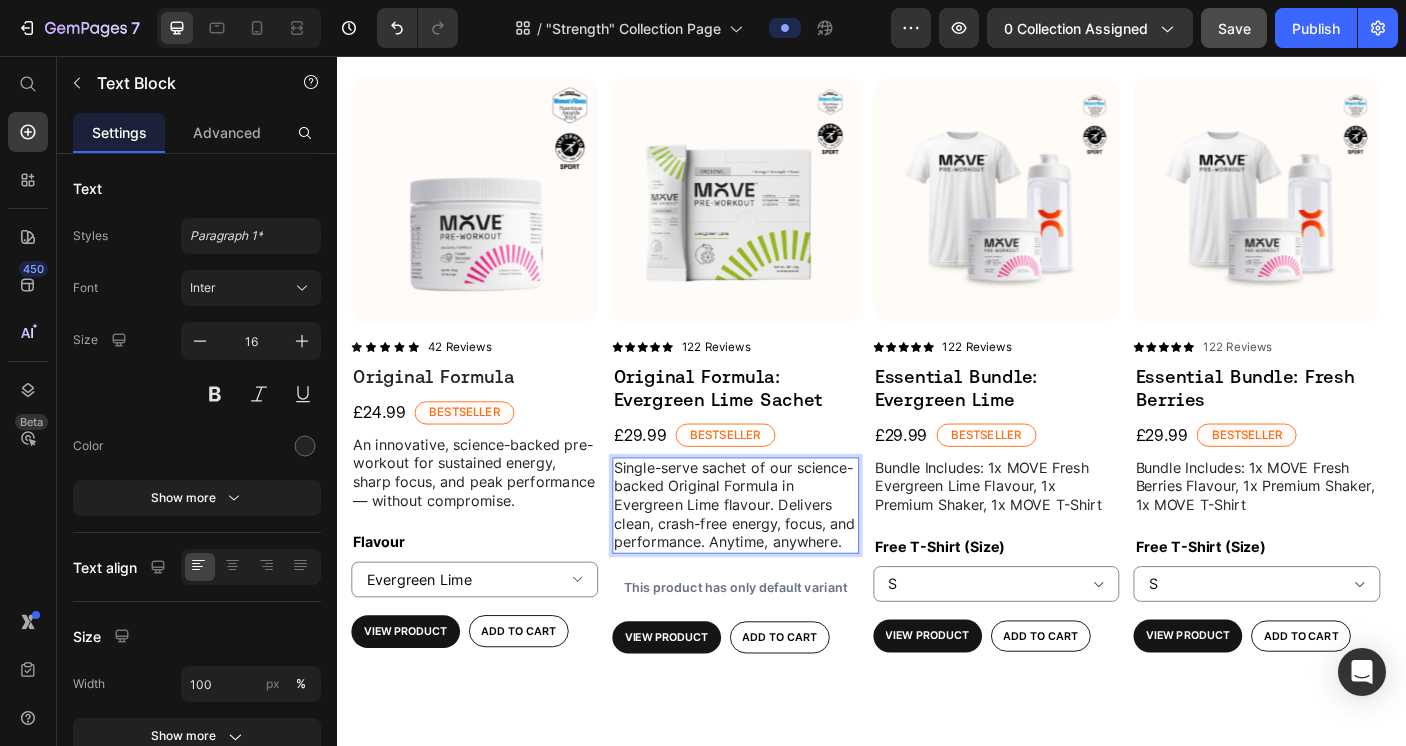 click on "Single-serve sachet of our science-backed Original Formula in Evergreen Lime flavour. Delivers clean, crash-free energy, focus, and performance. Anytime, anywhere." at bounding box center (783, 560) 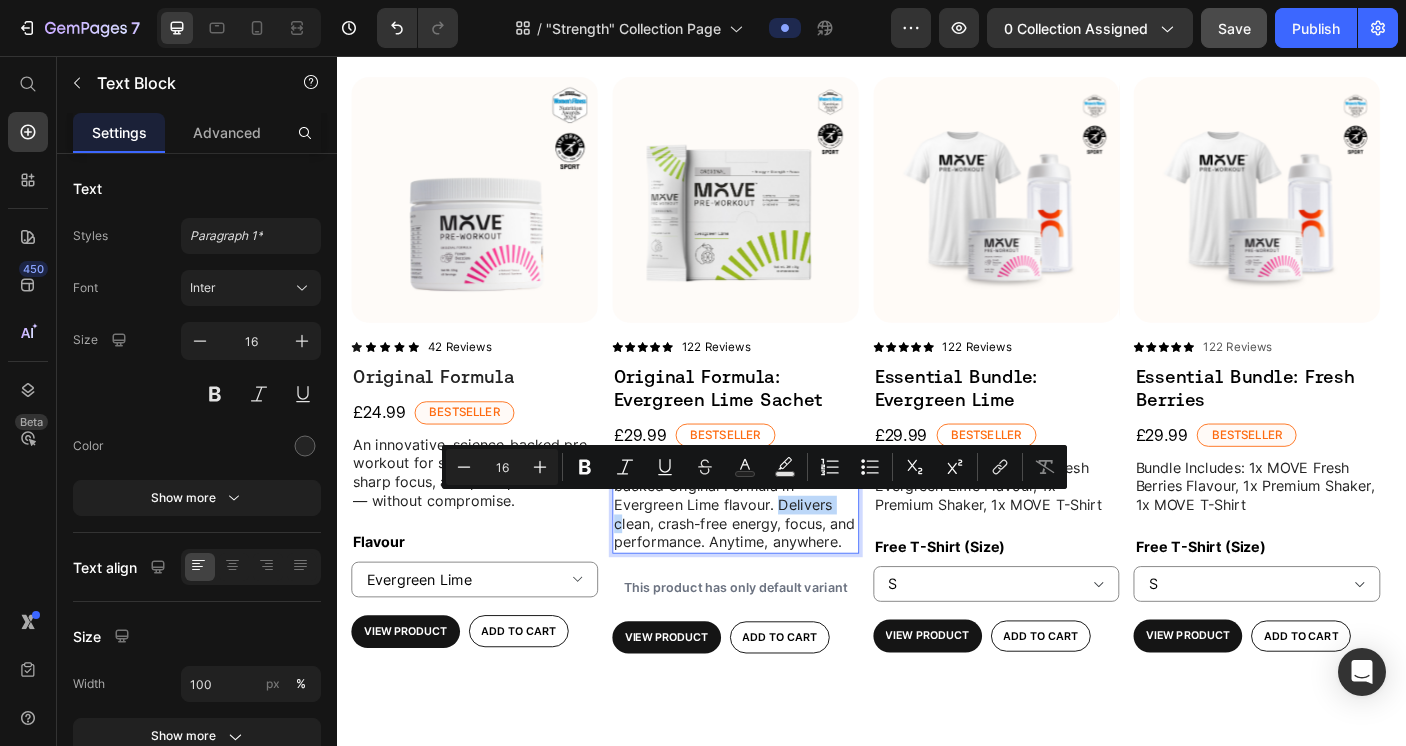 drag, startPoint x: 653, startPoint y: 581, endPoint x: 829, endPoint y: 553, distance: 178.21335 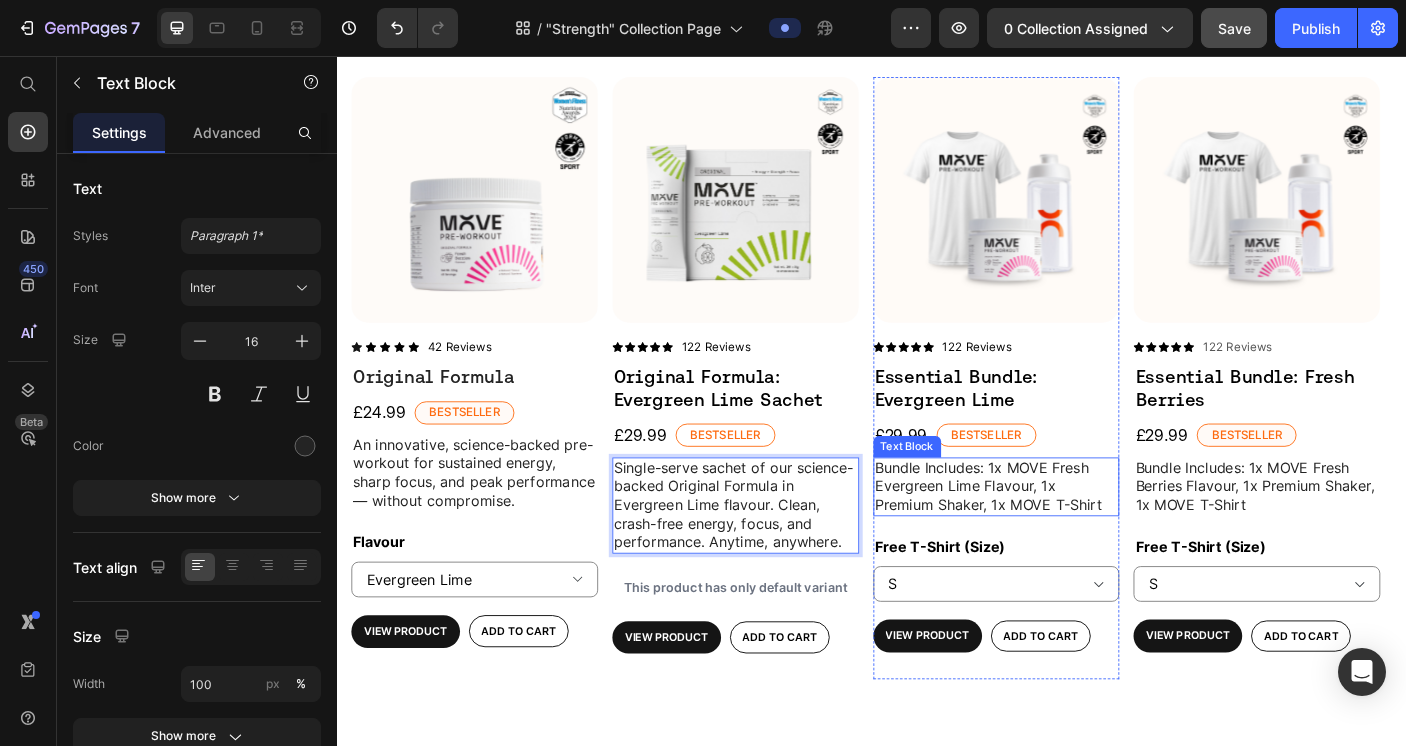 click on "Bundle Includes: 1x MOVE Fresh Evergreen Lime Flavour, 1x Premium Shaker, 1x MOVE T-Shirt" at bounding box center [1076, 539] 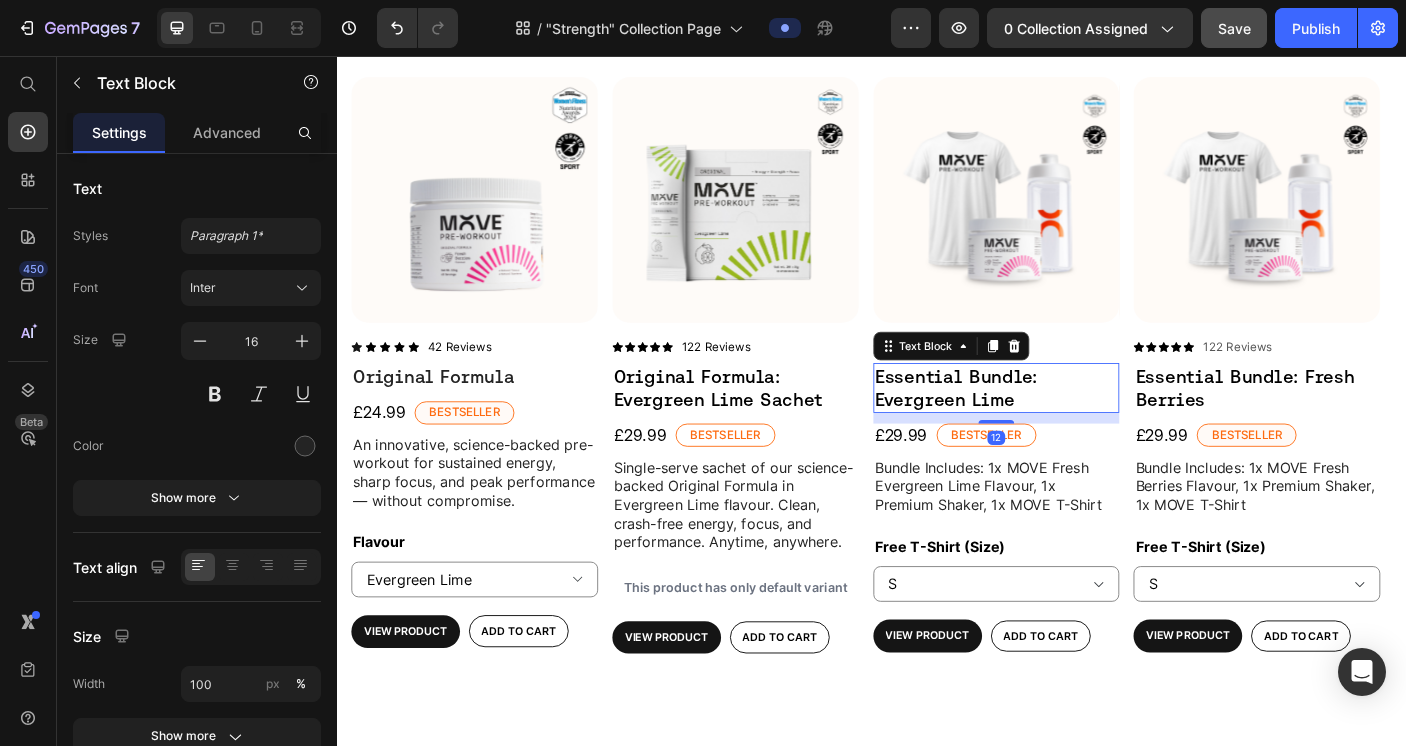 click on "Essential Bundle: Evergreen Lime" at bounding box center [1076, 428] 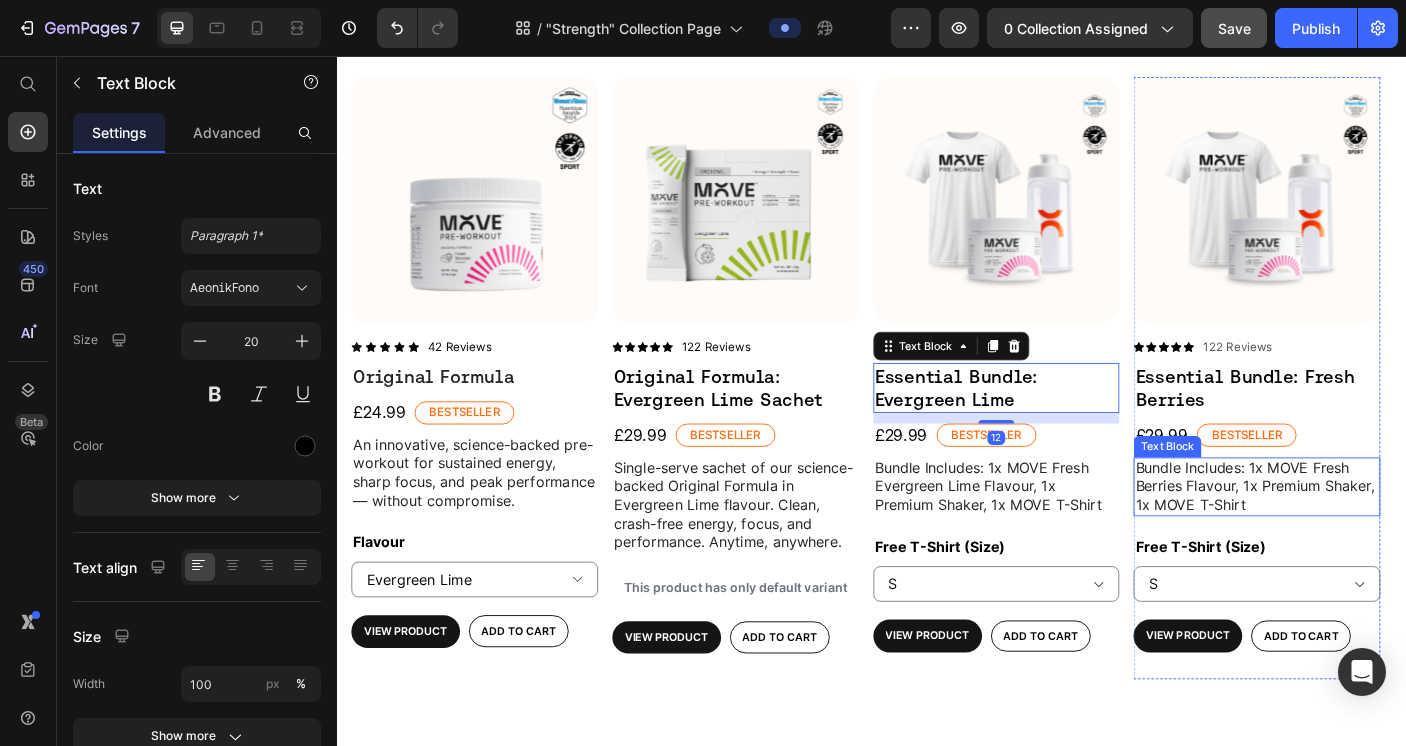 click on "Bundle Includes: 1x MOVE Fresh Berries Flavour, 1x Premium Shaker, 1x MOVE T-Shirt" at bounding box center (1368, 539) 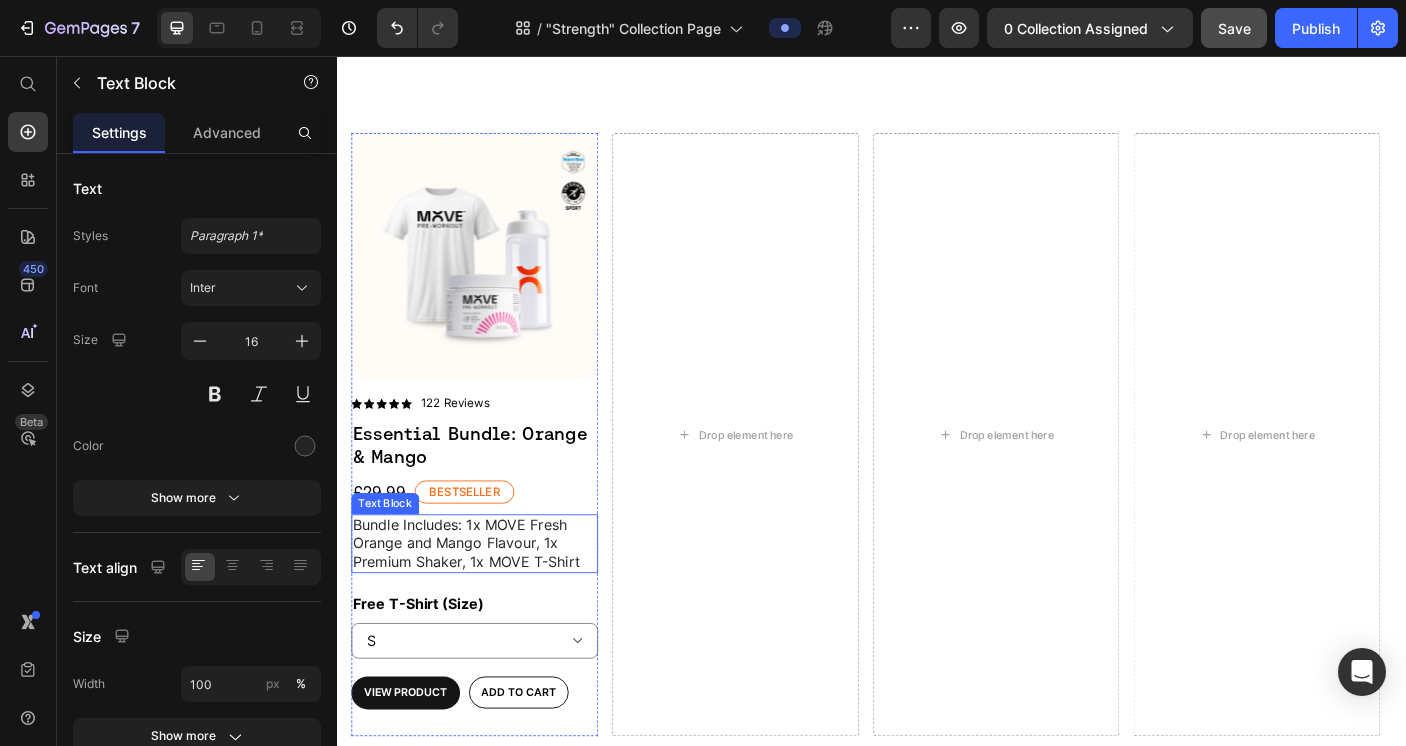 scroll, scrollTop: 1052, scrollLeft: 0, axis: vertical 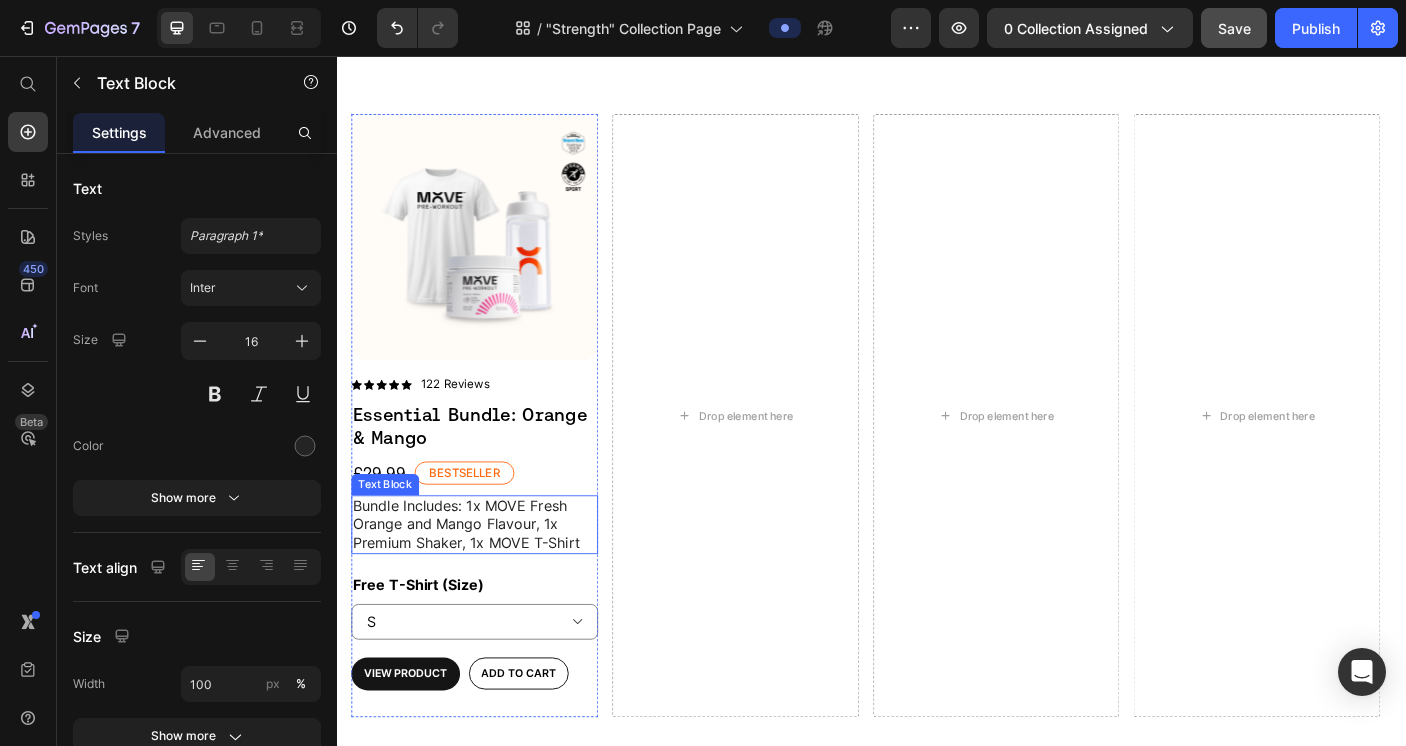 click on "Bundle Includes: 1x MOVE Fresh Orange and Mango Flavour, 1x Premium Shaker, 1x MOVE T-Shirt" at bounding box center (490, 582) 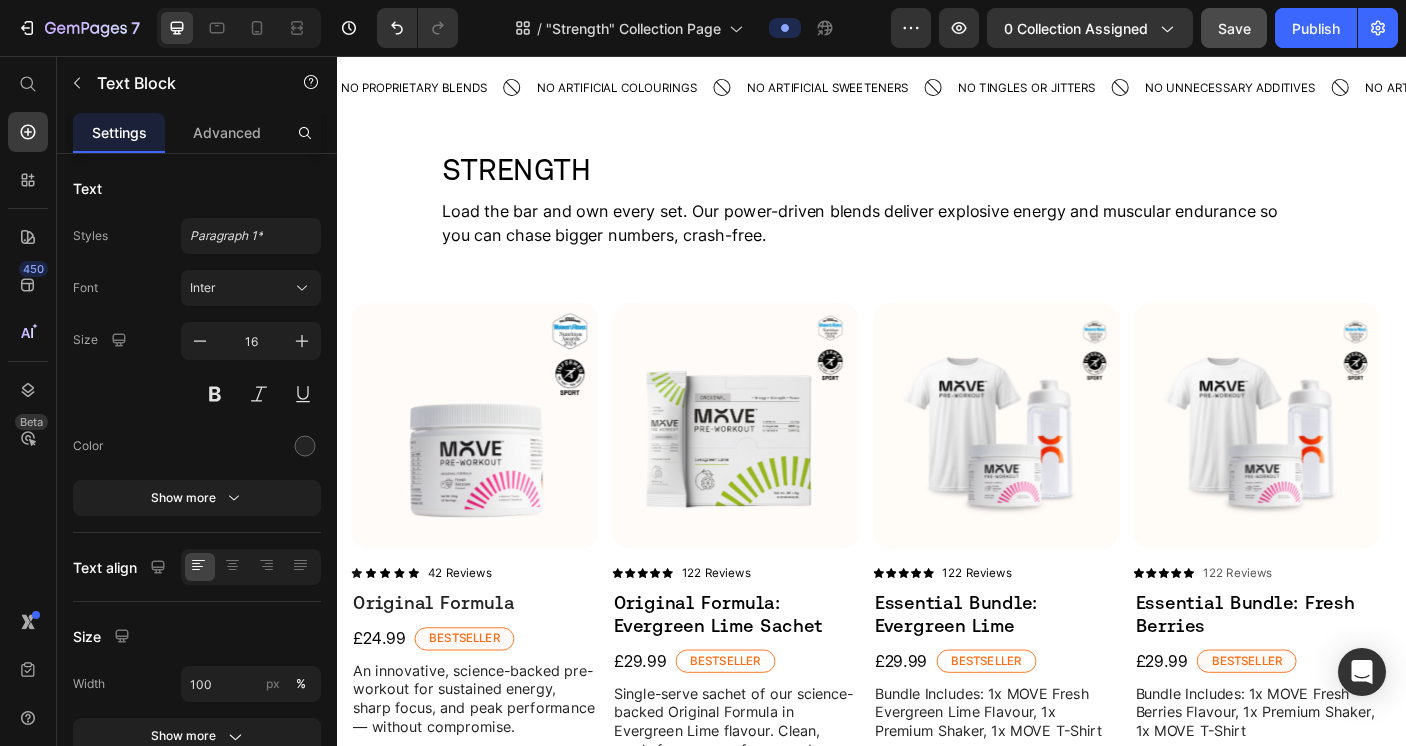 scroll, scrollTop: 0, scrollLeft: 0, axis: both 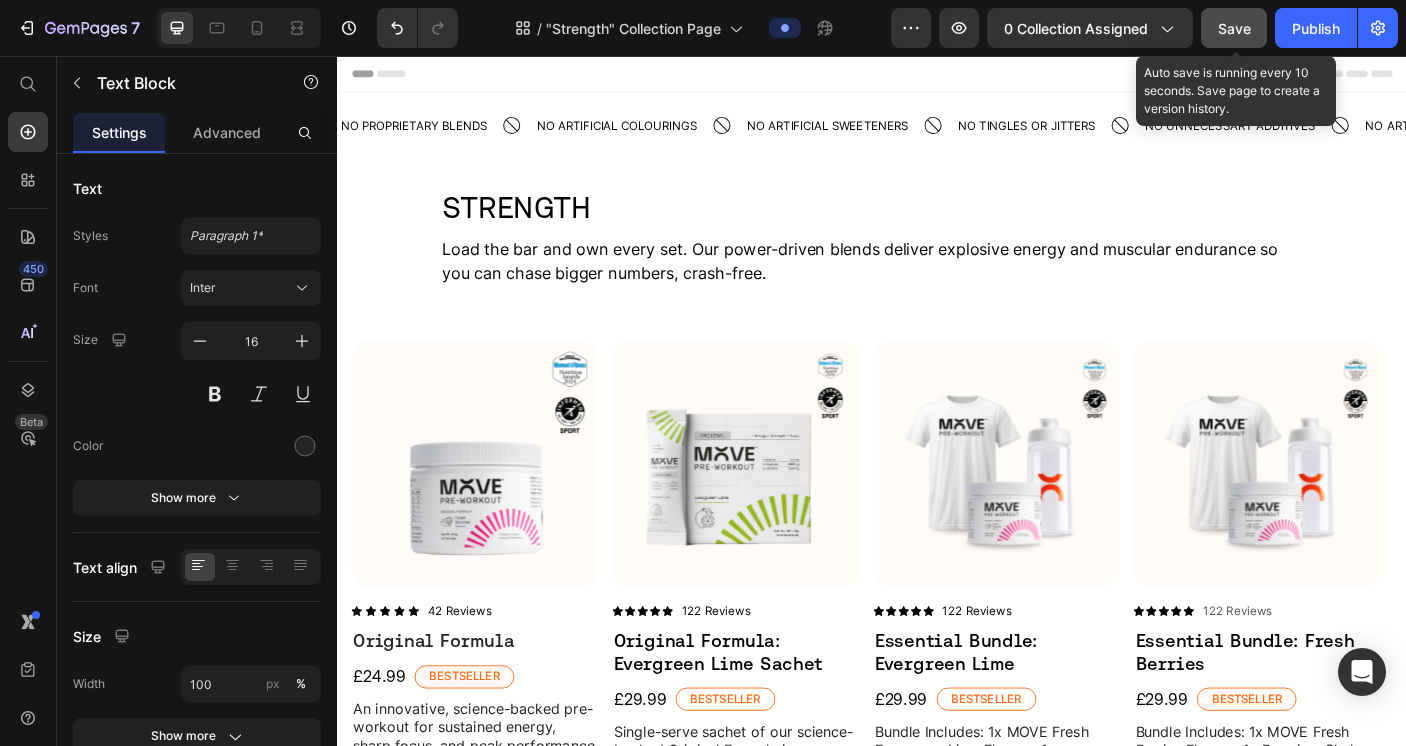 click on "Save" at bounding box center [1234, 28] 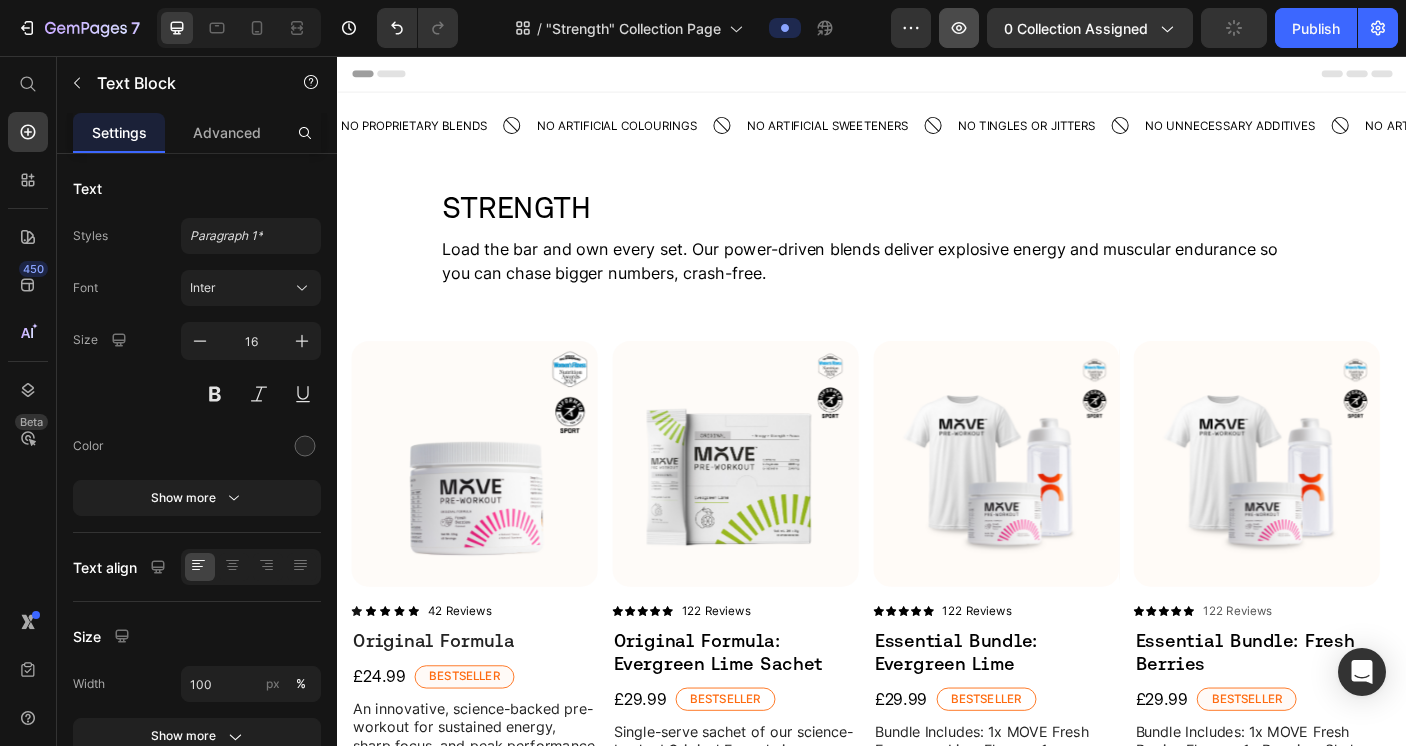 click 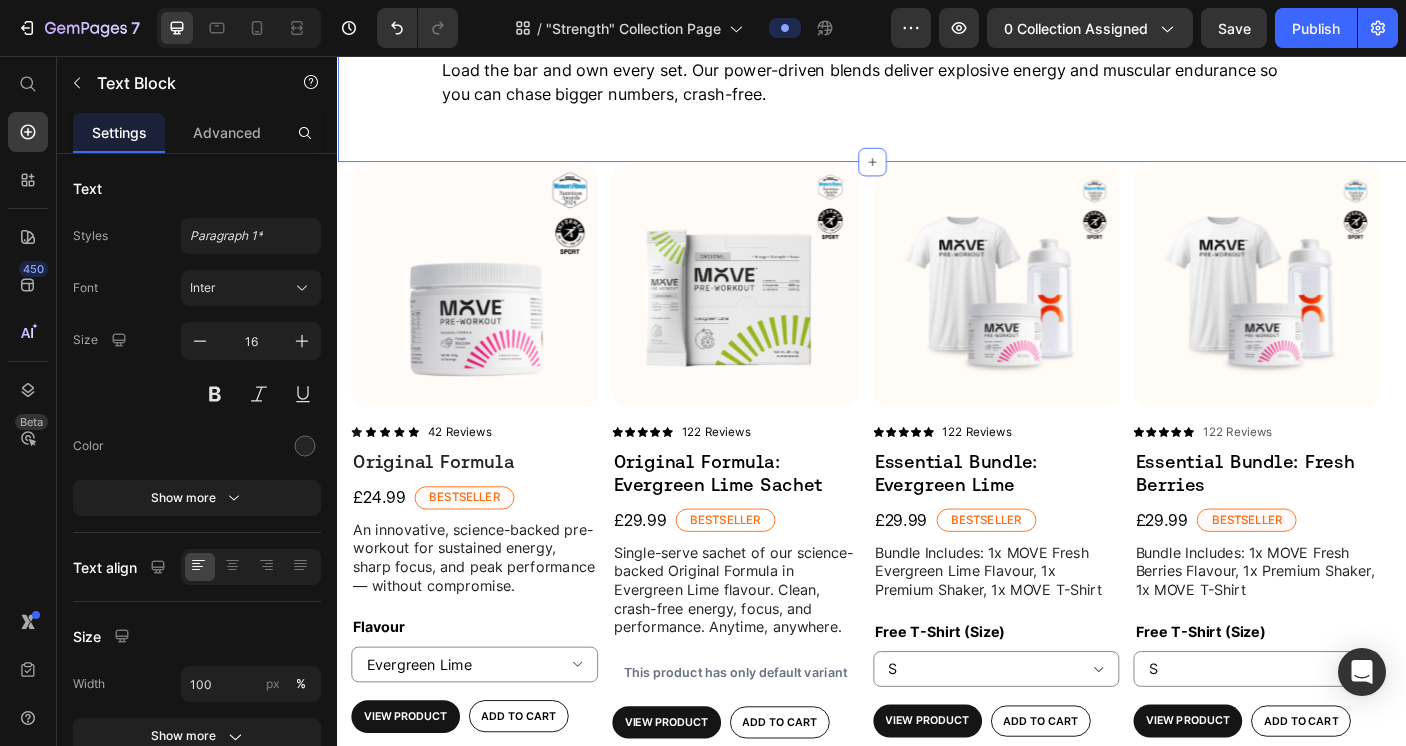scroll, scrollTop: 227, scrollLeft: 0, axis: vertical 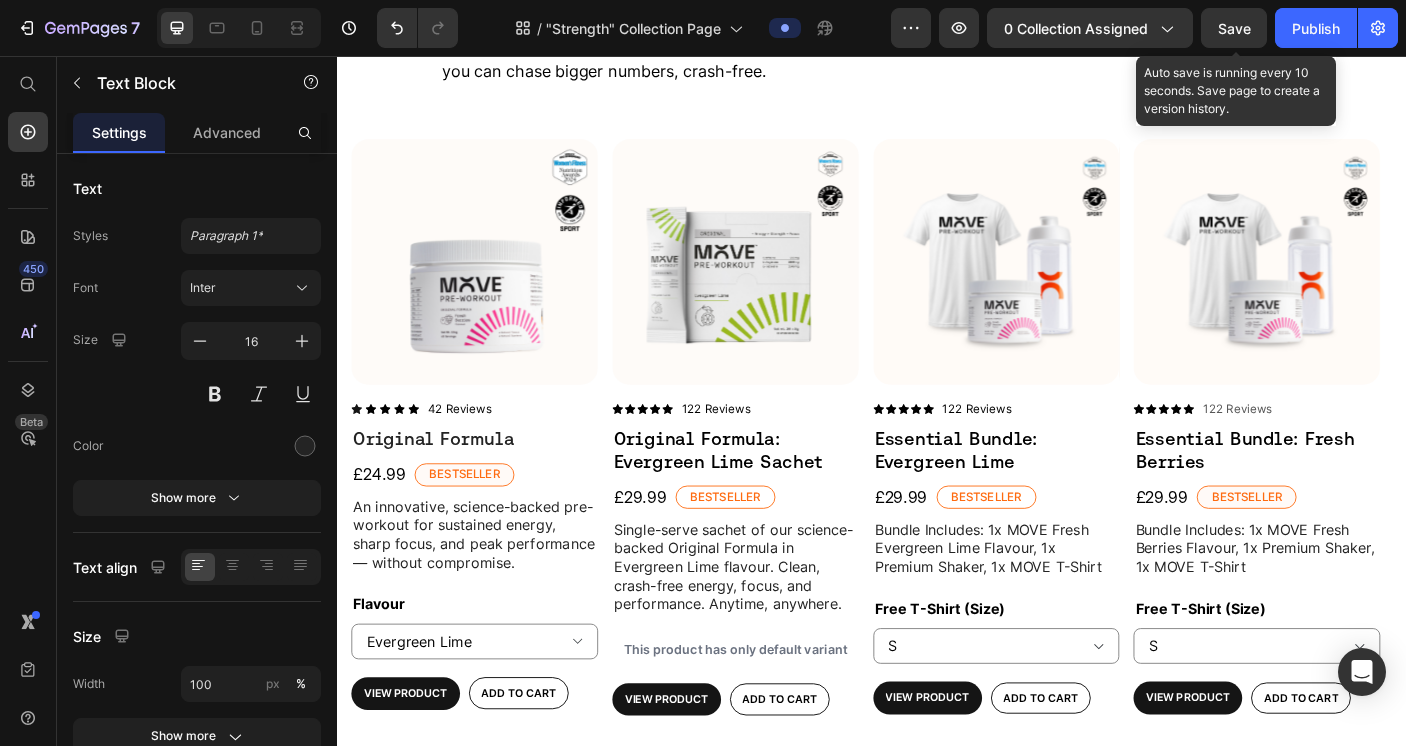 click on "Save" at bounding box center [1234, 28] 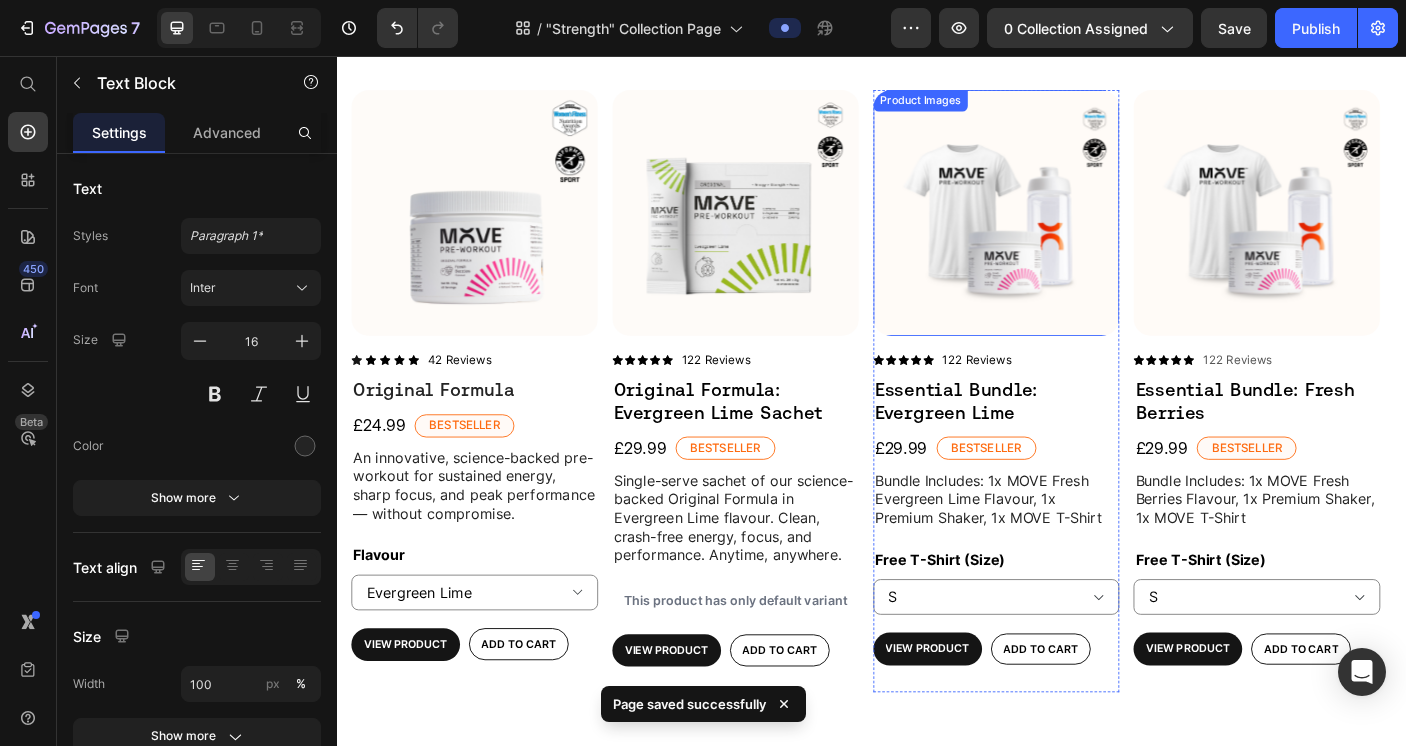 scroll, scrollTop: 298, scrollLeft: 0, axis: vertical 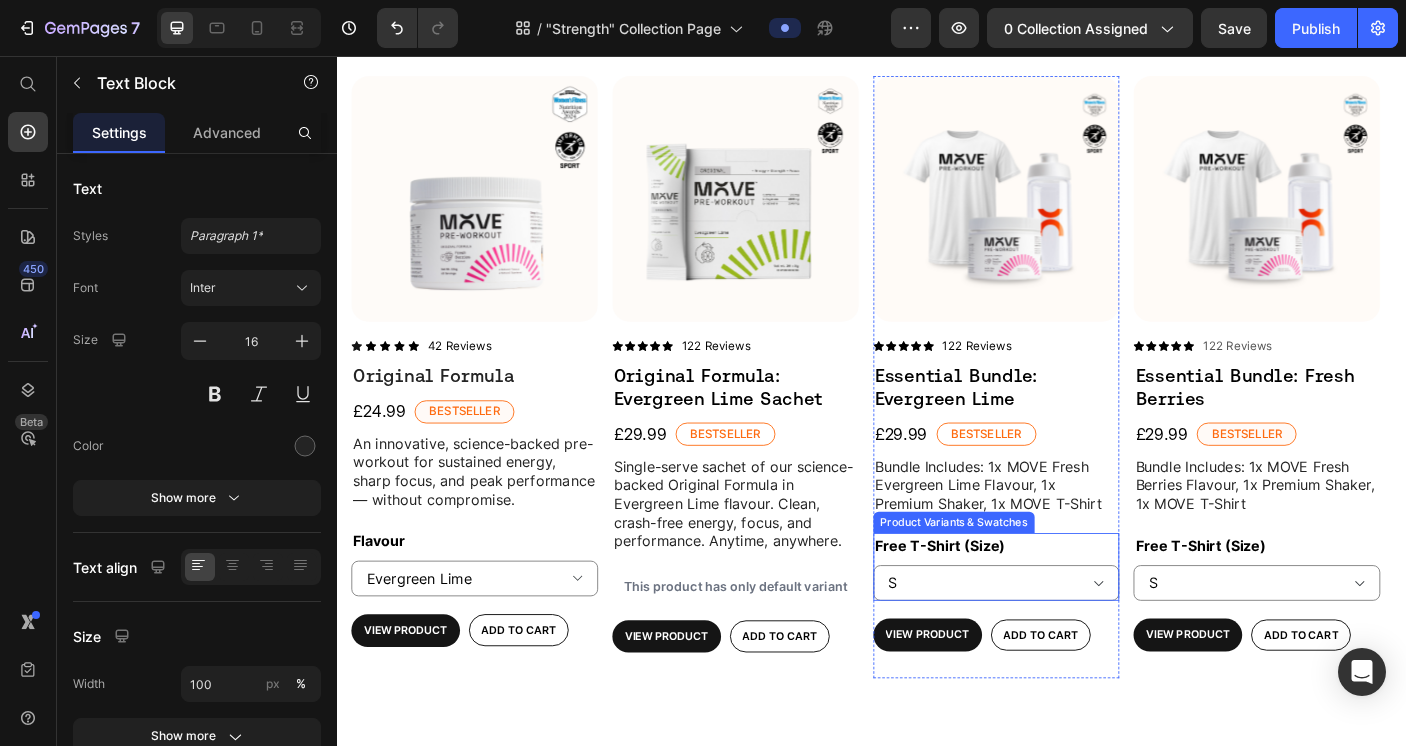 click on "Free T-Shirt (Size) XS S M L XL 2XL" at bounding box center (1076, 629) 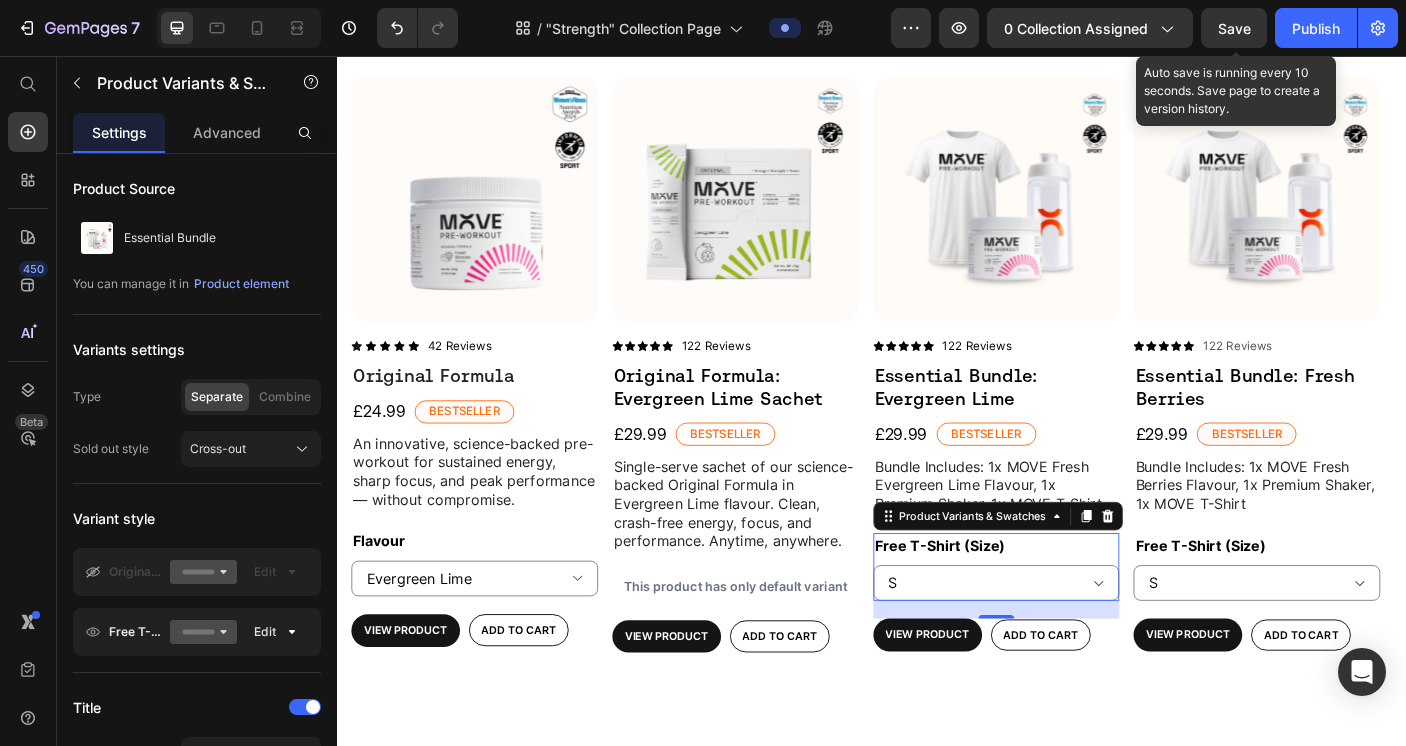click on "Save" 